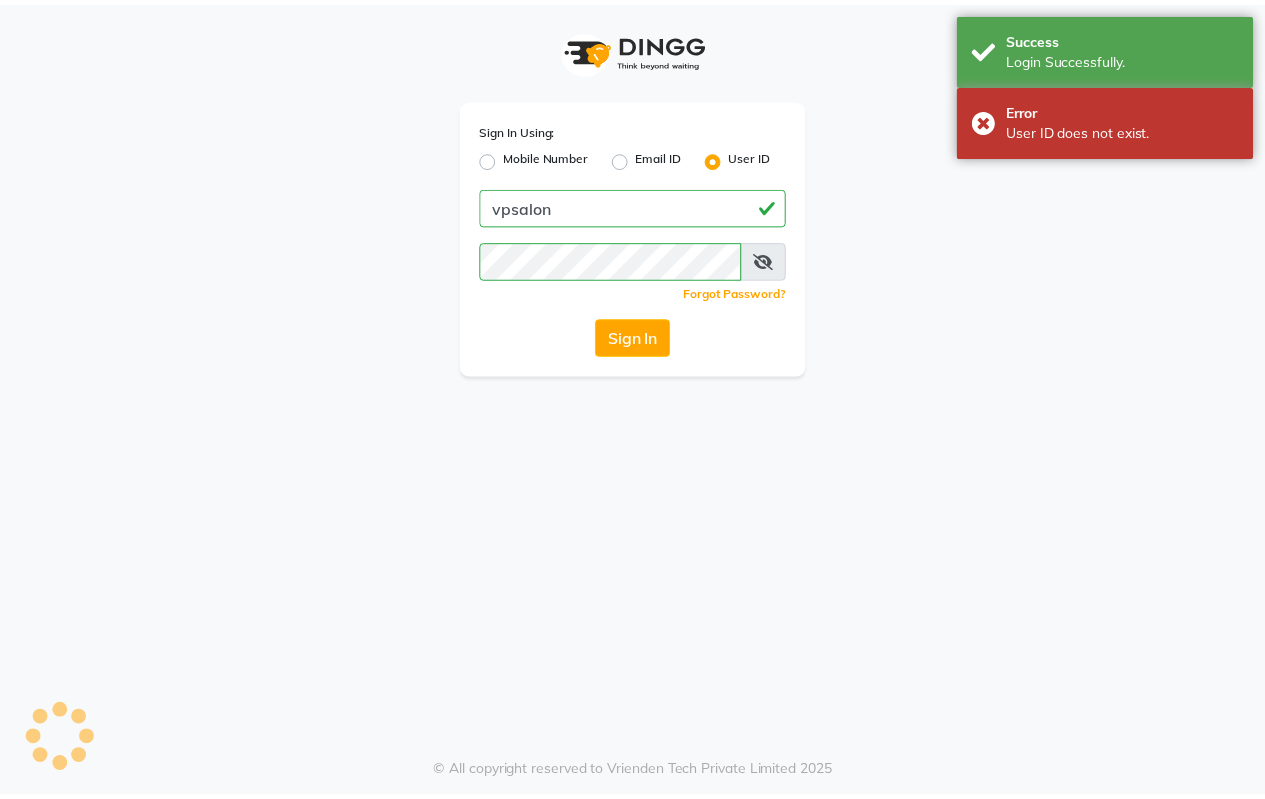 scroll, scrollTop: 0, scrollLeft: 0, axis: both 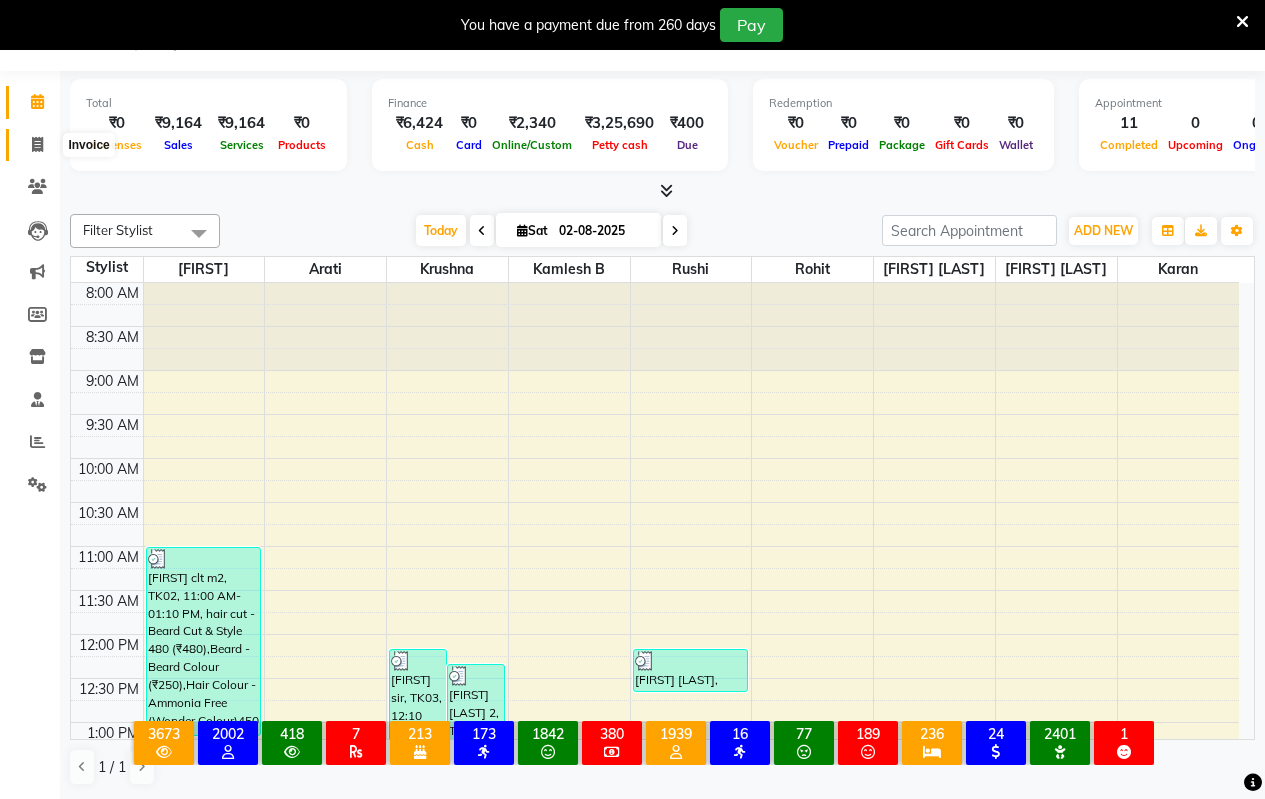 click 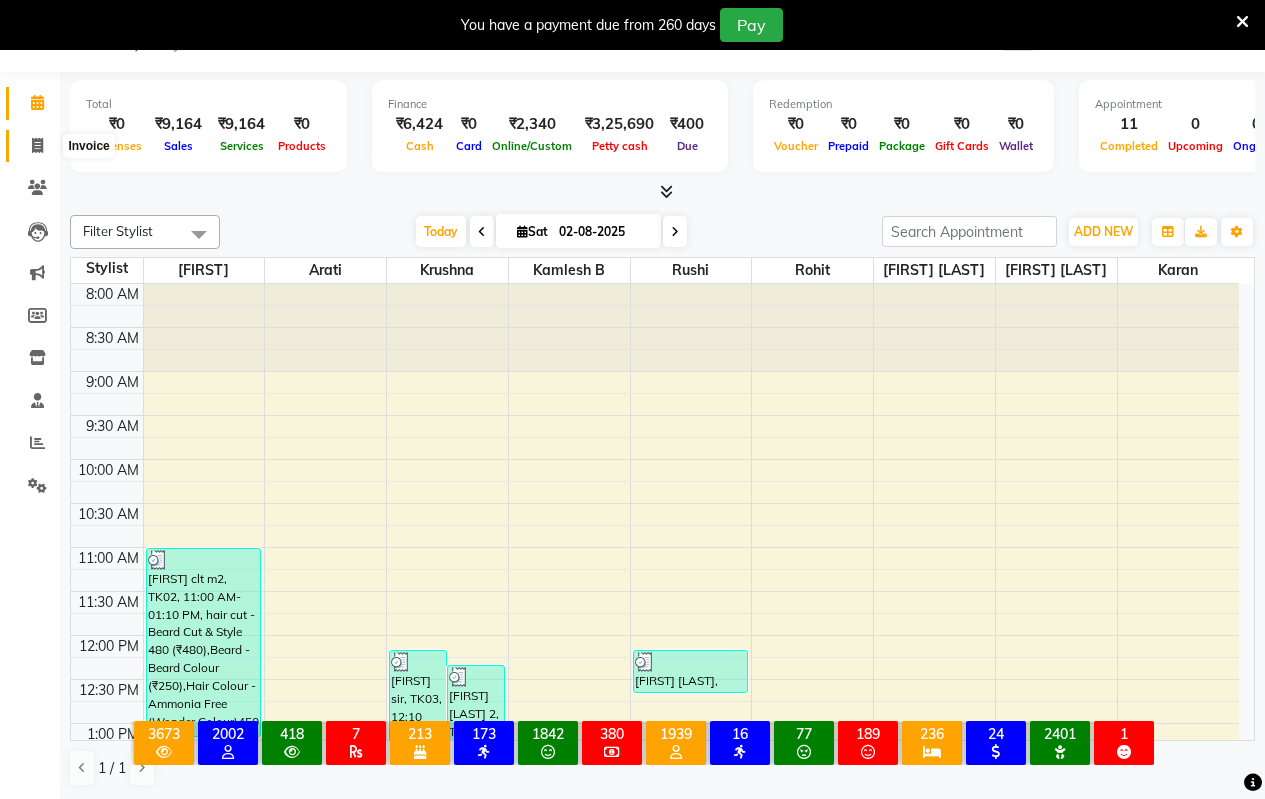 select on "service" 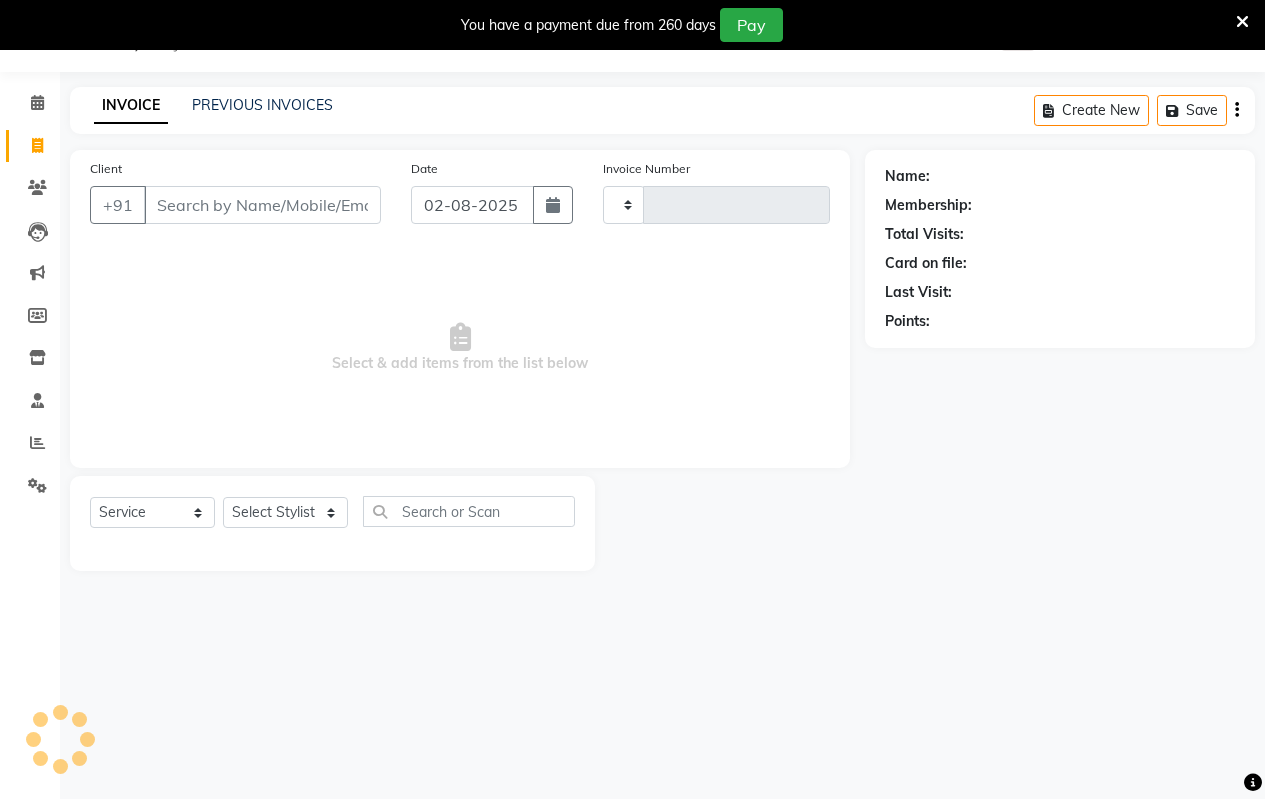 type on "1507" 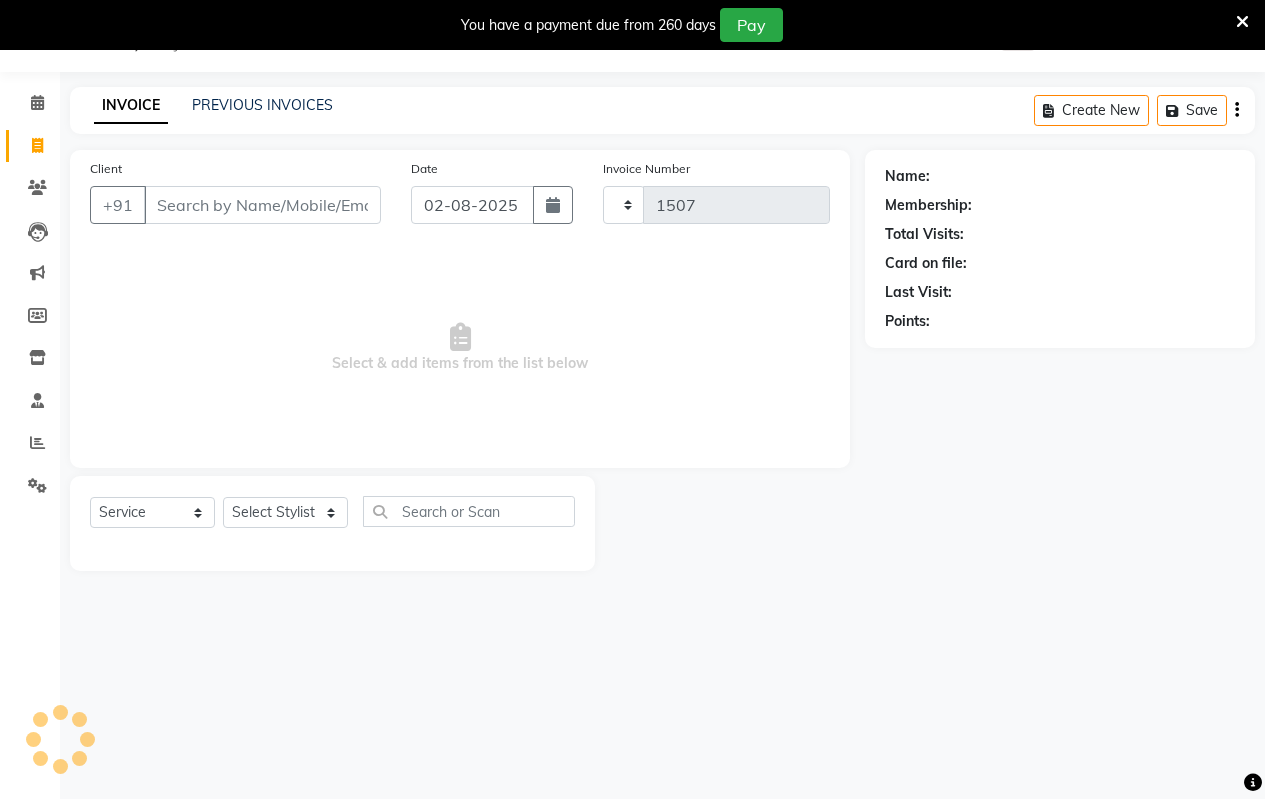 select on "4917" 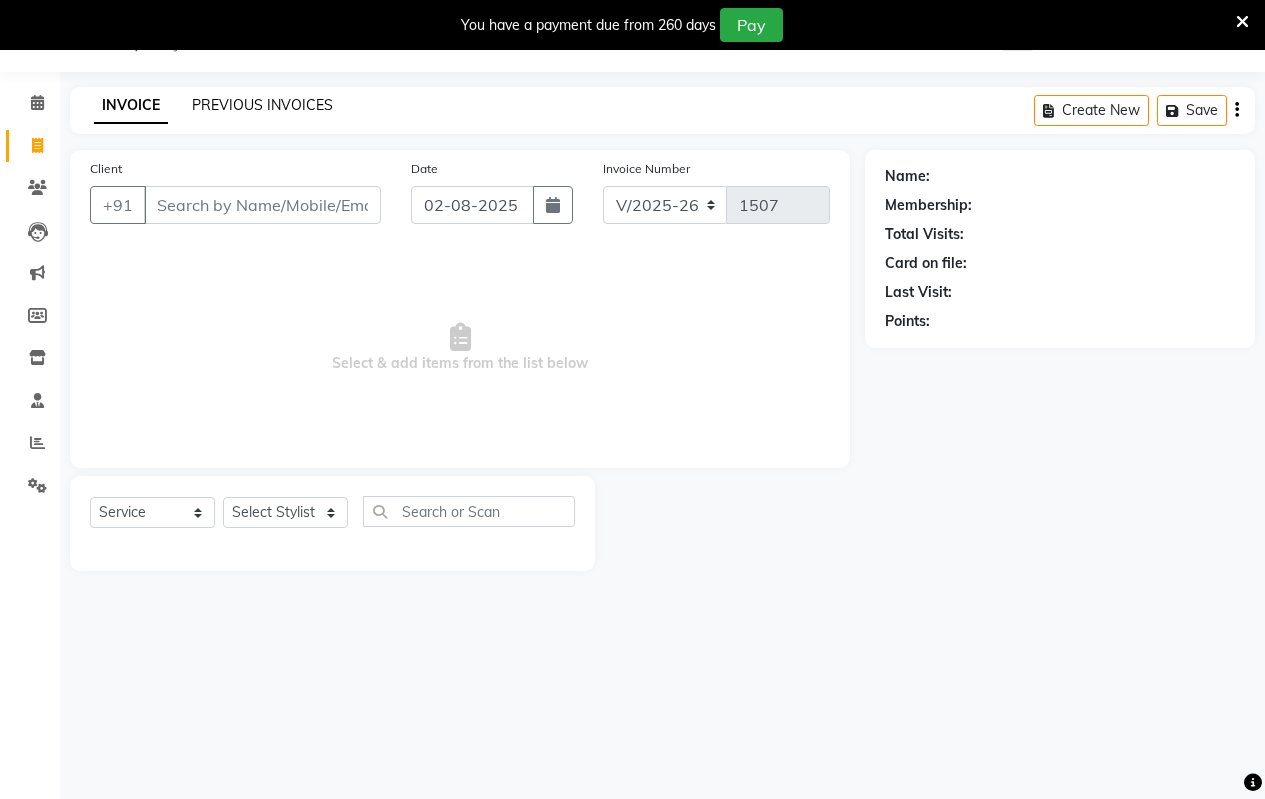 click on "PREVIOUS INVOICES" 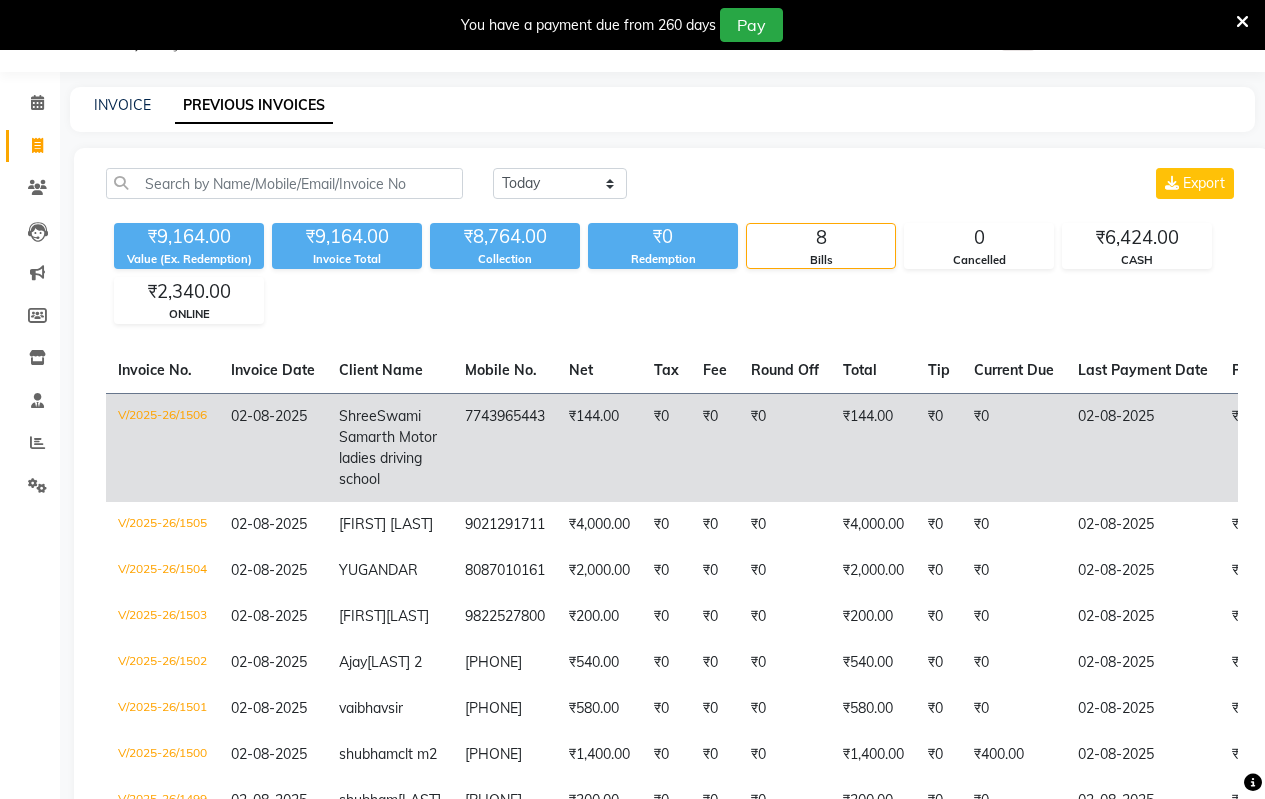click on "Shree  Swami Samarth Motor ladies driving school" 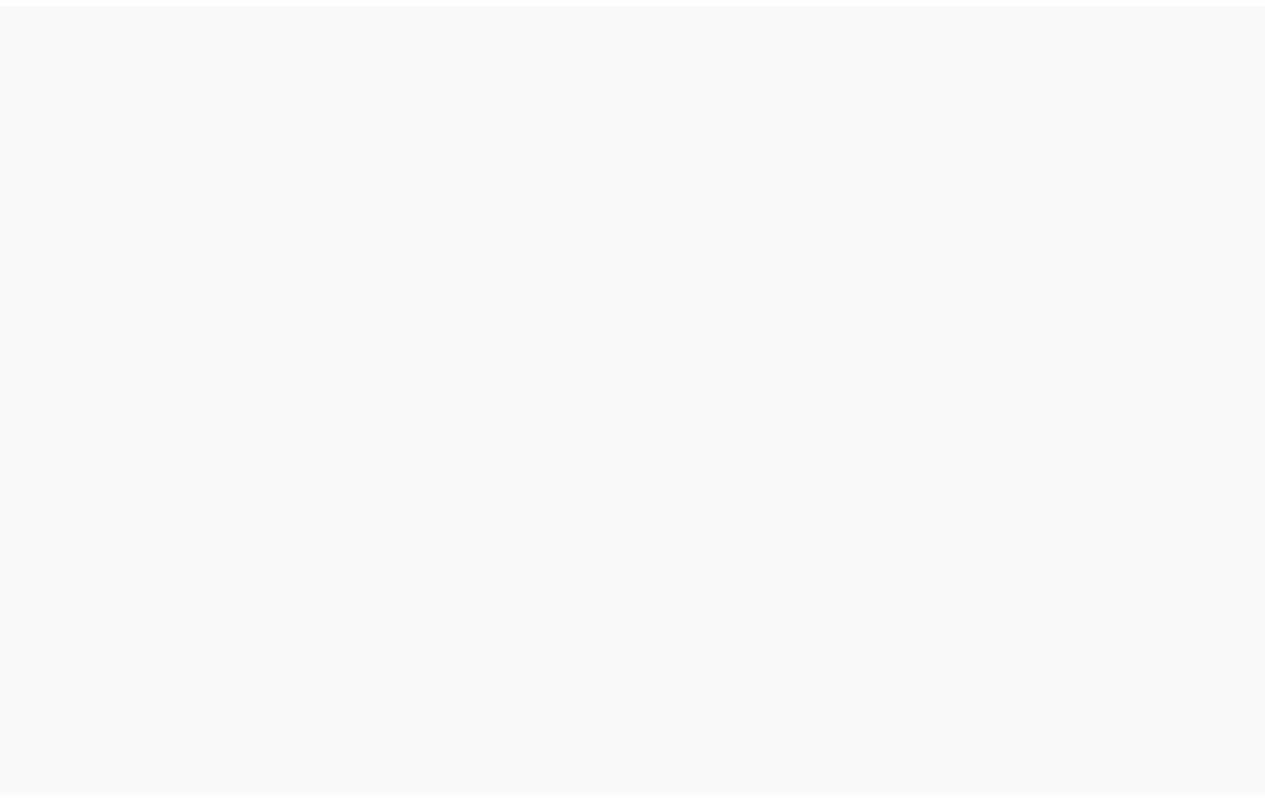 scroll, scrollTop: 0, scrollLeft: 0, axis: both 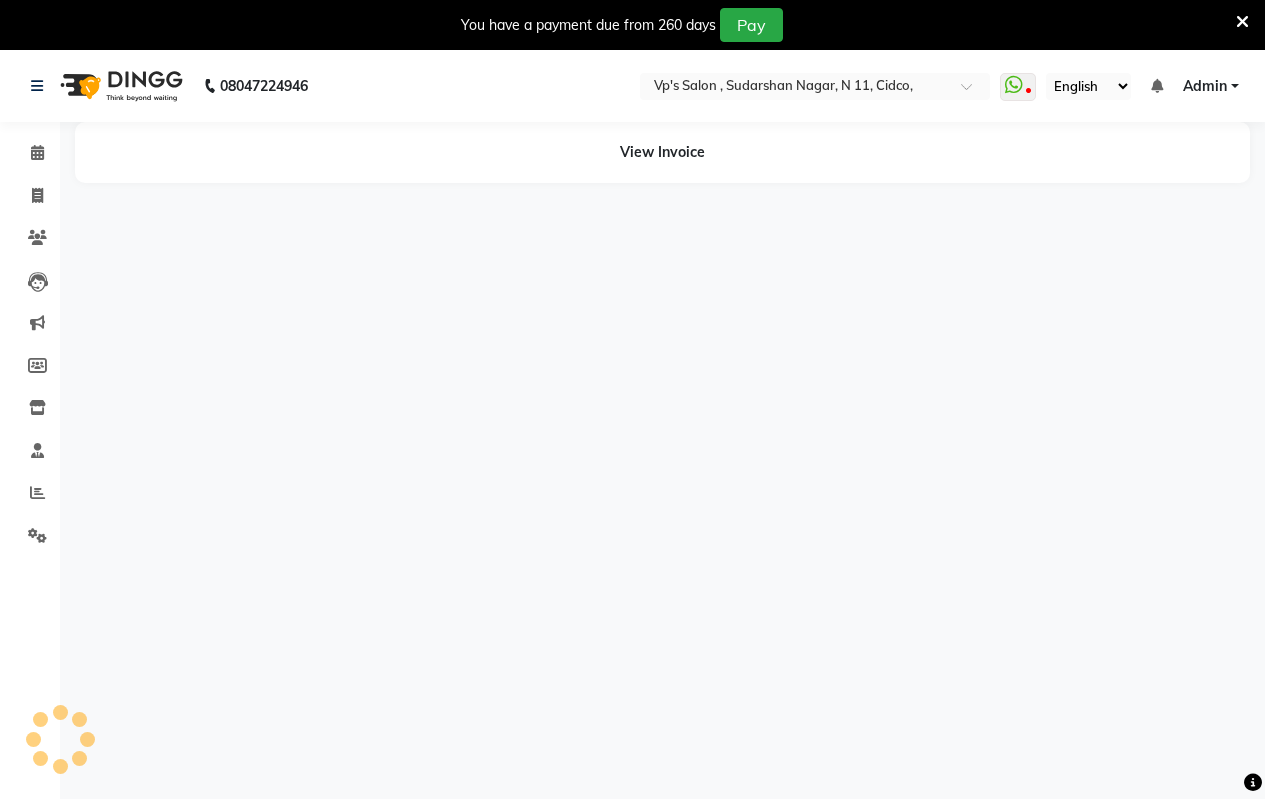 select on "en" 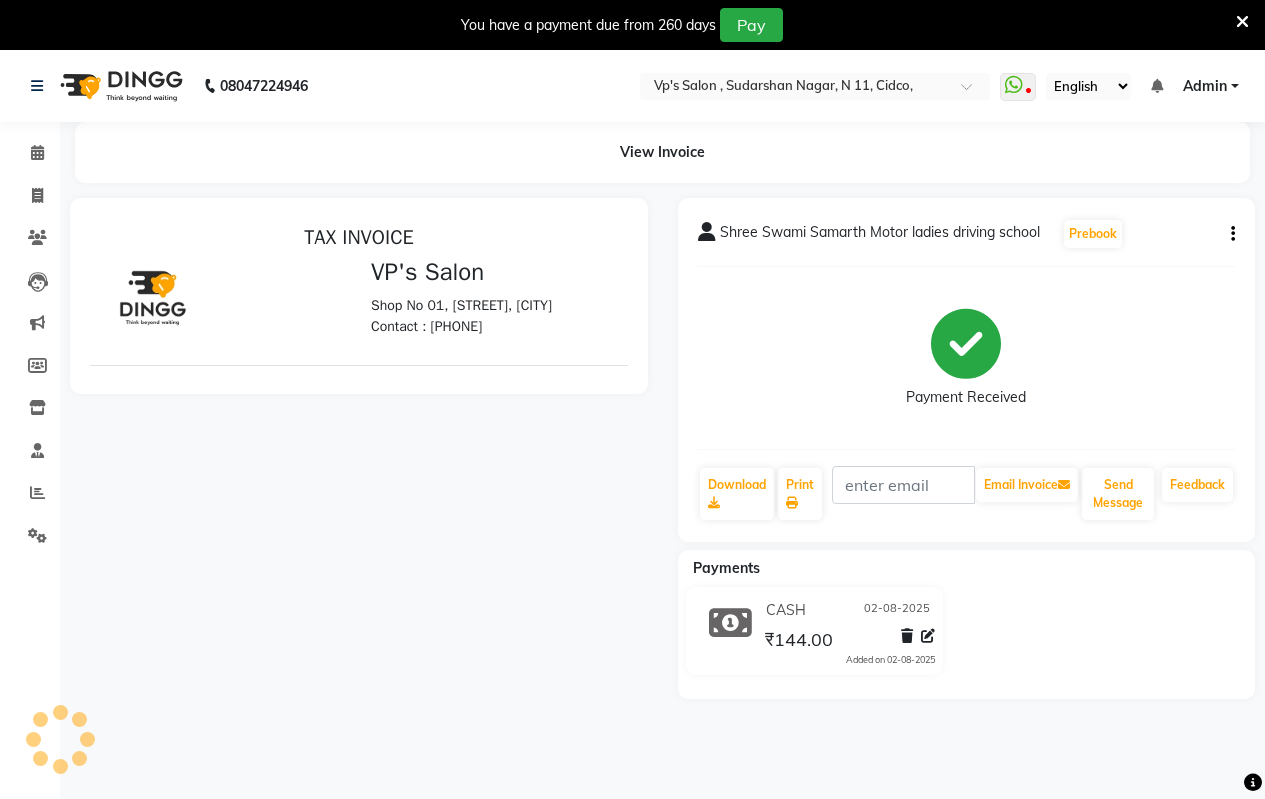 scroll, scrollTop: 0, scrollLeft: 0, axis: both 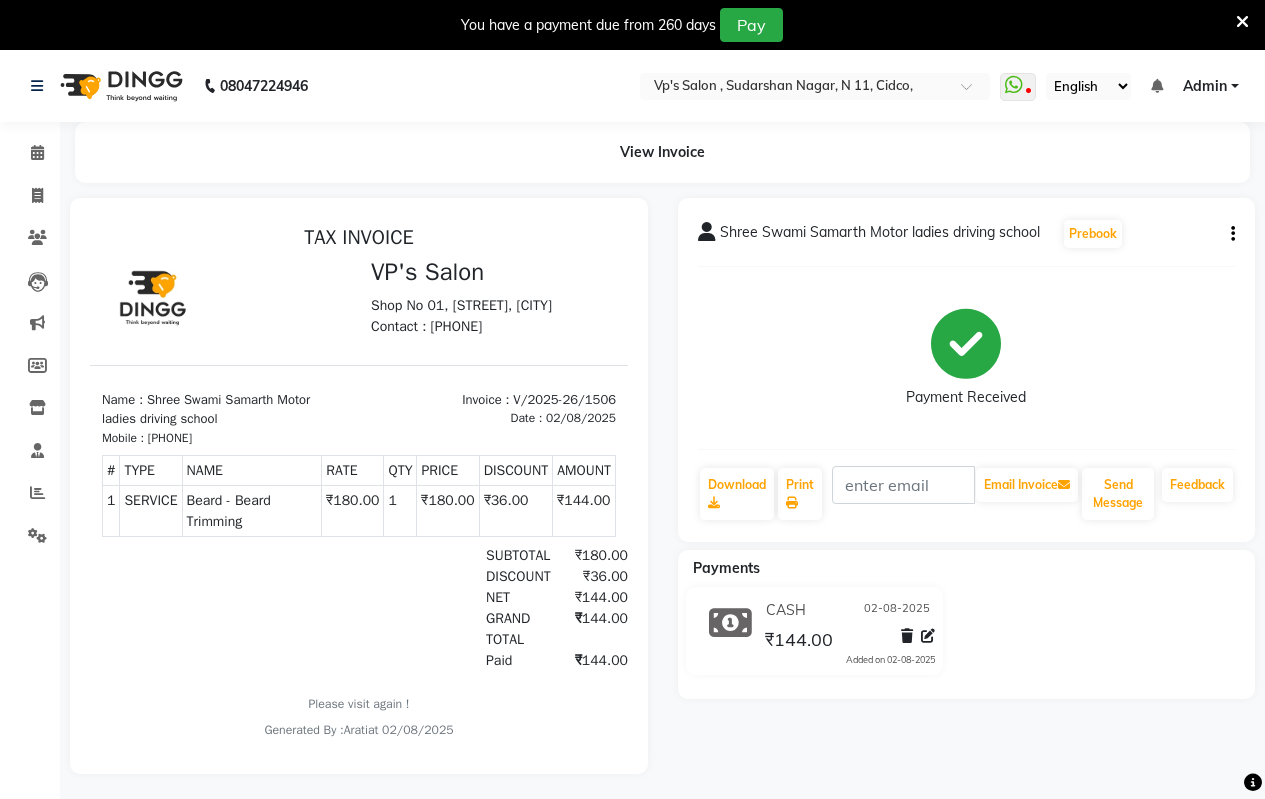 click 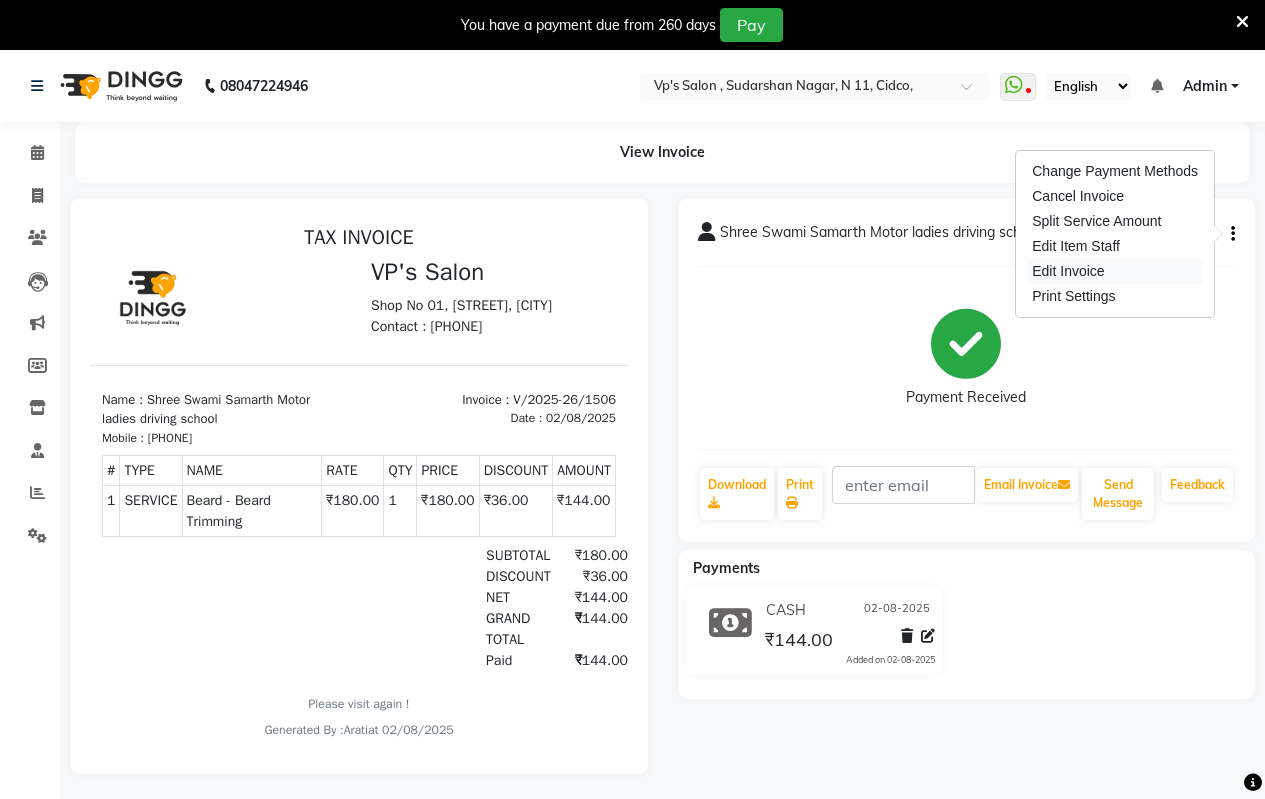 click on "Edit Invoice" at bounding box center (1115, 271) 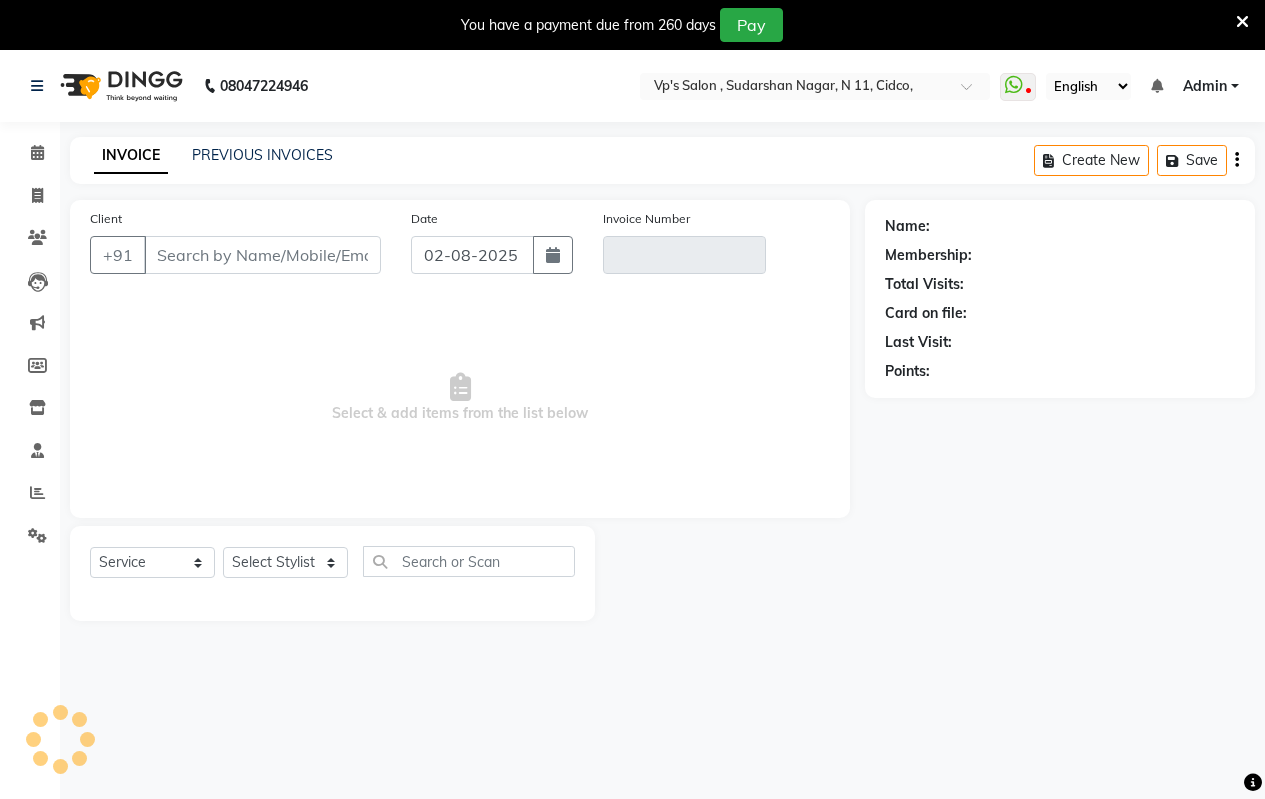 scroll, scrollTop: 50, scrollLeft: 0, axis: vertical 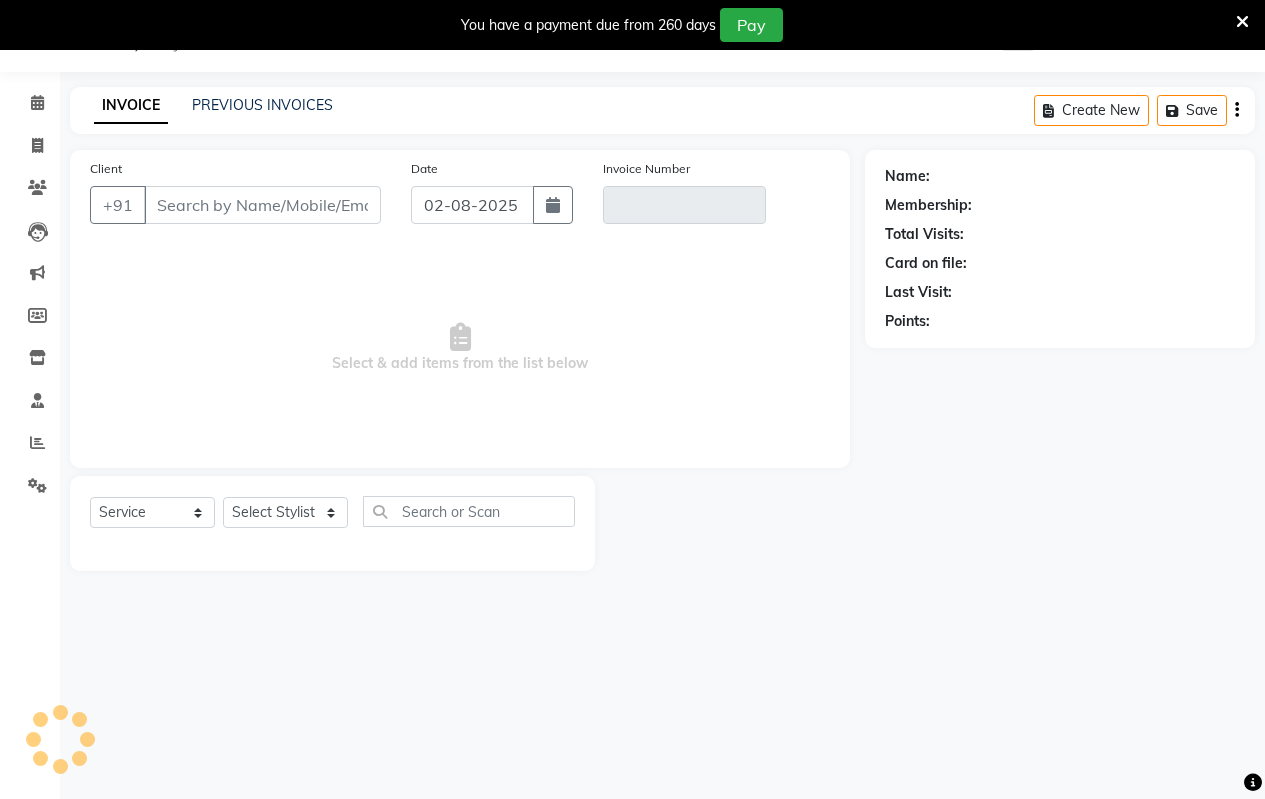 type on "7743965443" 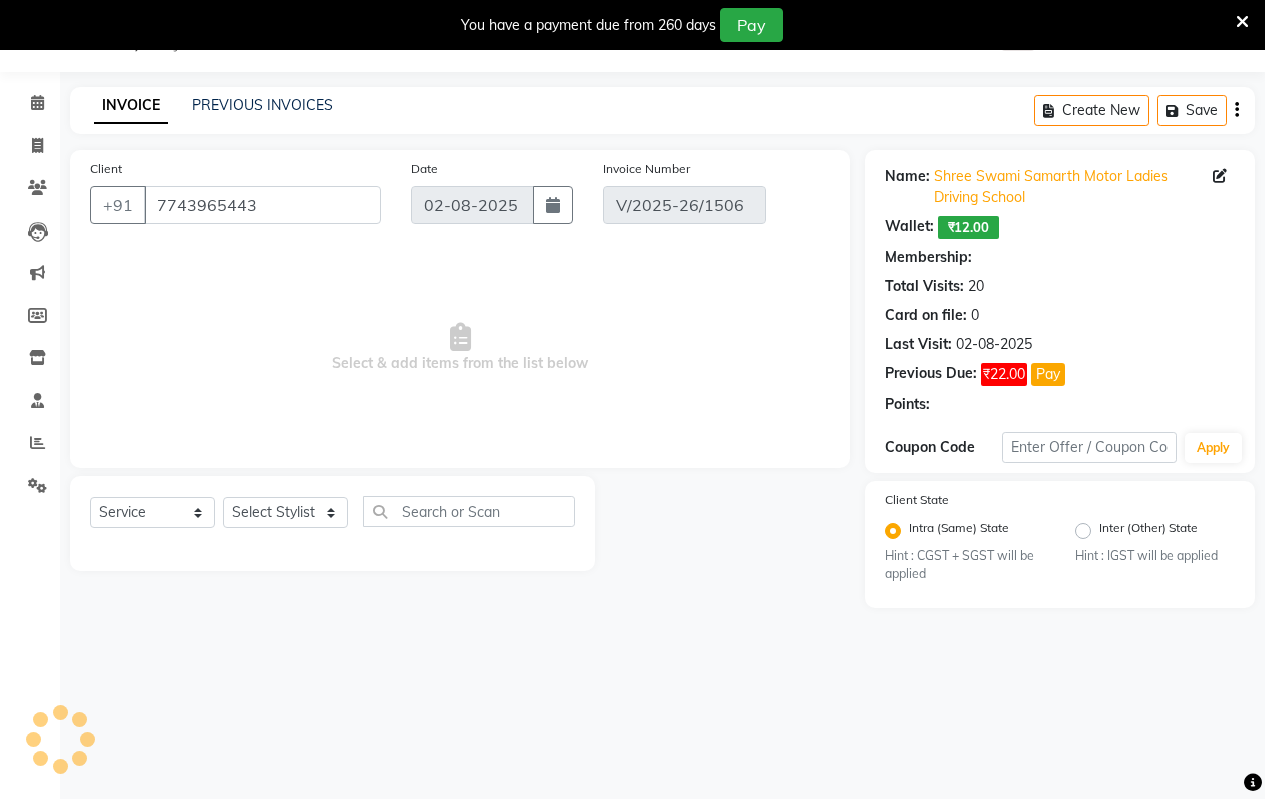 select on "select" 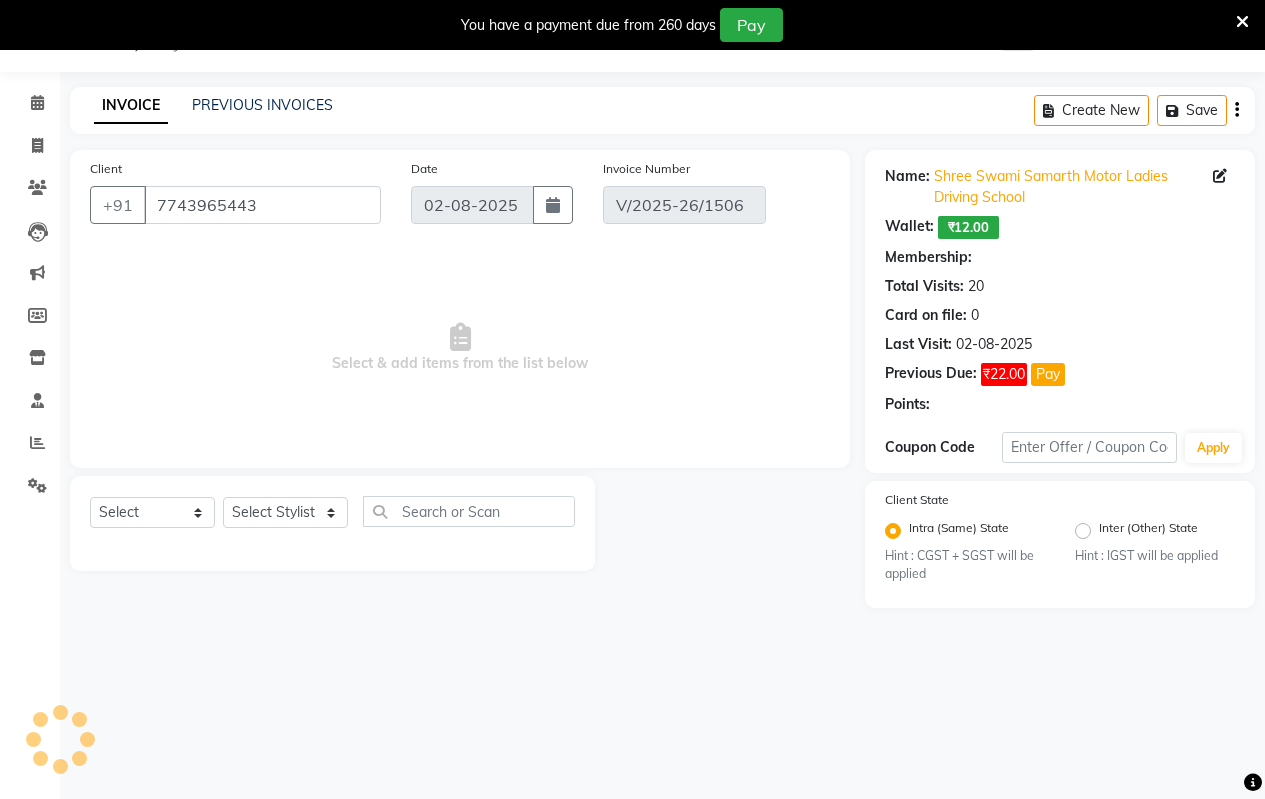 select on "1: Object" 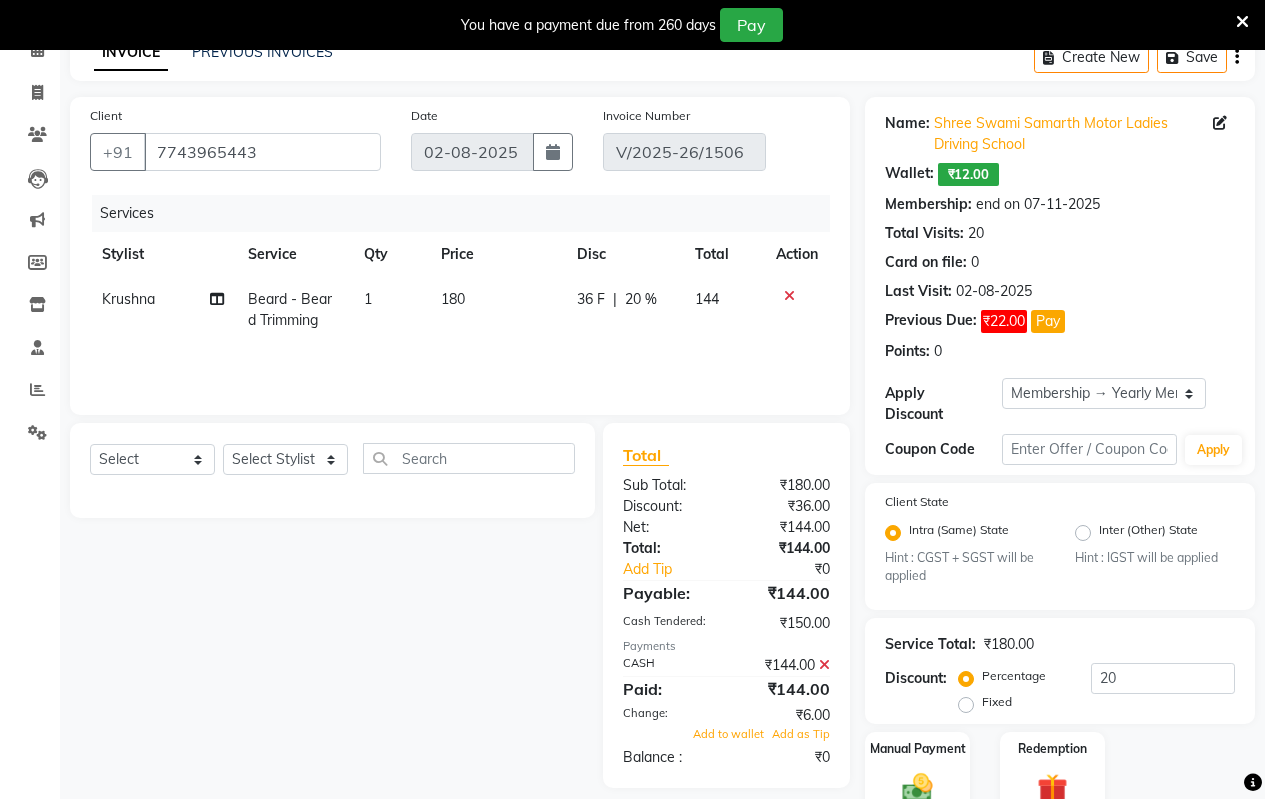 scroll, scrollTop: 150, scrollLeft: 0, axis: vertical 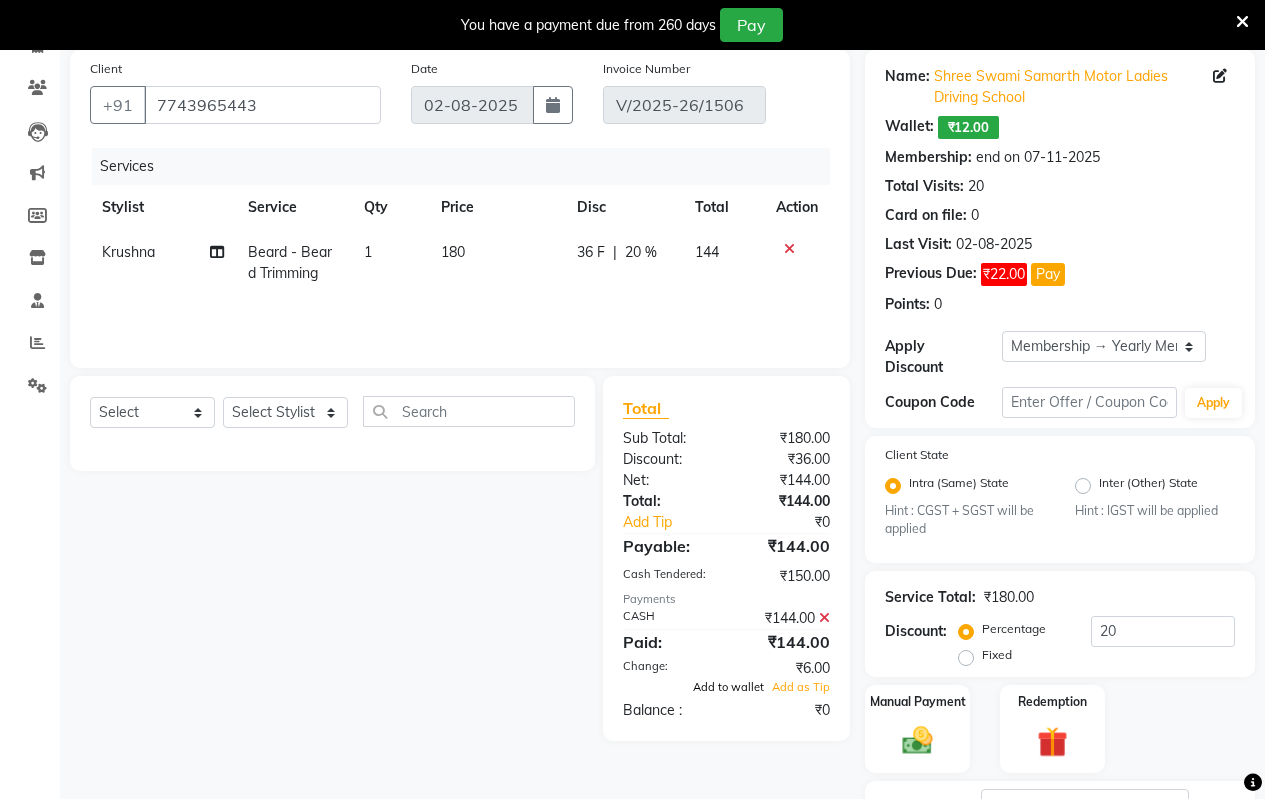 click on "Add to wallet" 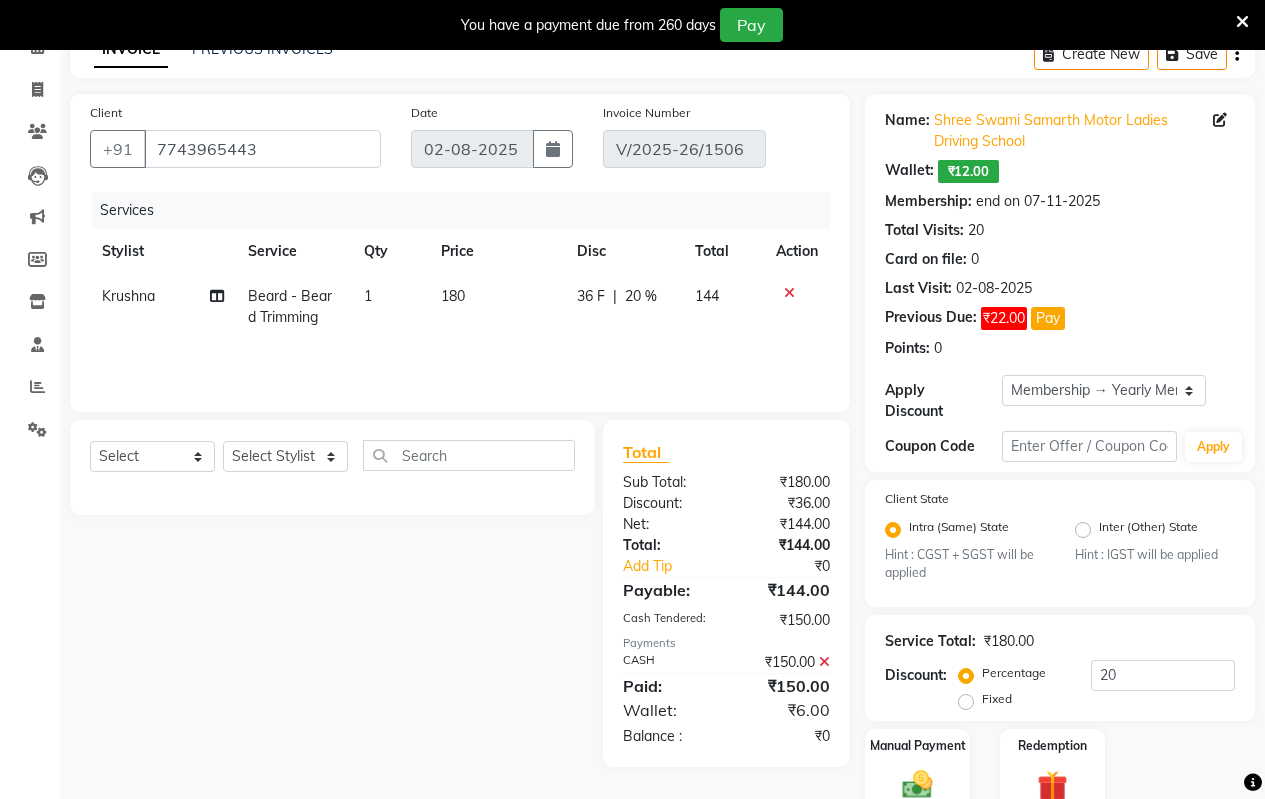 scroll, scrollTop: 263, scrollLeft: 0, axis: vertical 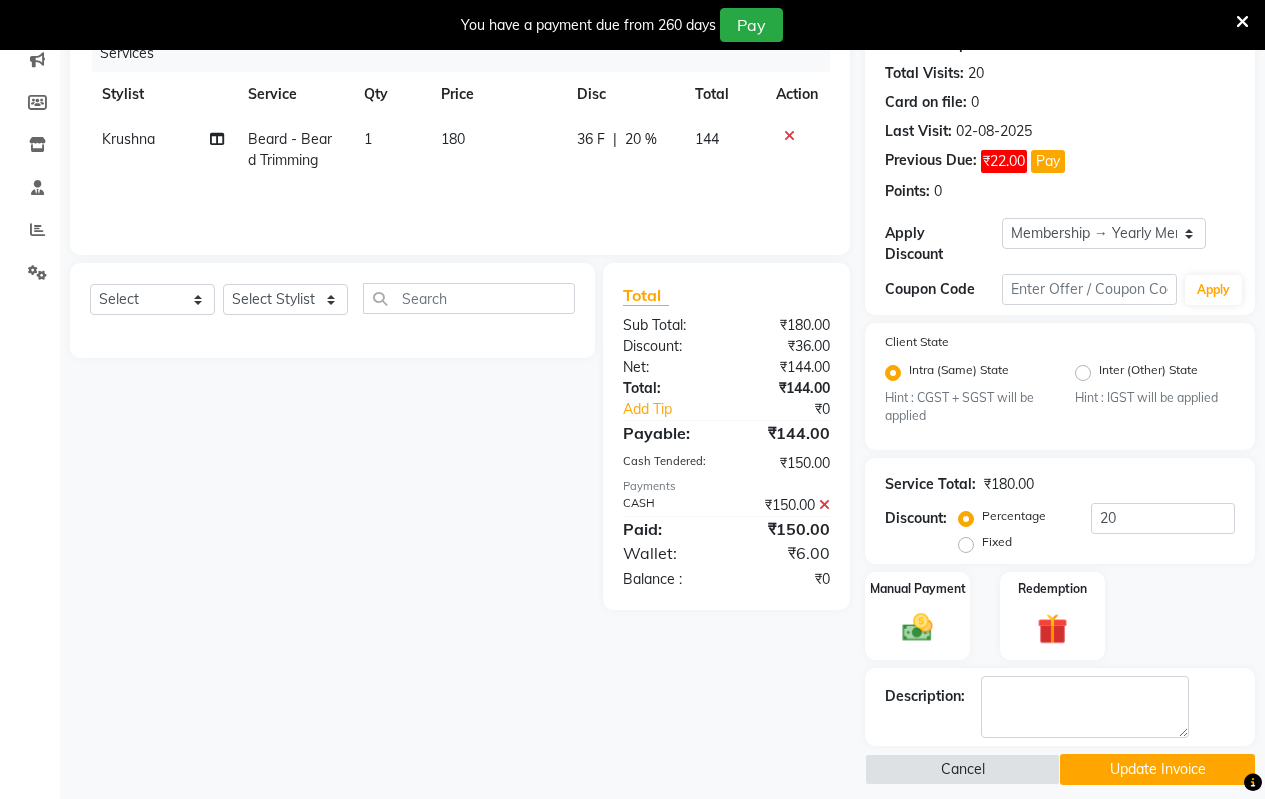 click on "Update Invoice" 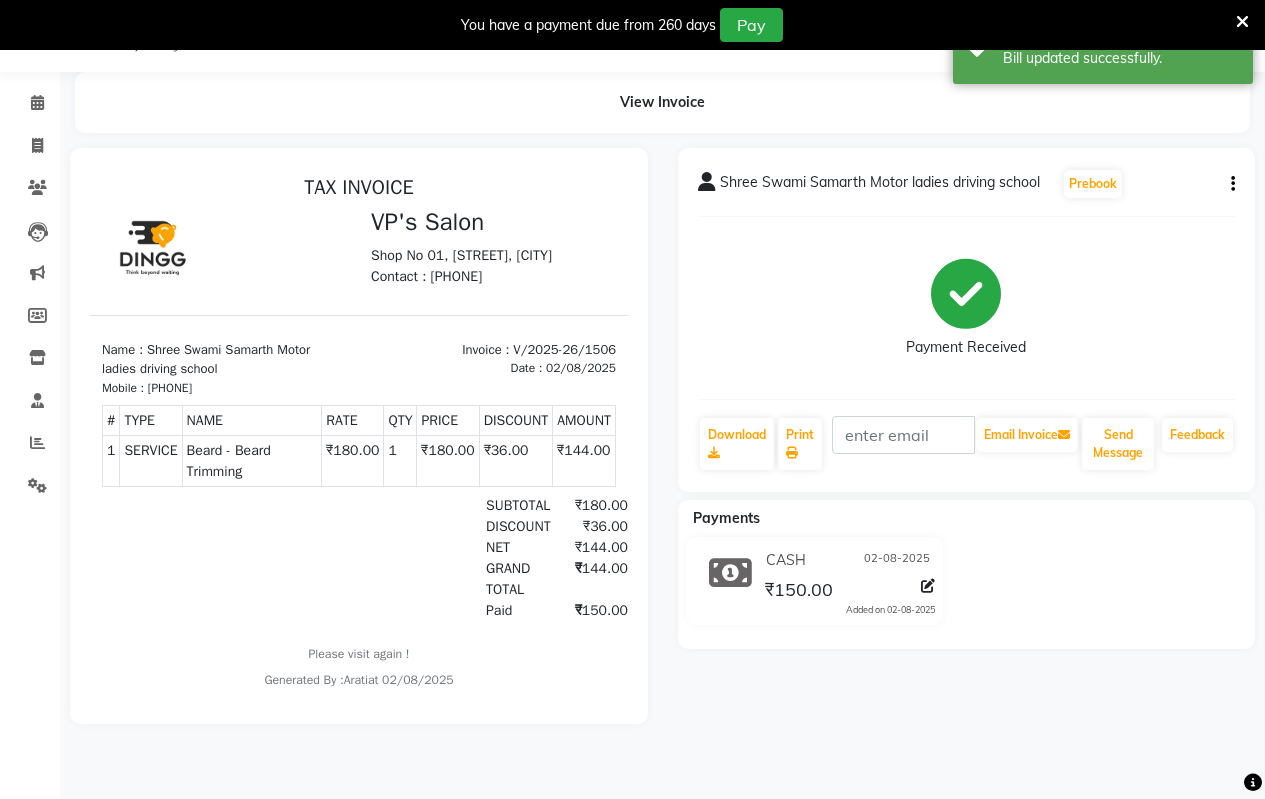 scroll, scrollTop: 0, scrollLeft: 0, axis: both 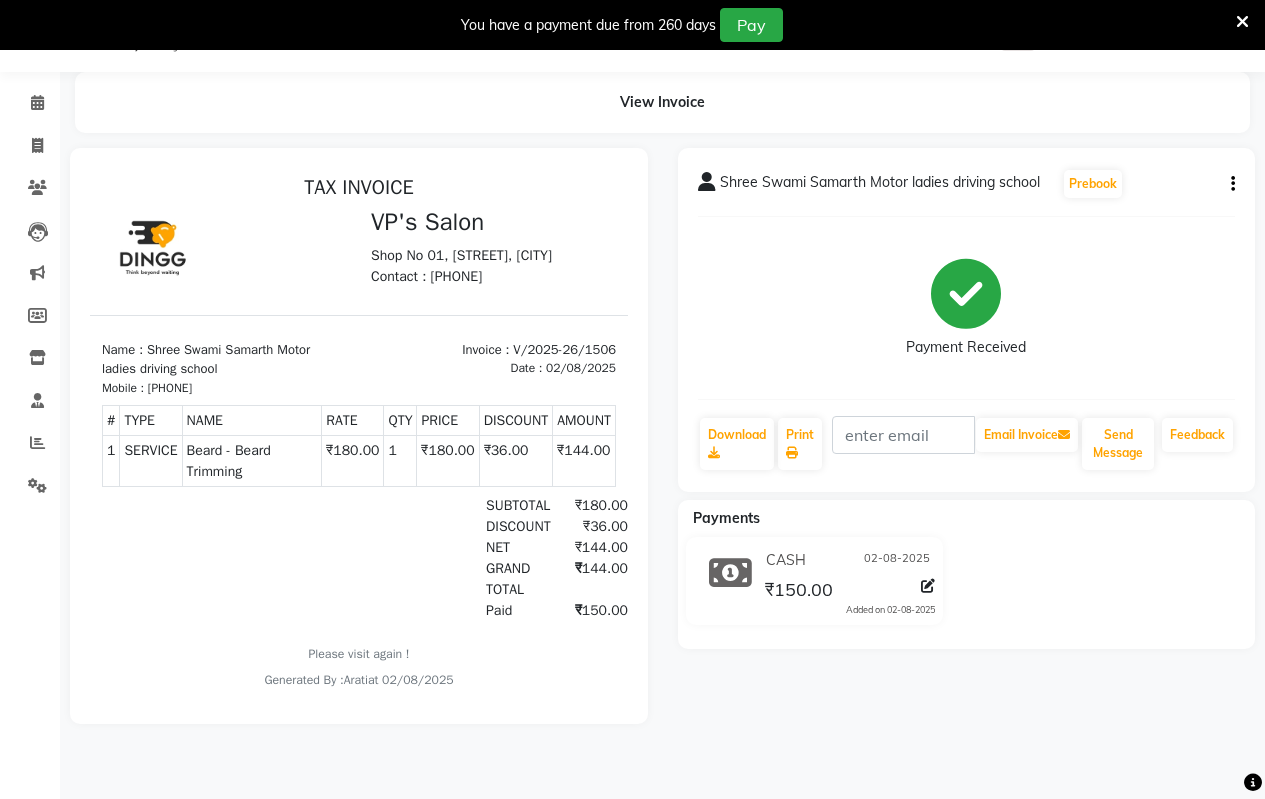 click 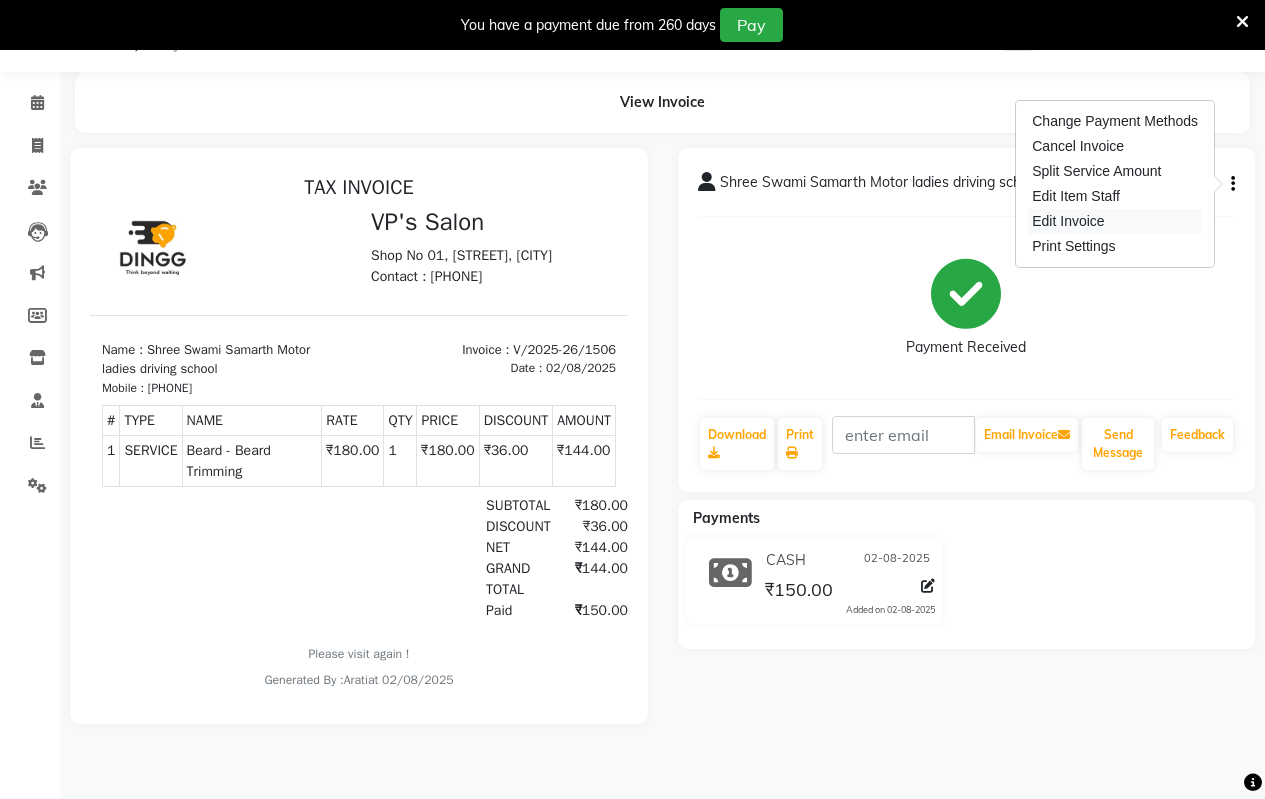 click on "Edit Invoice" at bounding box center (1115, 221) 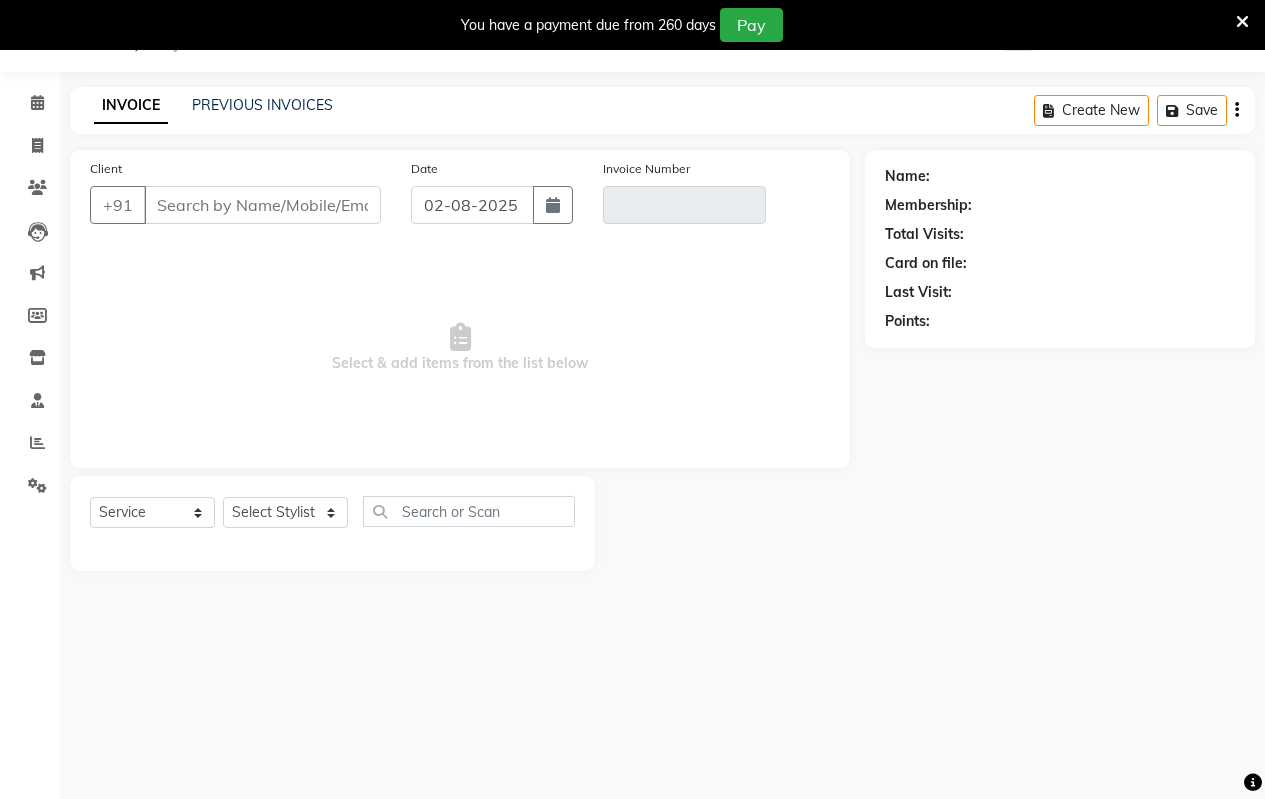 type on "7743965443" 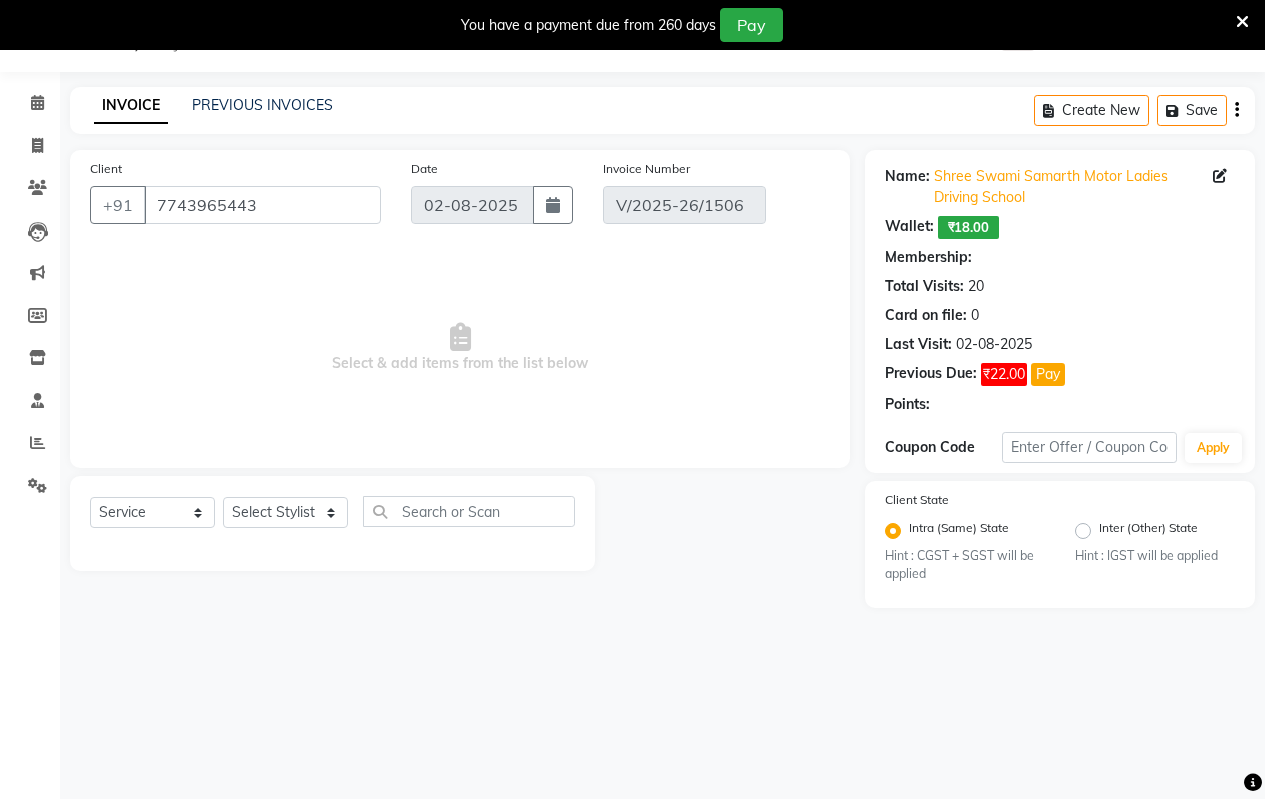 select on "select" 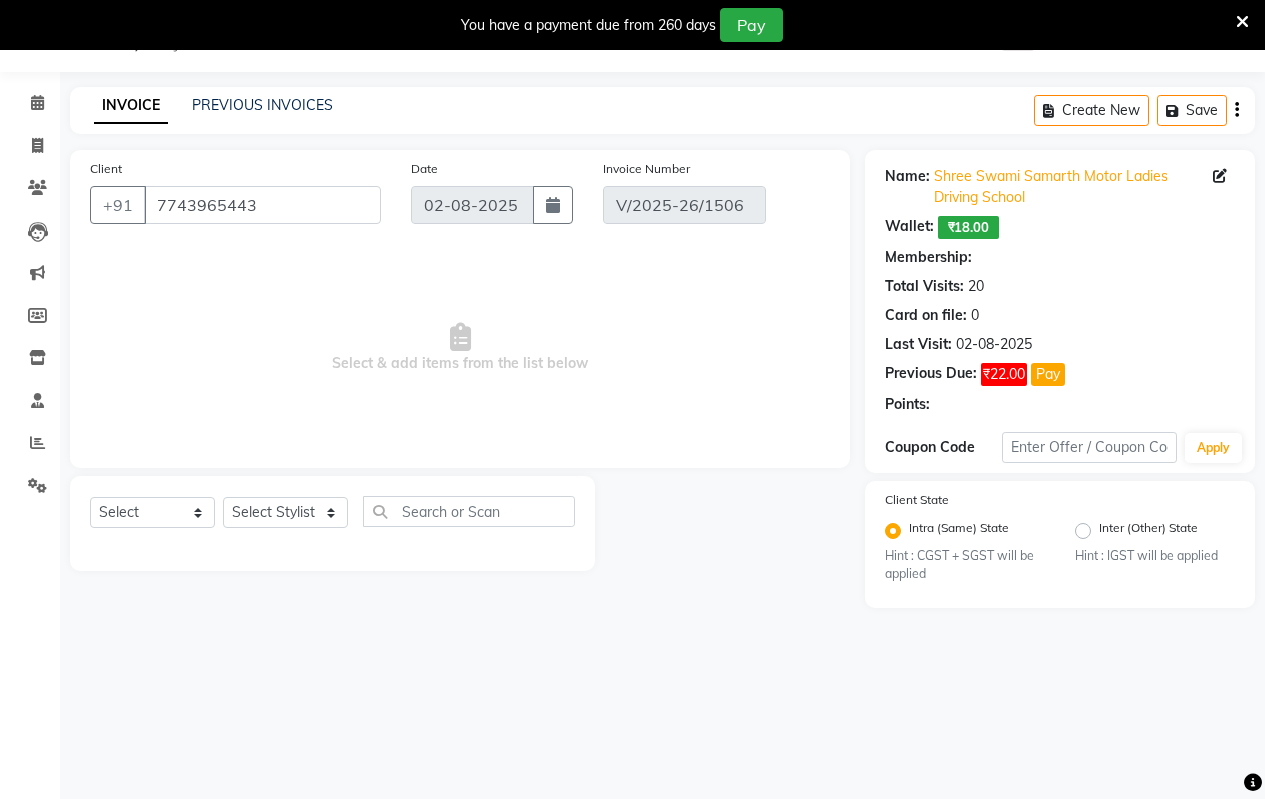 select on "1: Object" 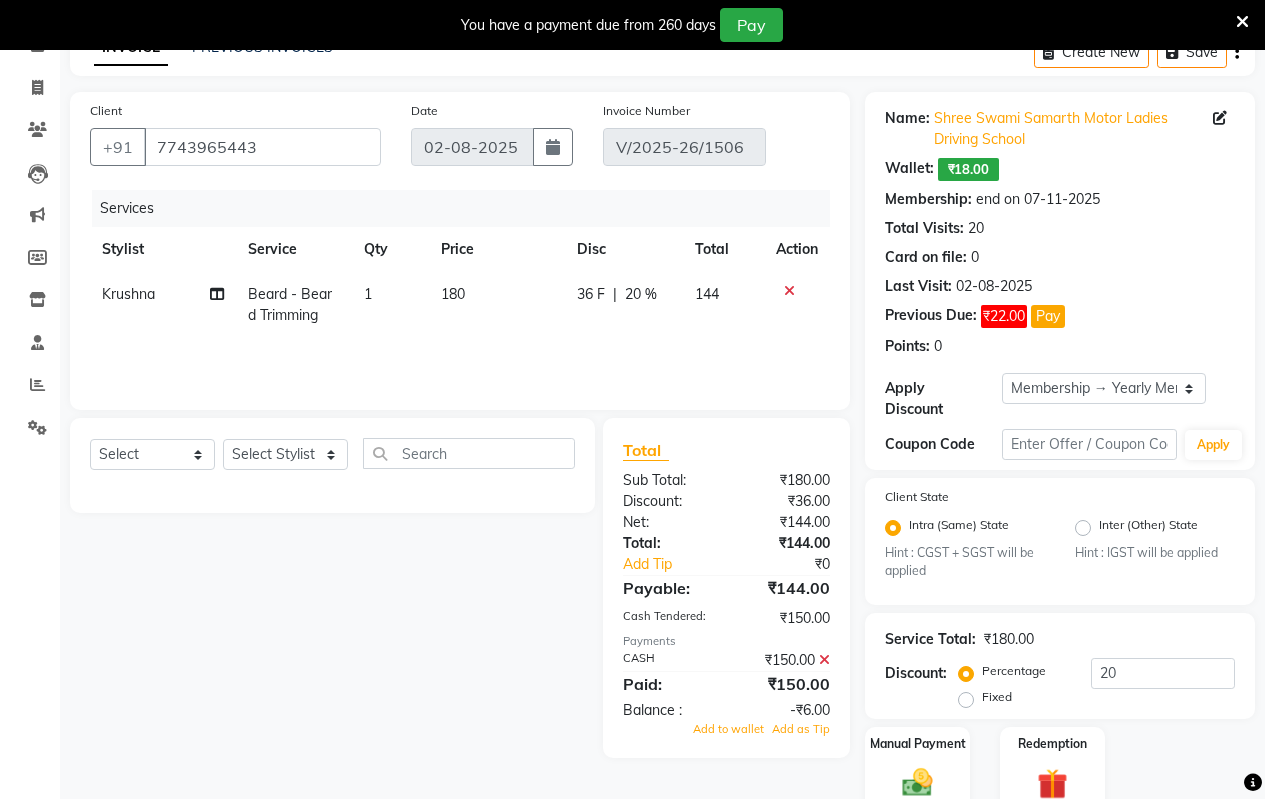 scroll, scrollTop: 0, scrollLeft: 0, axis: both 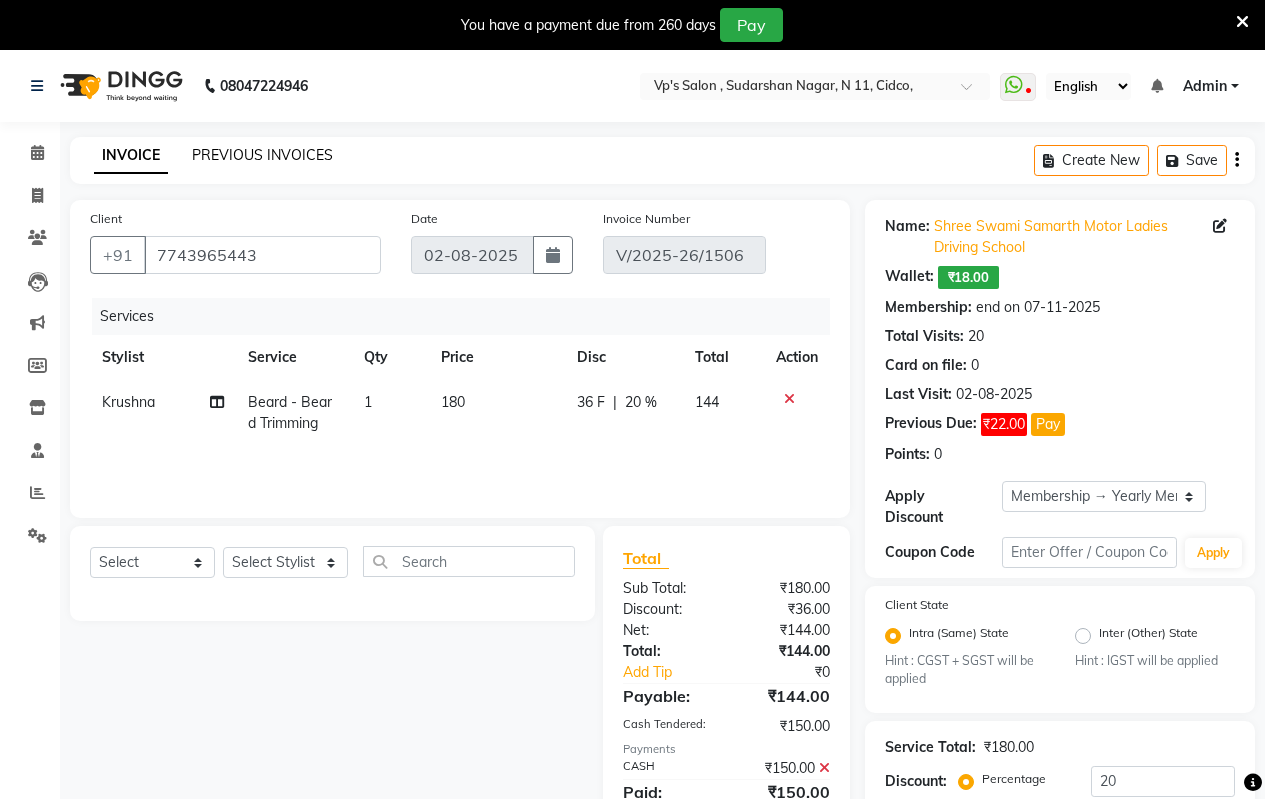 click on "PREVIOUS INVOICES" 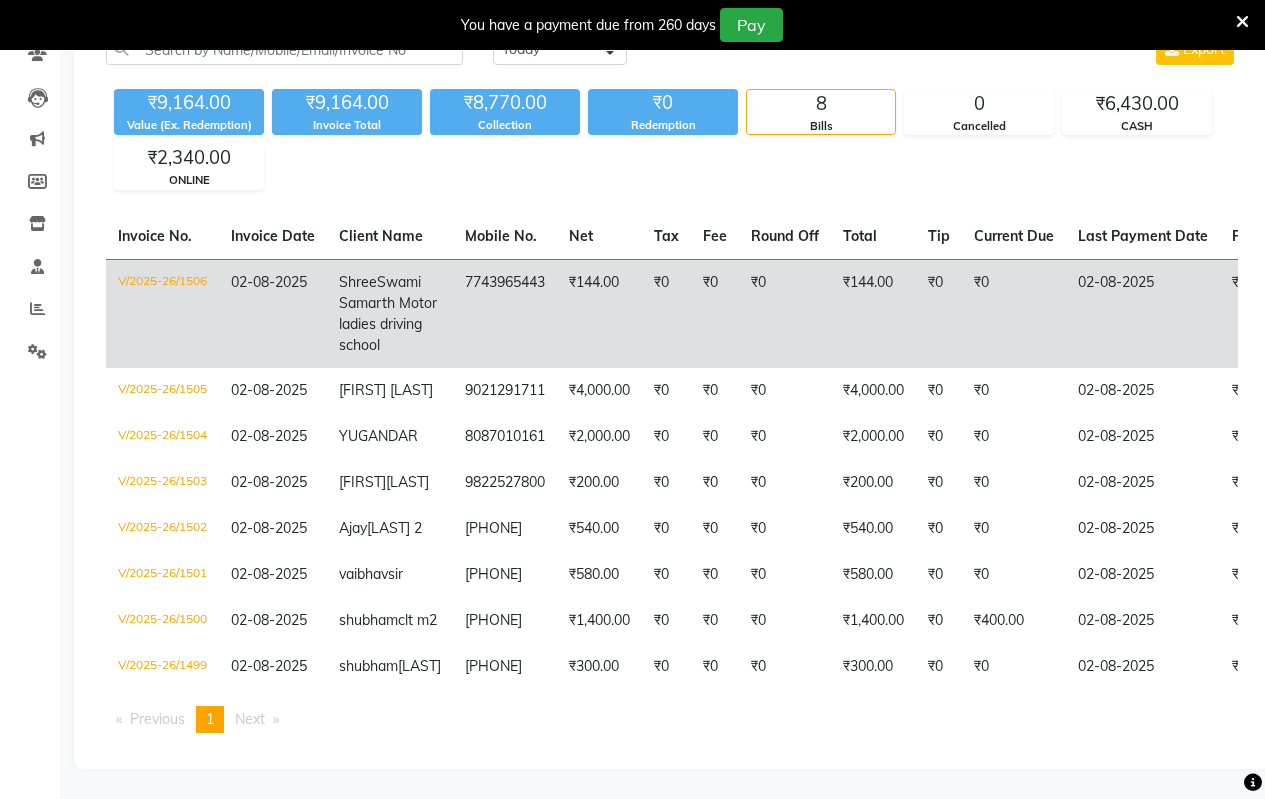 scroll, scrollTop: 300, scrollLeft: 0, axis: vertical 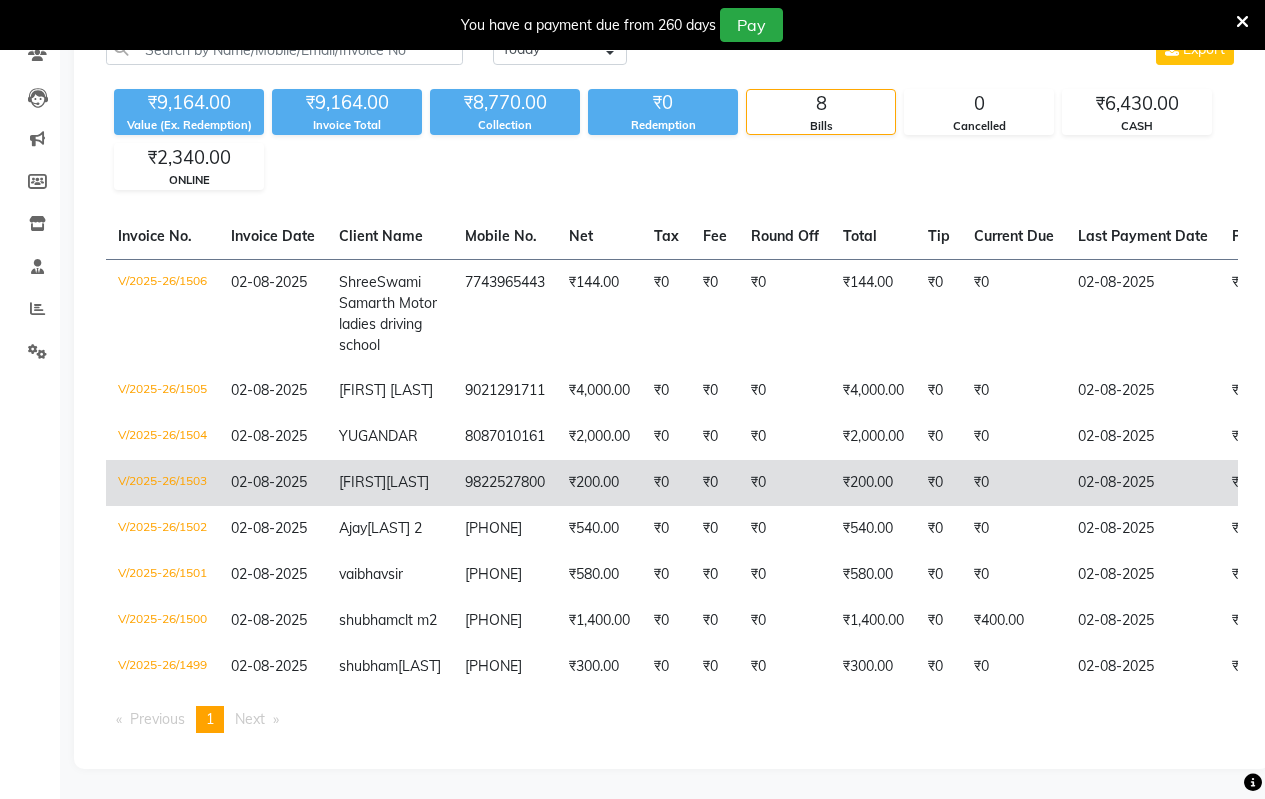 click on "9822527800" 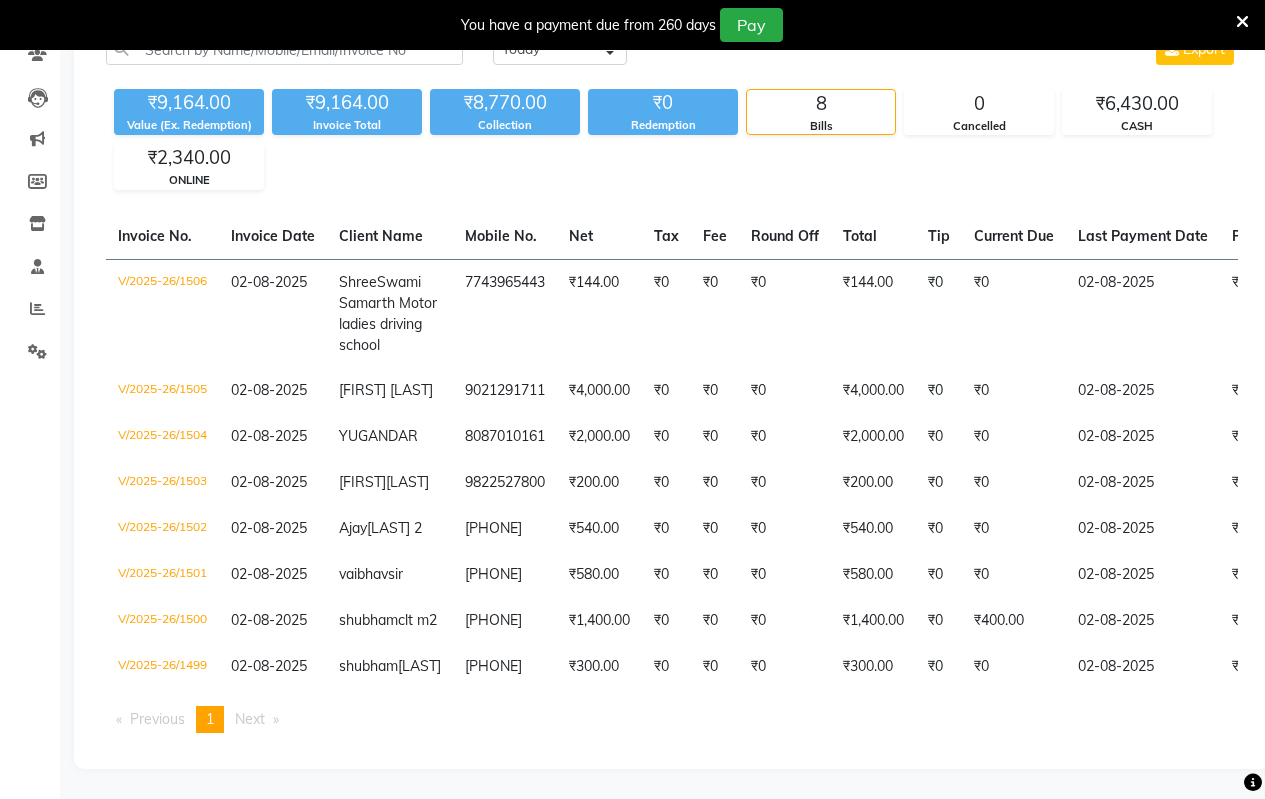 drag, startPoint x: 417, startPoint y: 201, endPoint x: 158, endPoint y: 16, distance: 318.28604 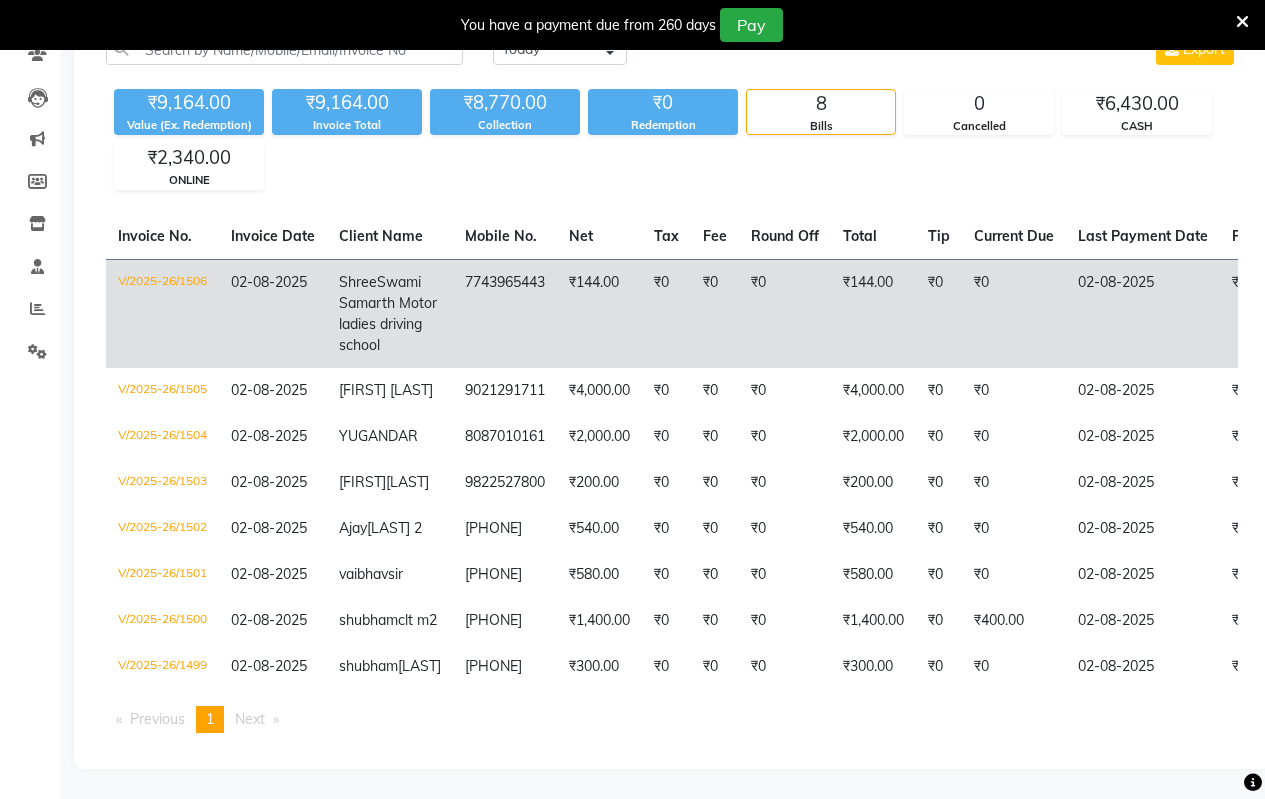 click on "Shree  Swami Samarth Motor ladies driving school" 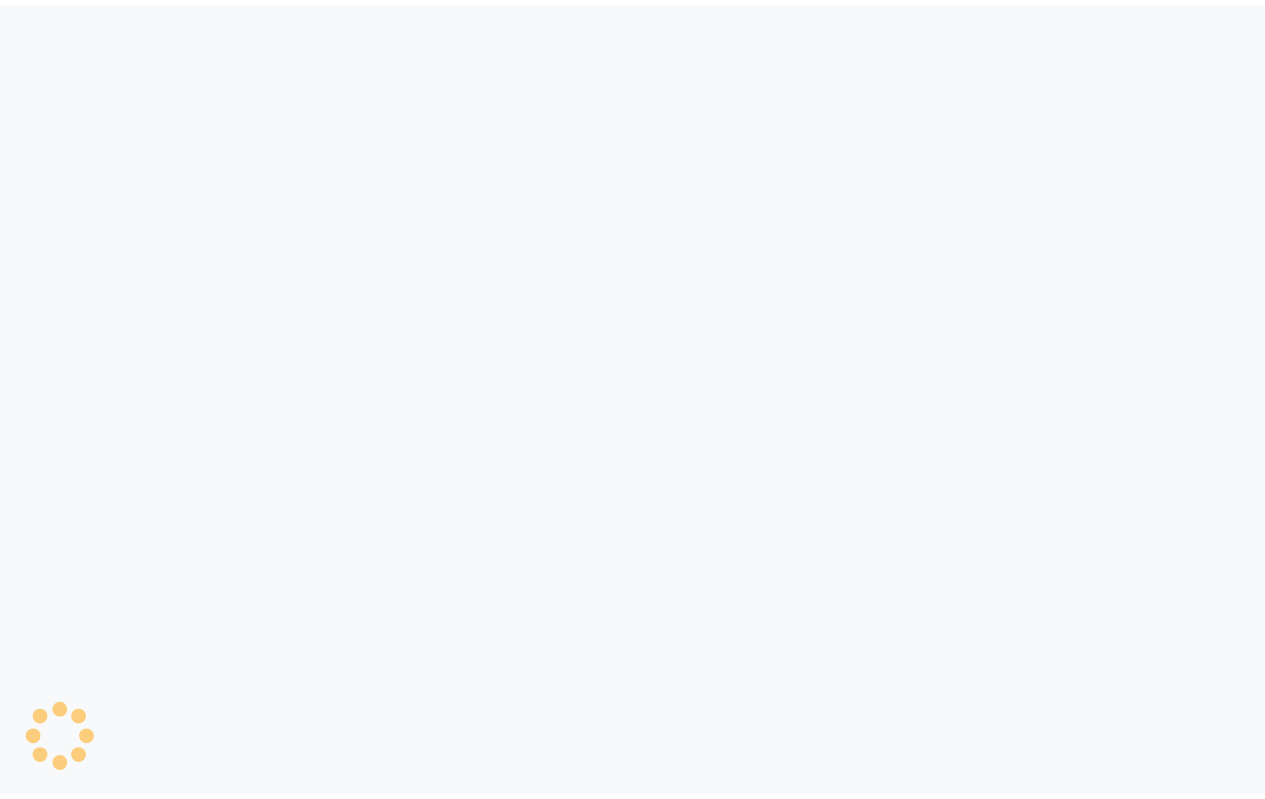 scroll, scrollTop: 0, scrollLeft: 0, axis: both 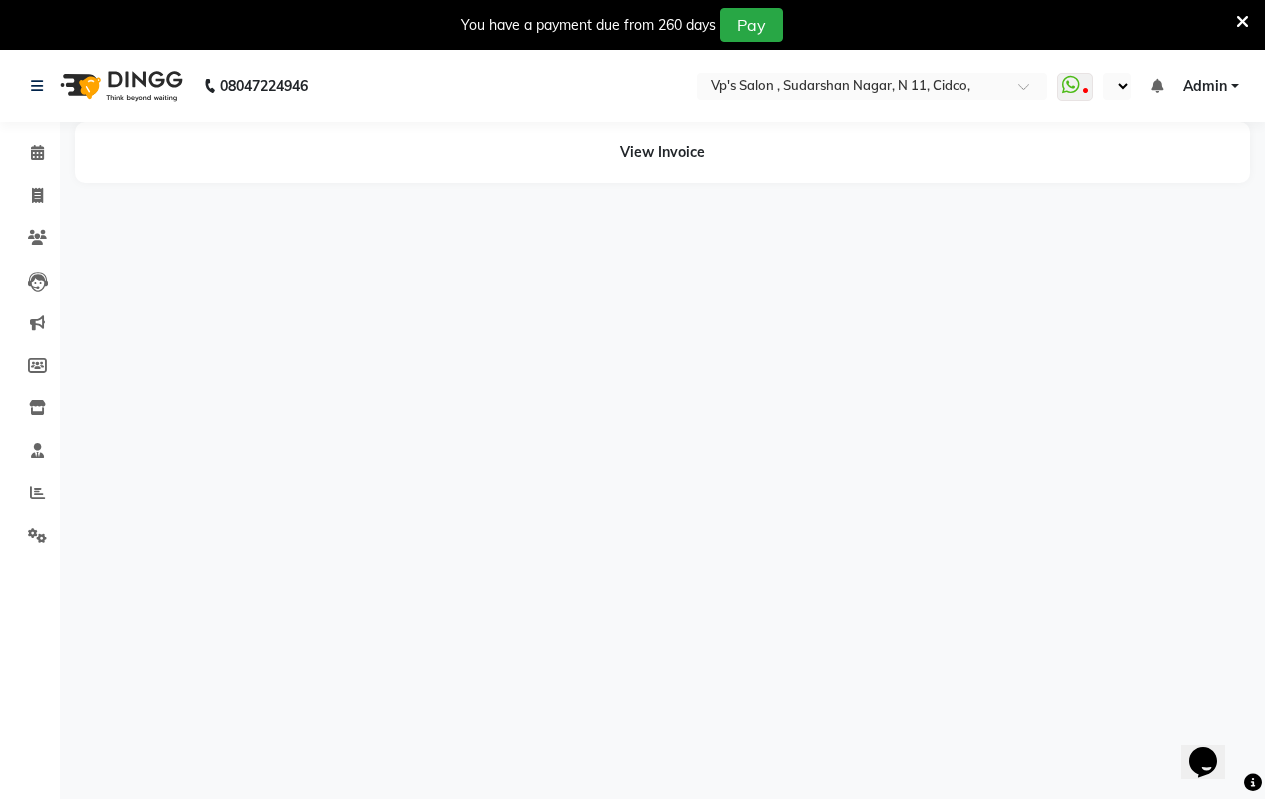select on "en" 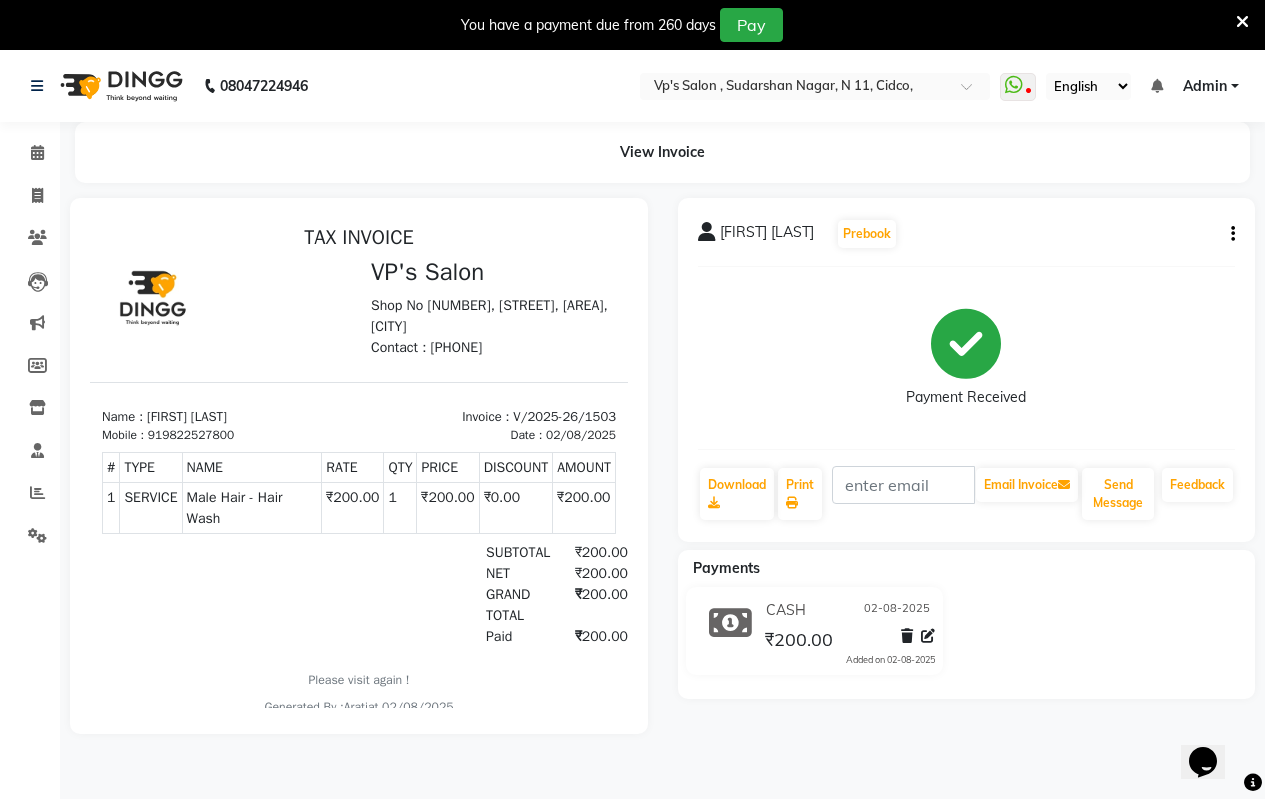 scroll, scrollTop: 0, scrollLeft: 0, axis: both 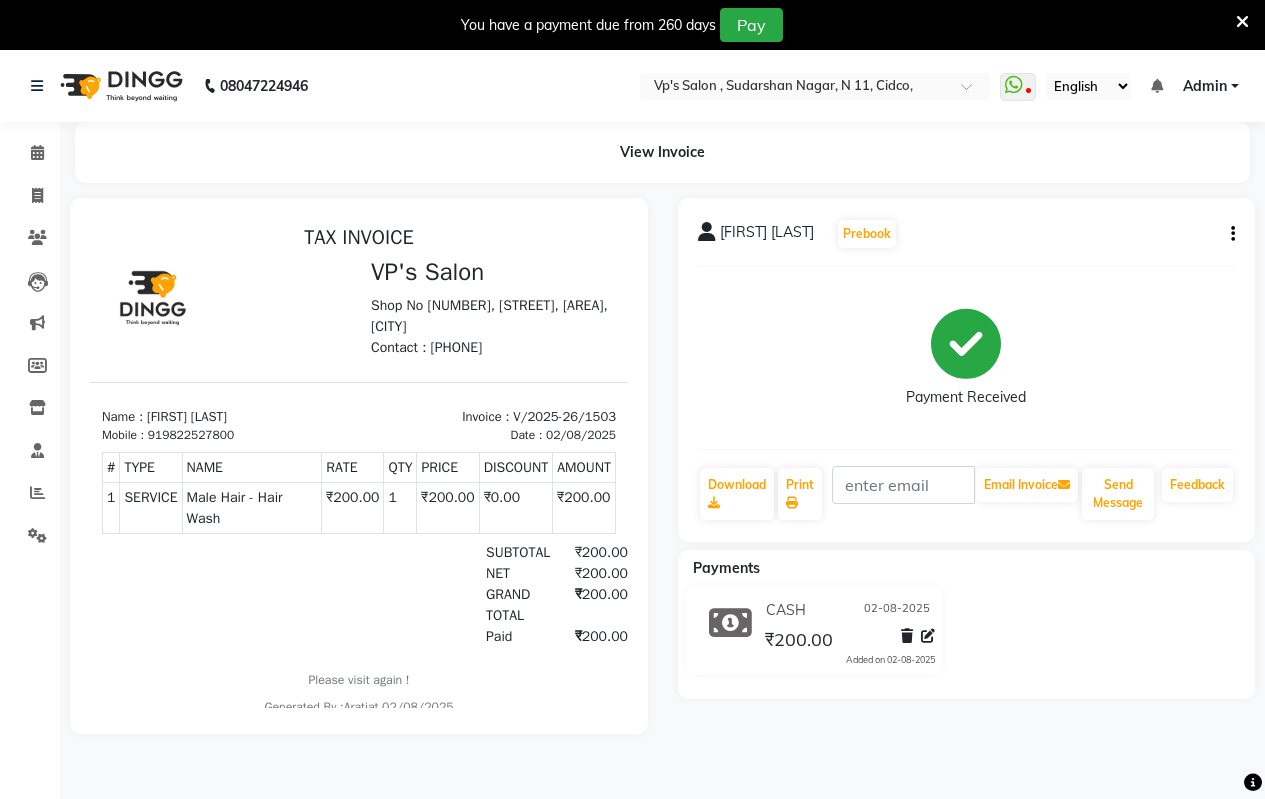 click 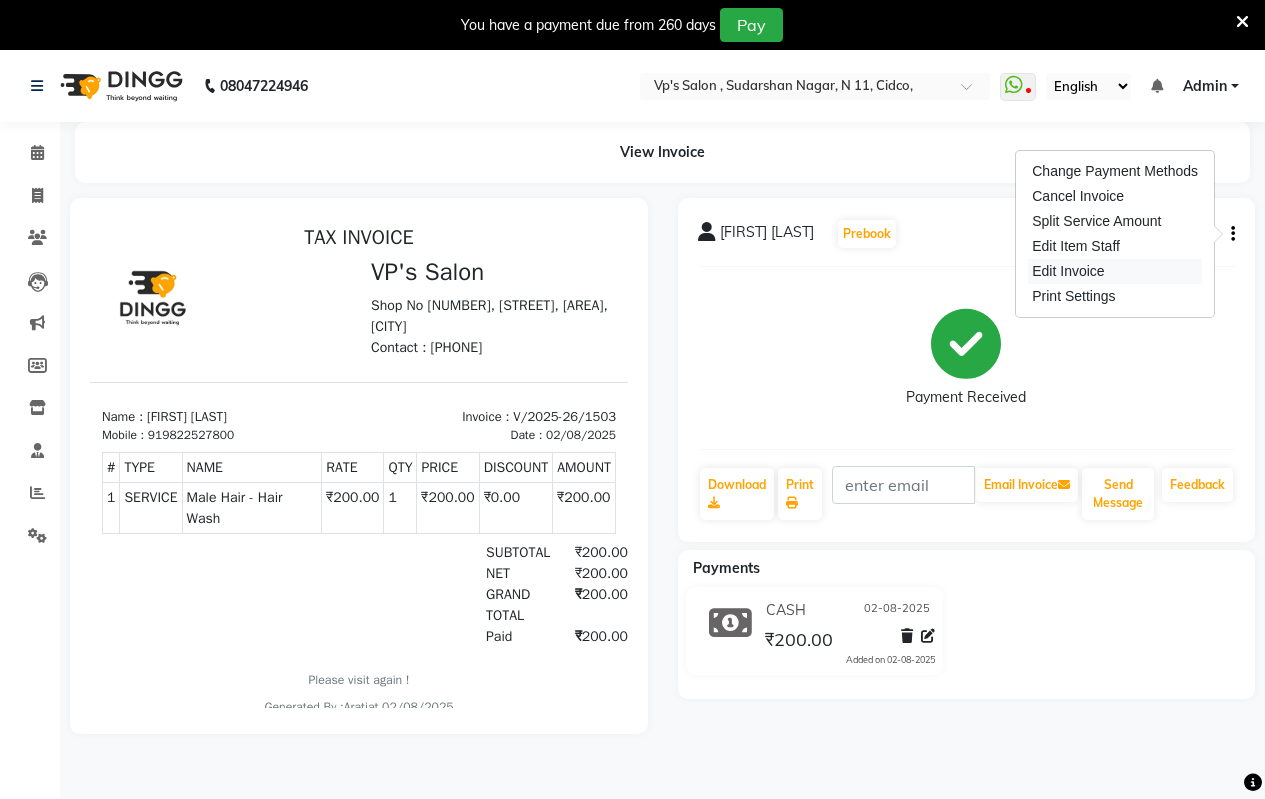 click on "Edit Invoice" at bounding box center (1115, 271) 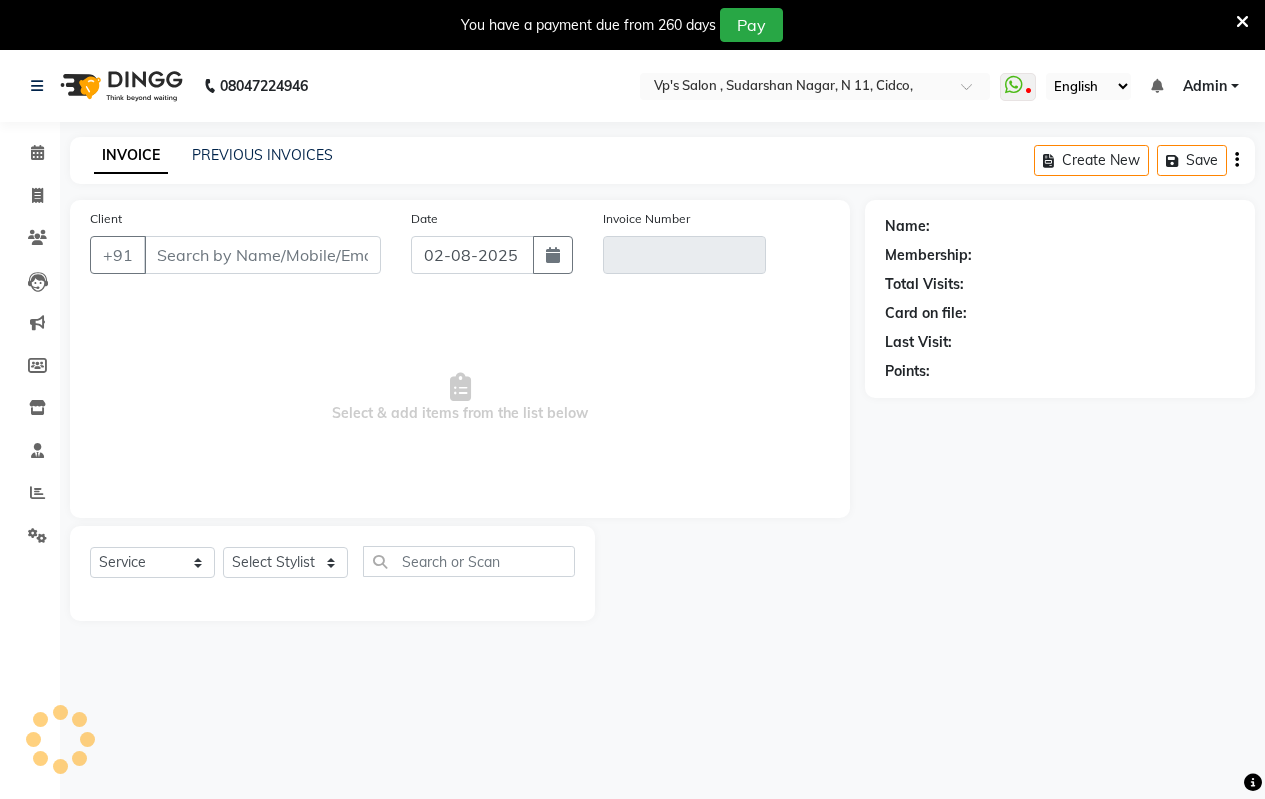 scroll, scrollTop: 50, scrollLeft: 0, axis: vertical 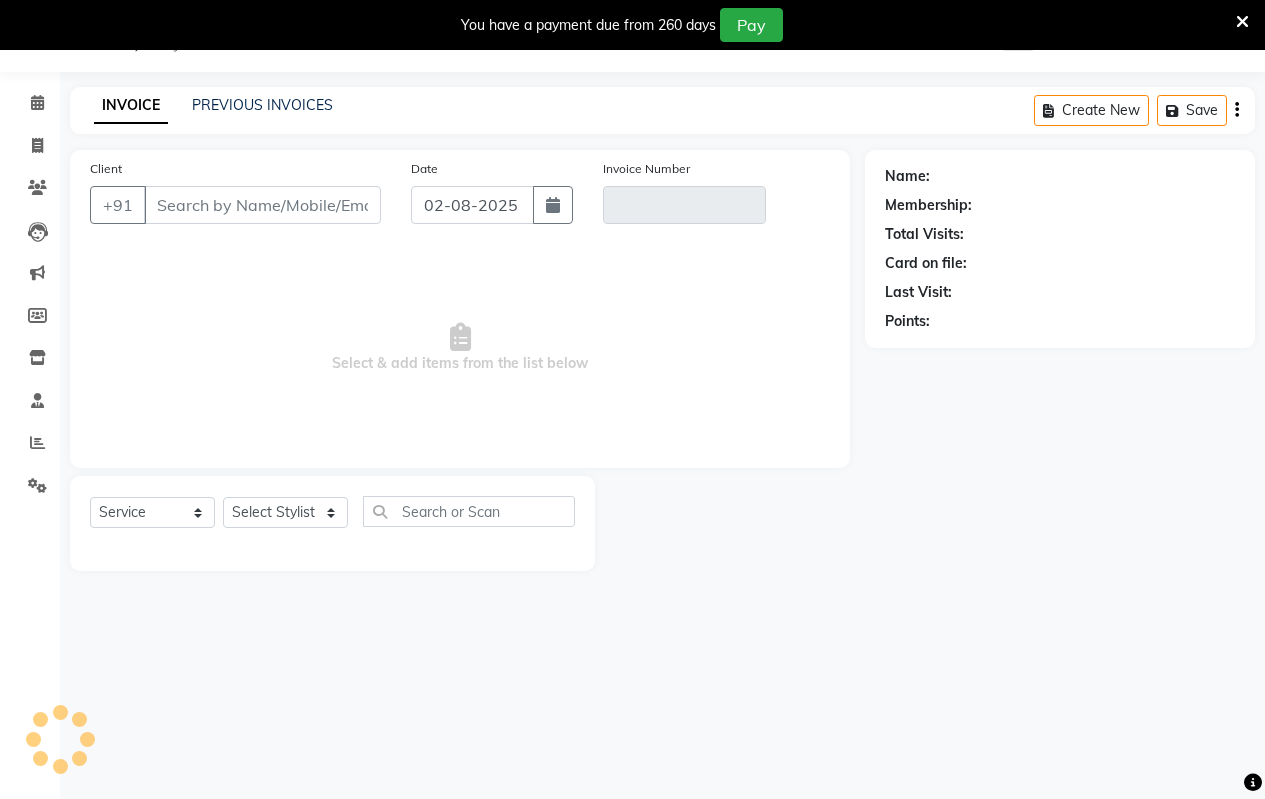 type on "9822527800" 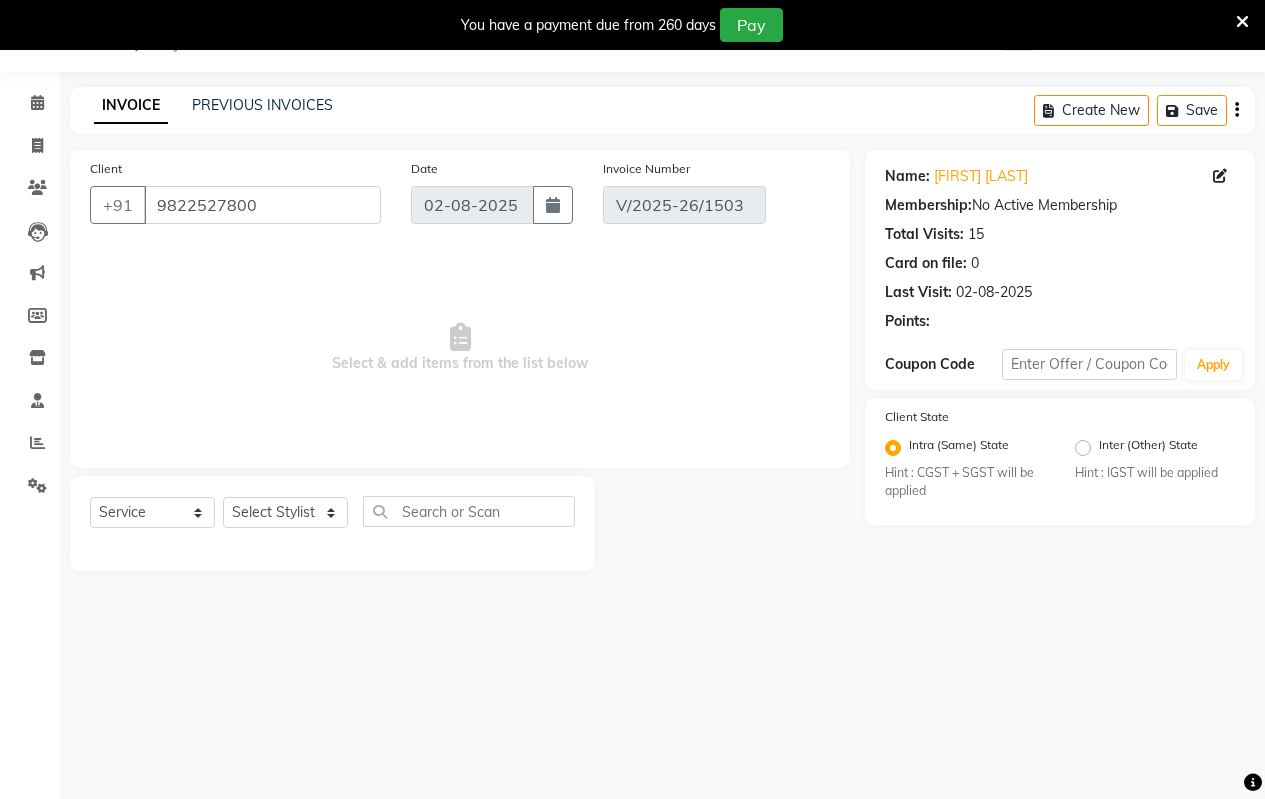 select on "select" 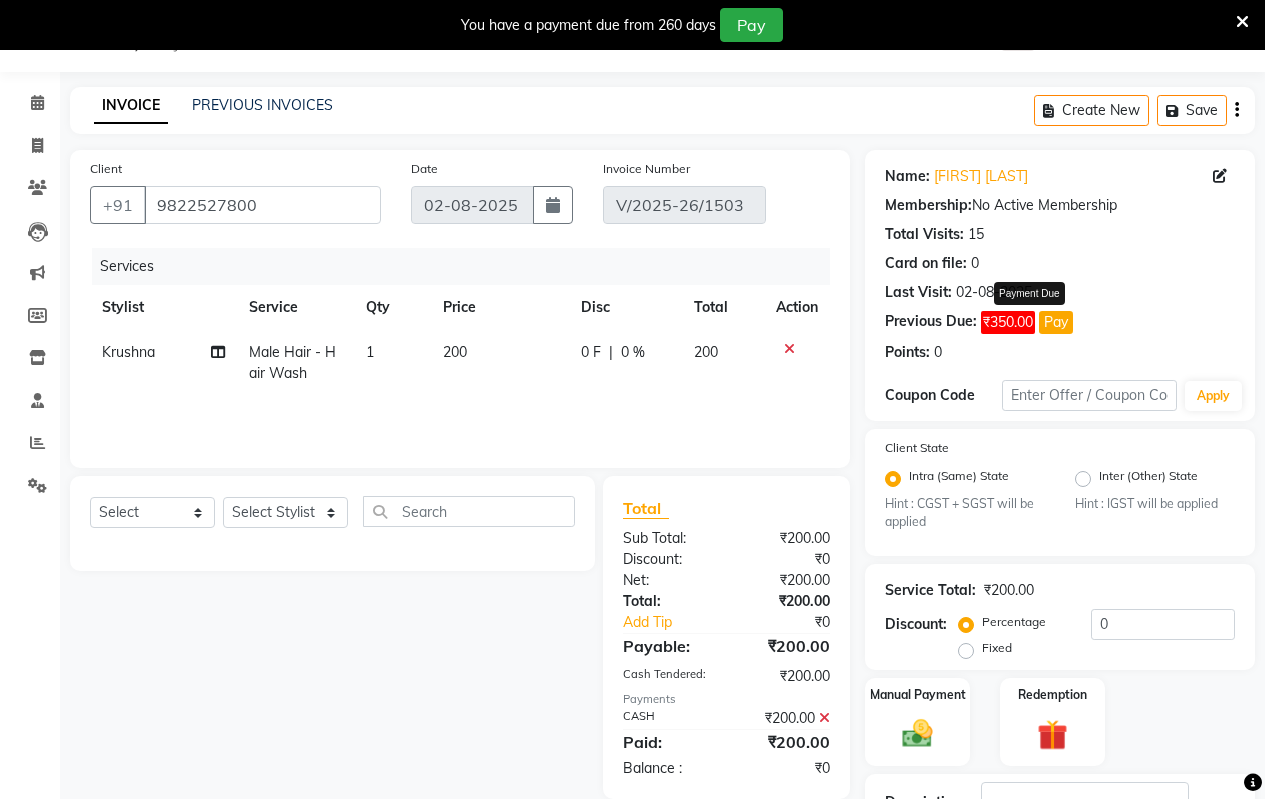 click on "Pay" 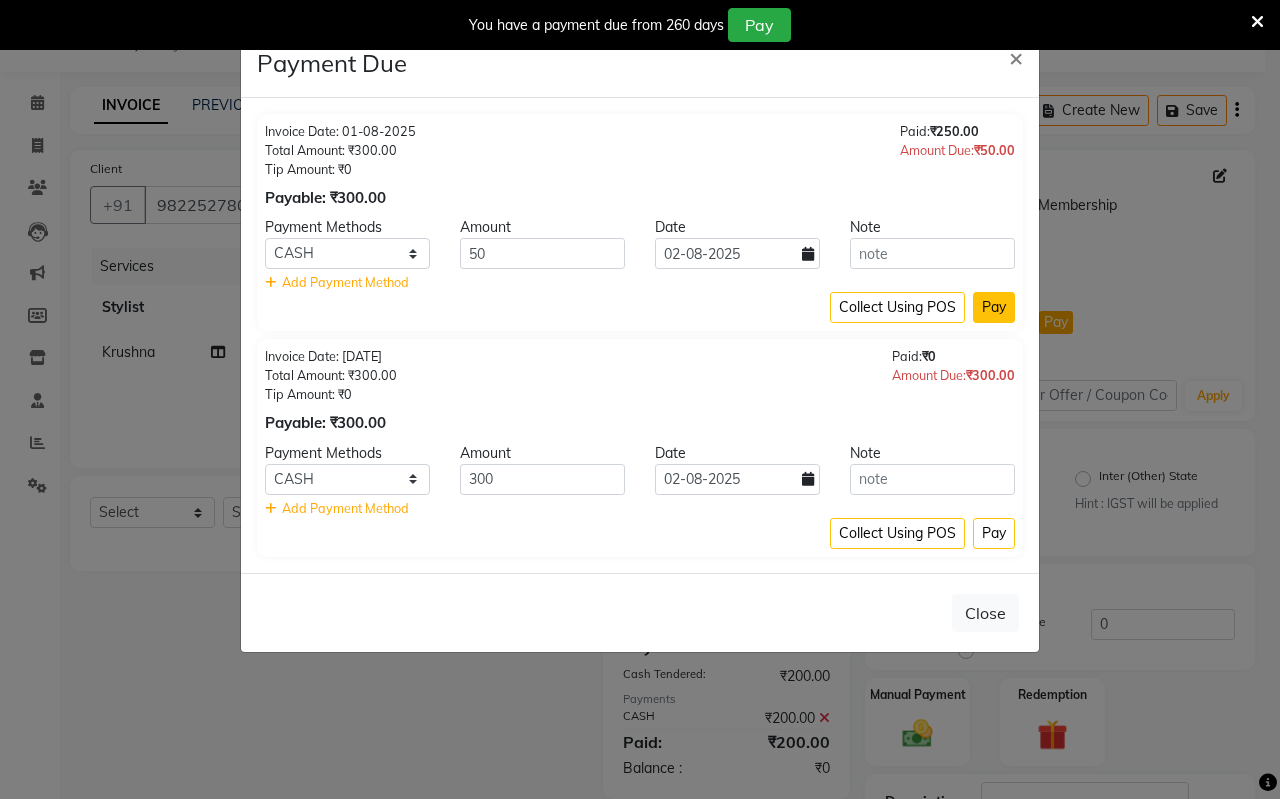 click on "Pay" 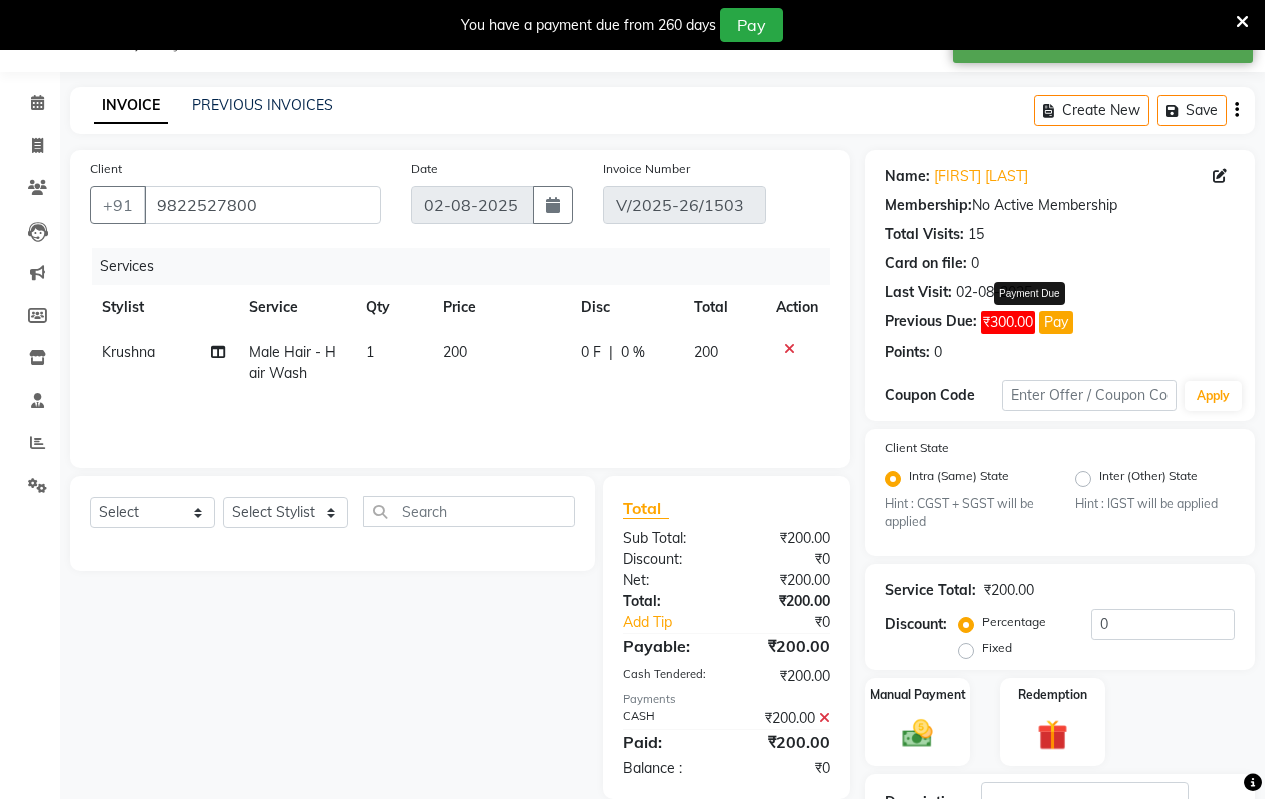 click on "Pay" 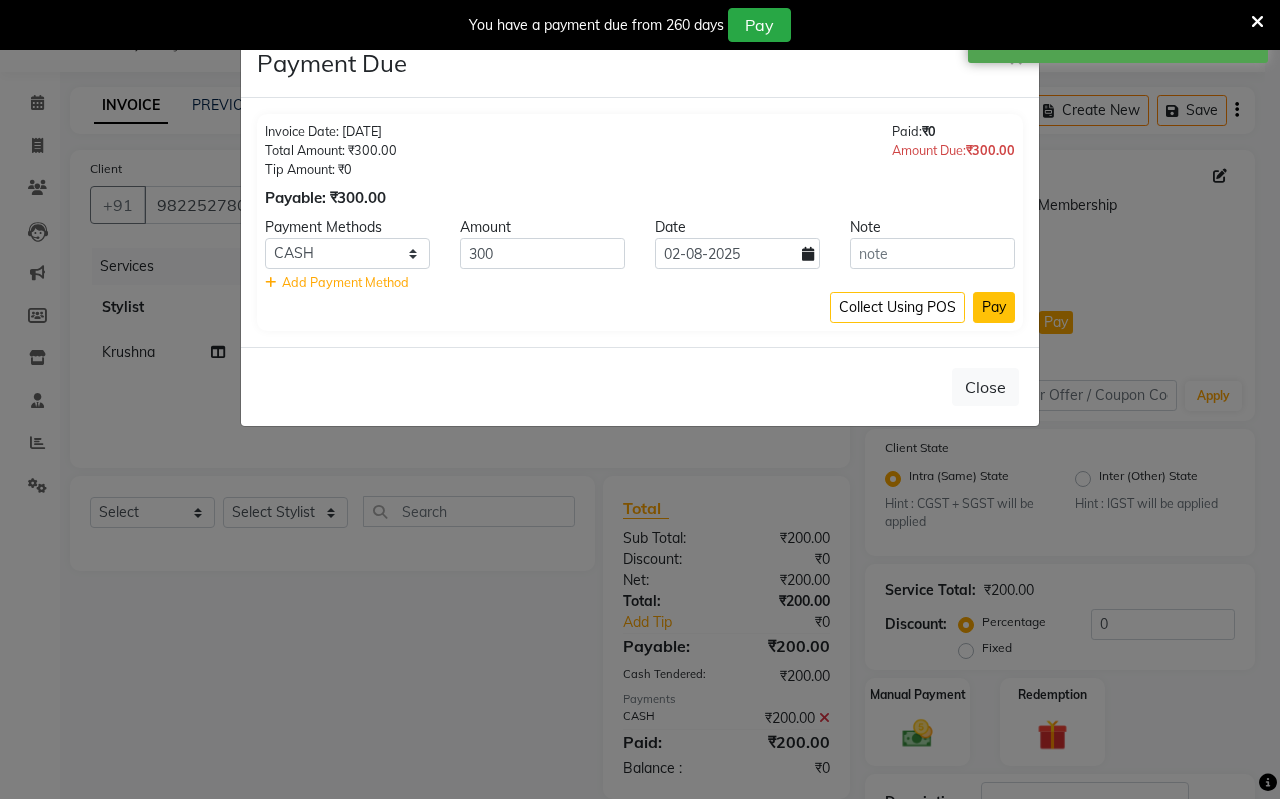 click on "Pay" 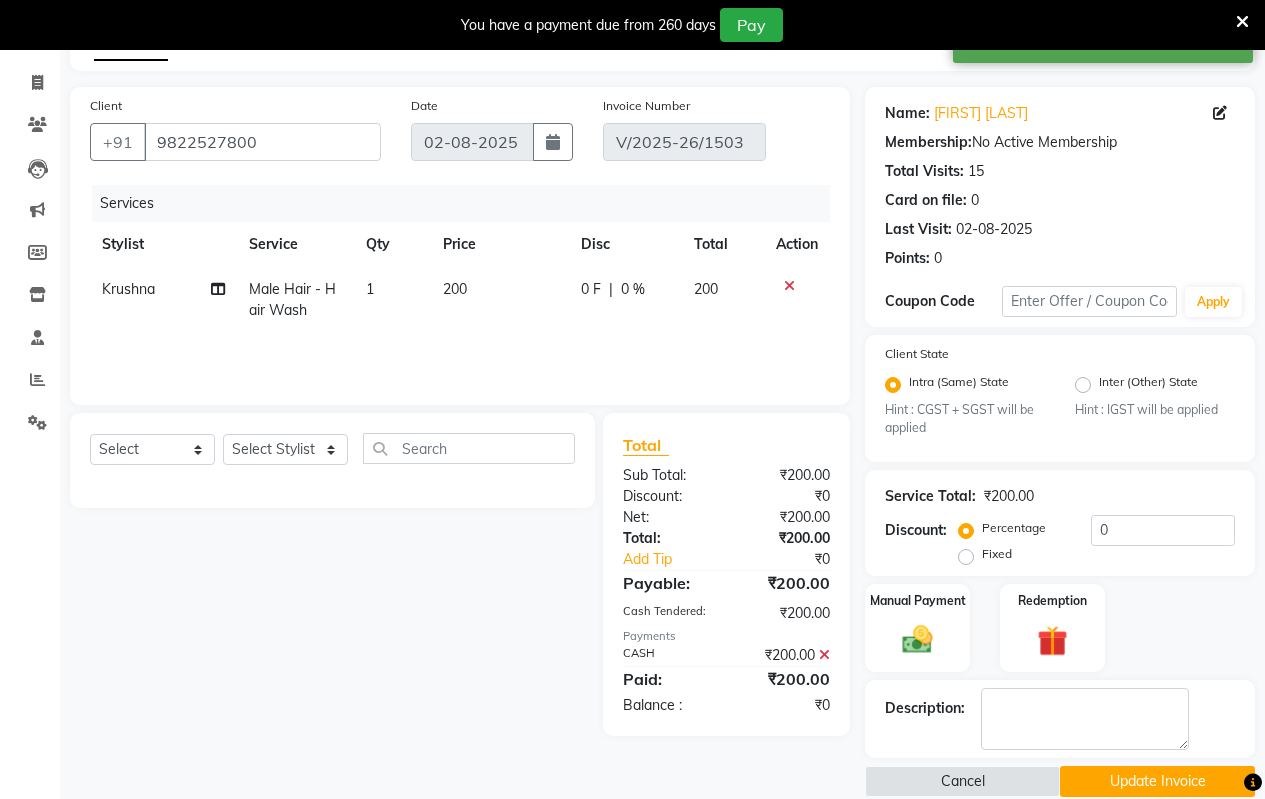 scroll, scrollTop: 141, scrollLeft: 0, axis: vertical 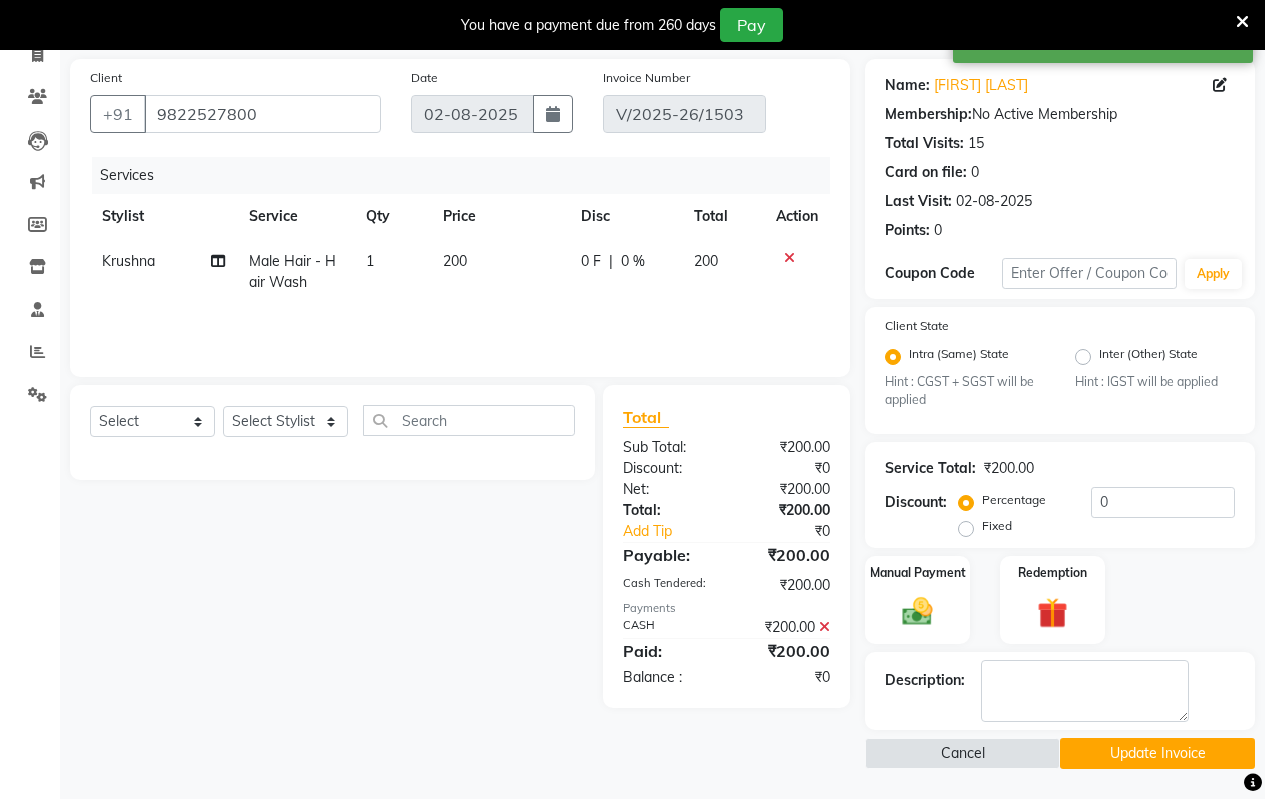 click on "Update Invoice" 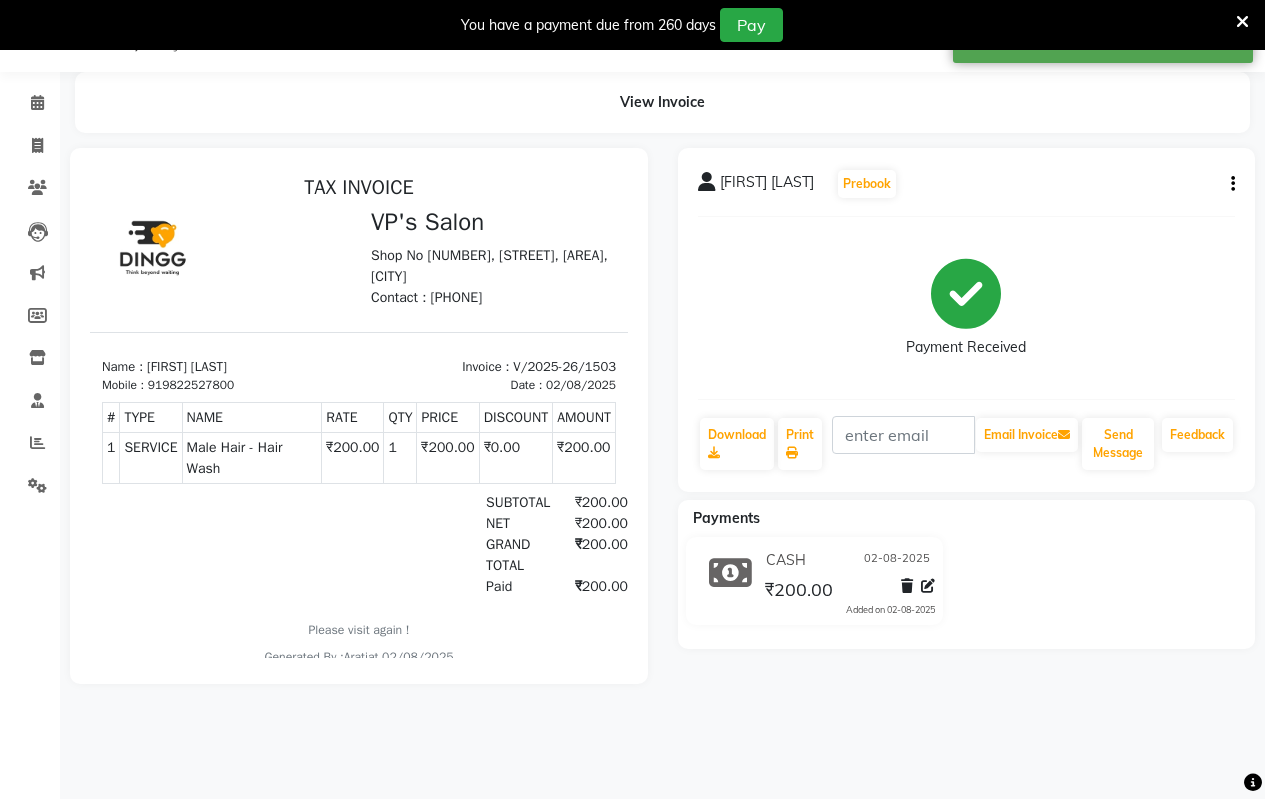 scroll, scrollTop: 0, scrollLeft: 0, axis: both 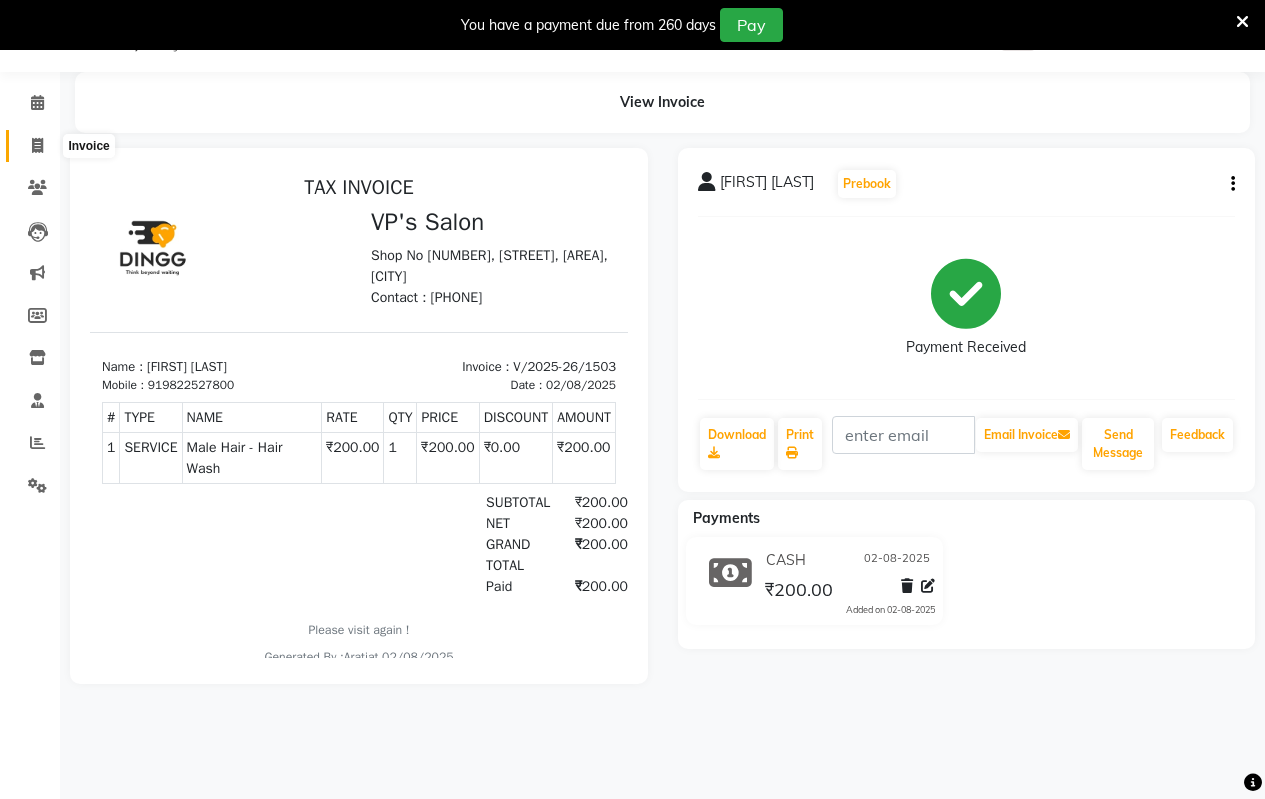 click 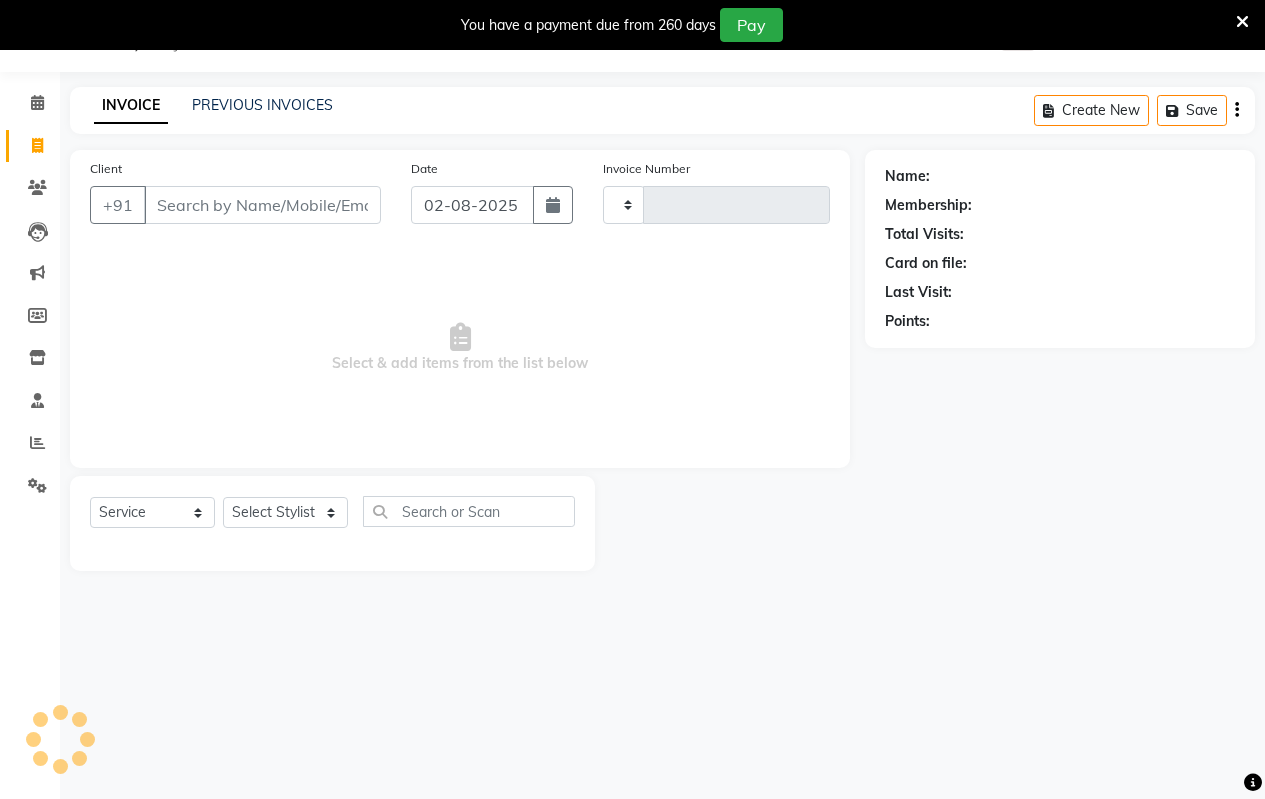 type on "1507" 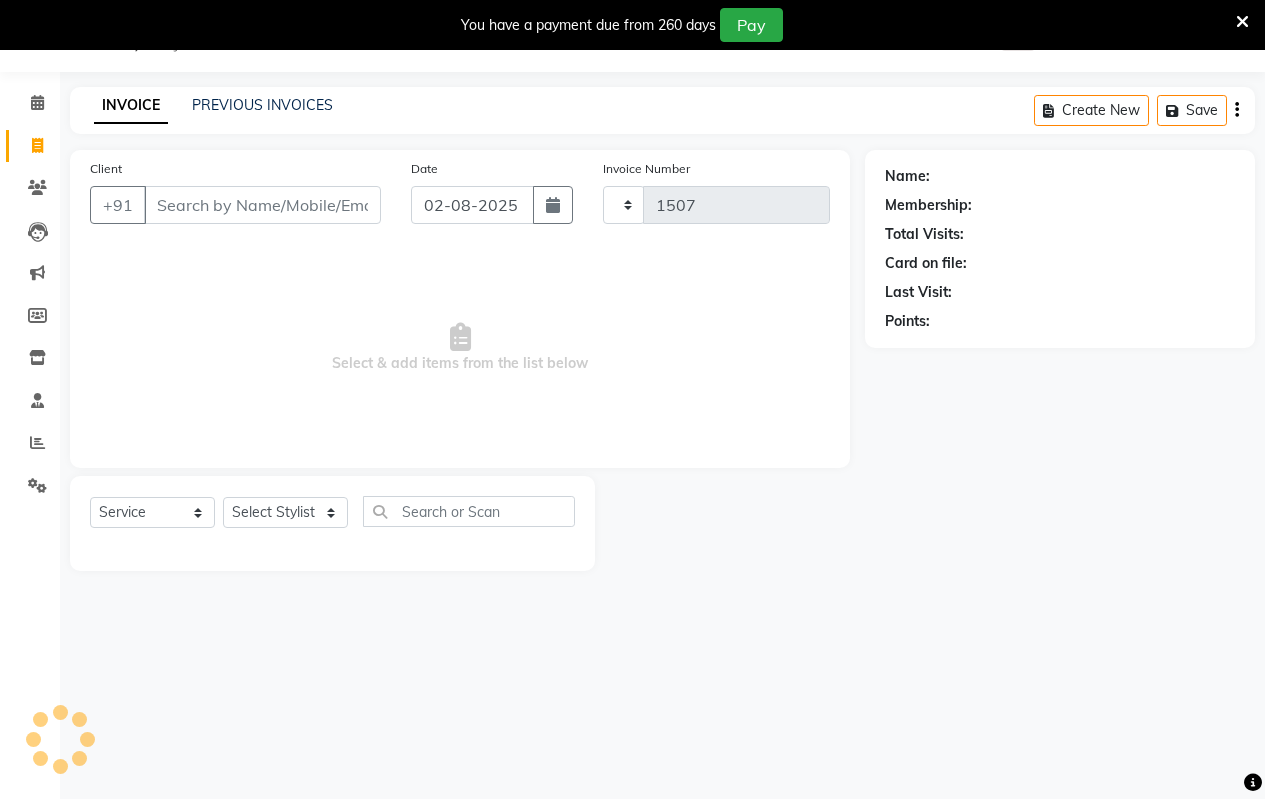 select on "4917" 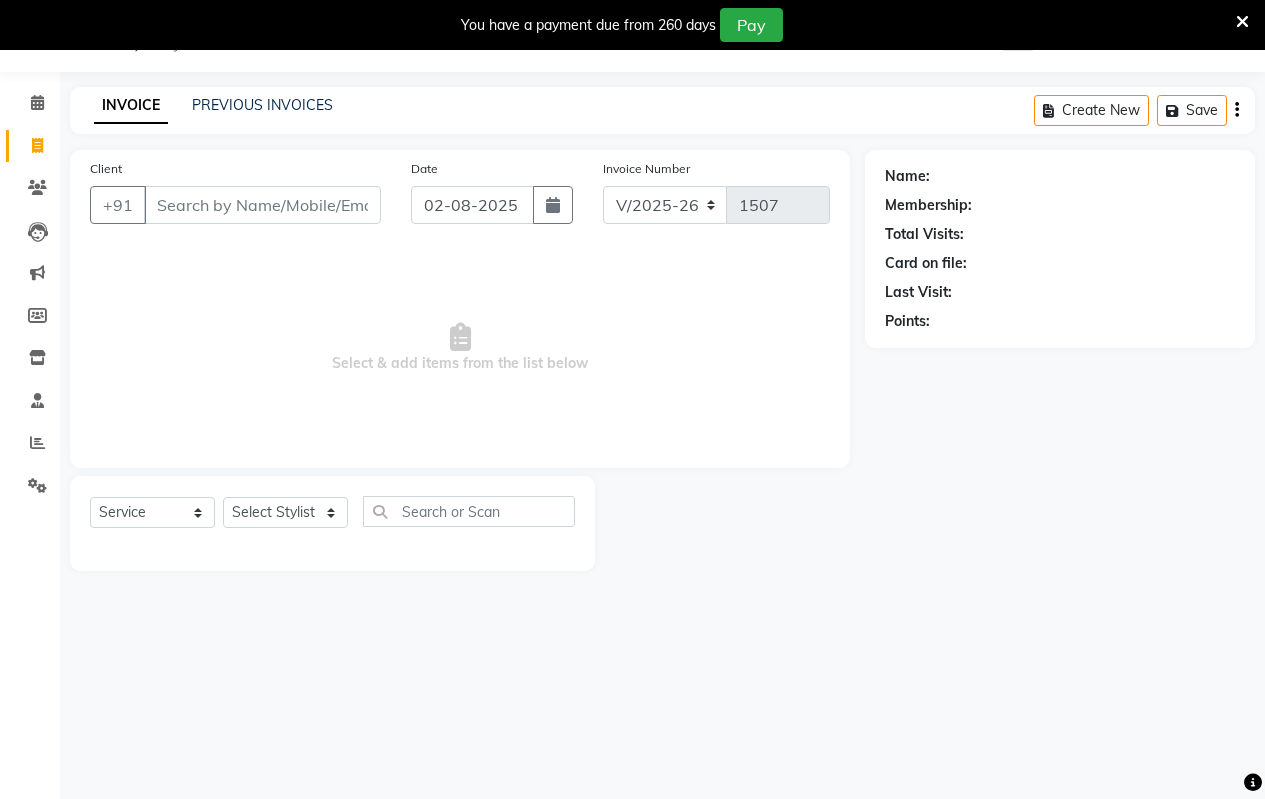 drag, startPoint x: 140, startPoint y: 368, endPoint x: 189, endPoint y: 424, distance: 74.41102 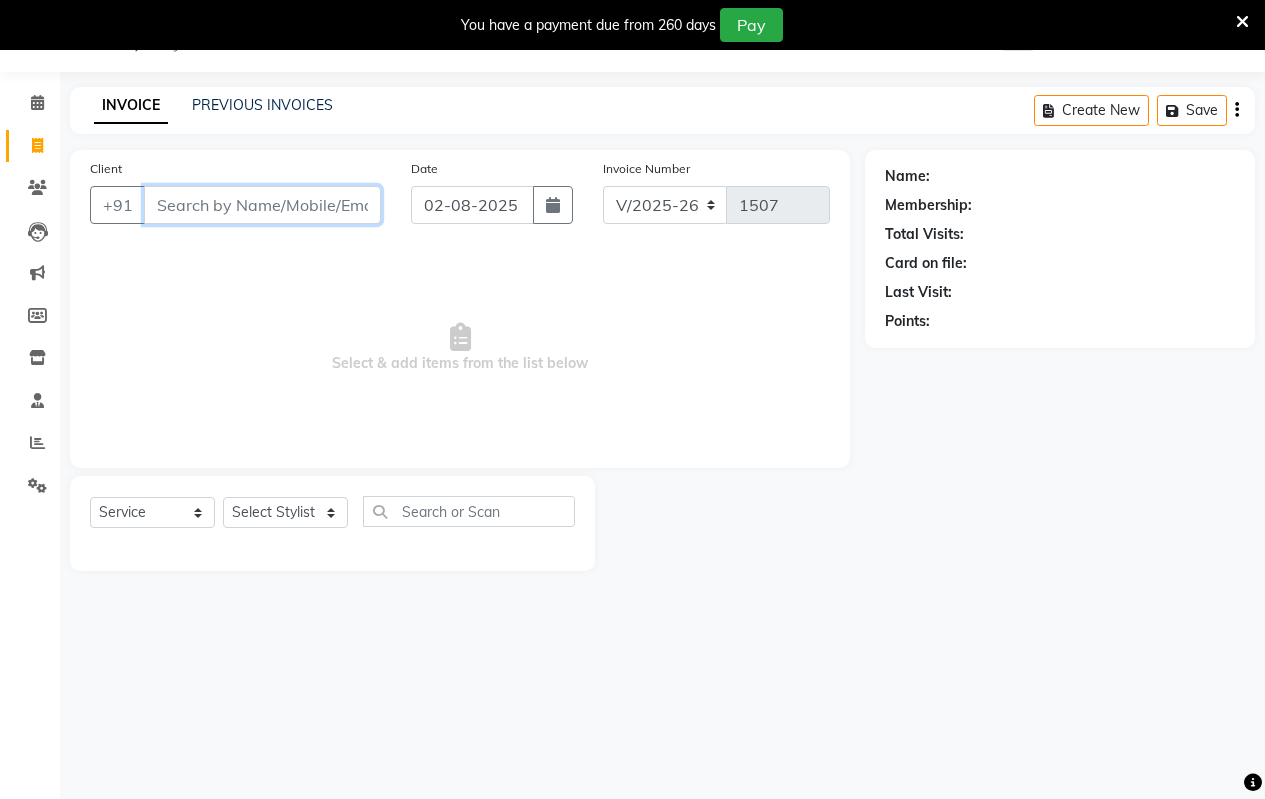 click on "Client" at bounding box center (262, 205) 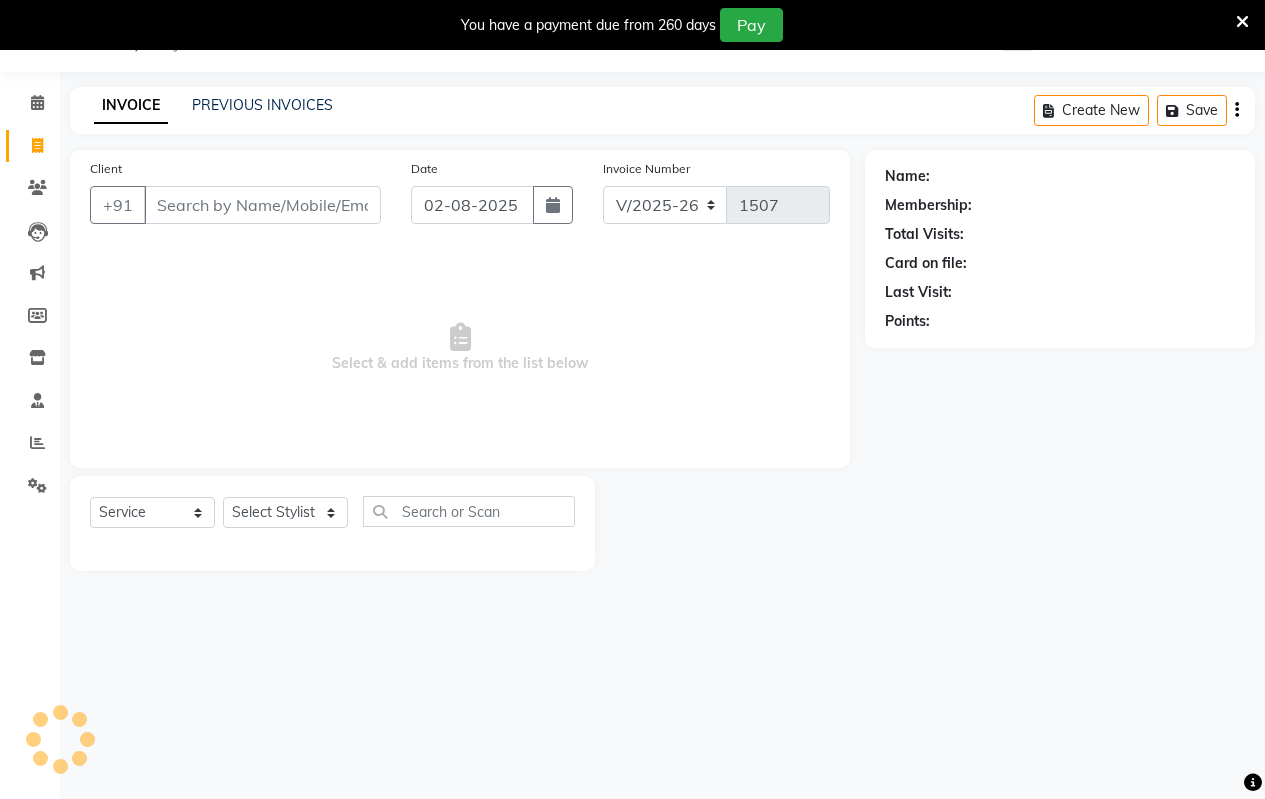 click on "INVOICE PREVIOUS INVOICES Create New   Save" 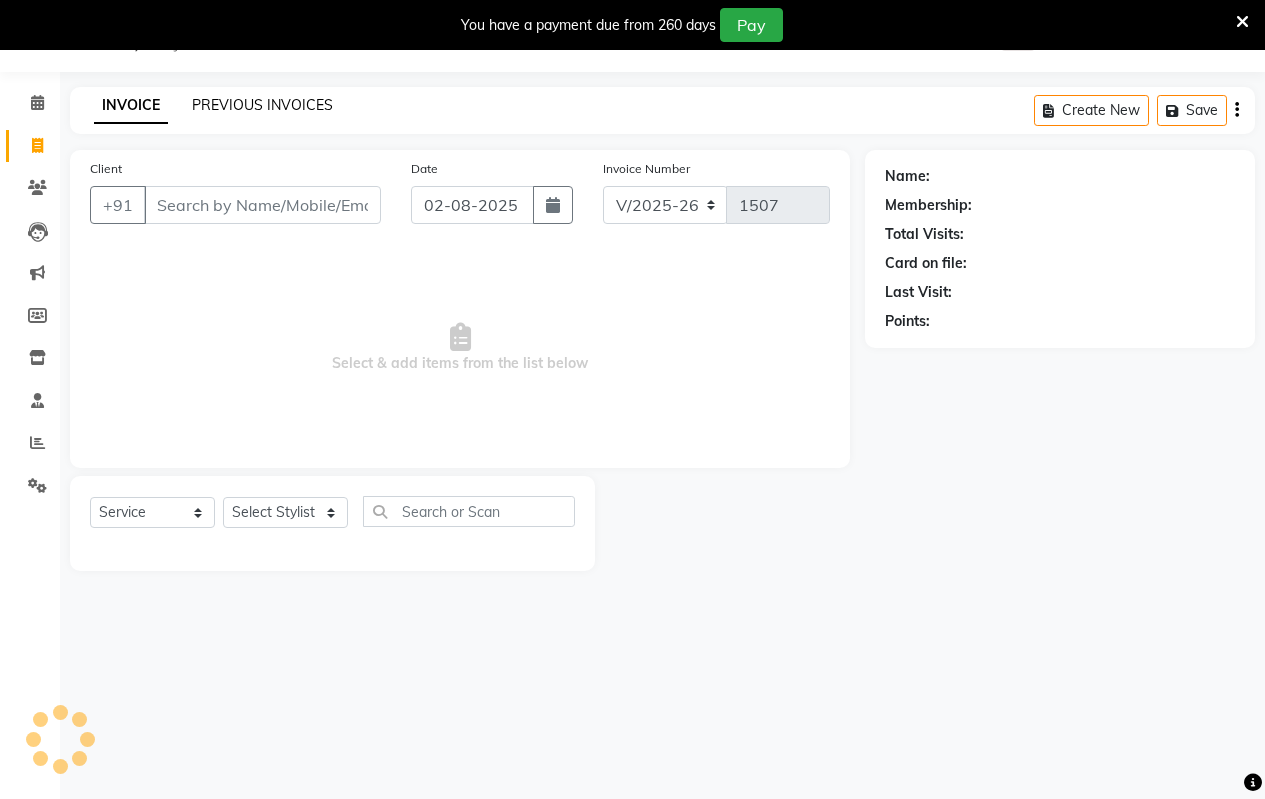 click on "PREVIOUS INVOICES" 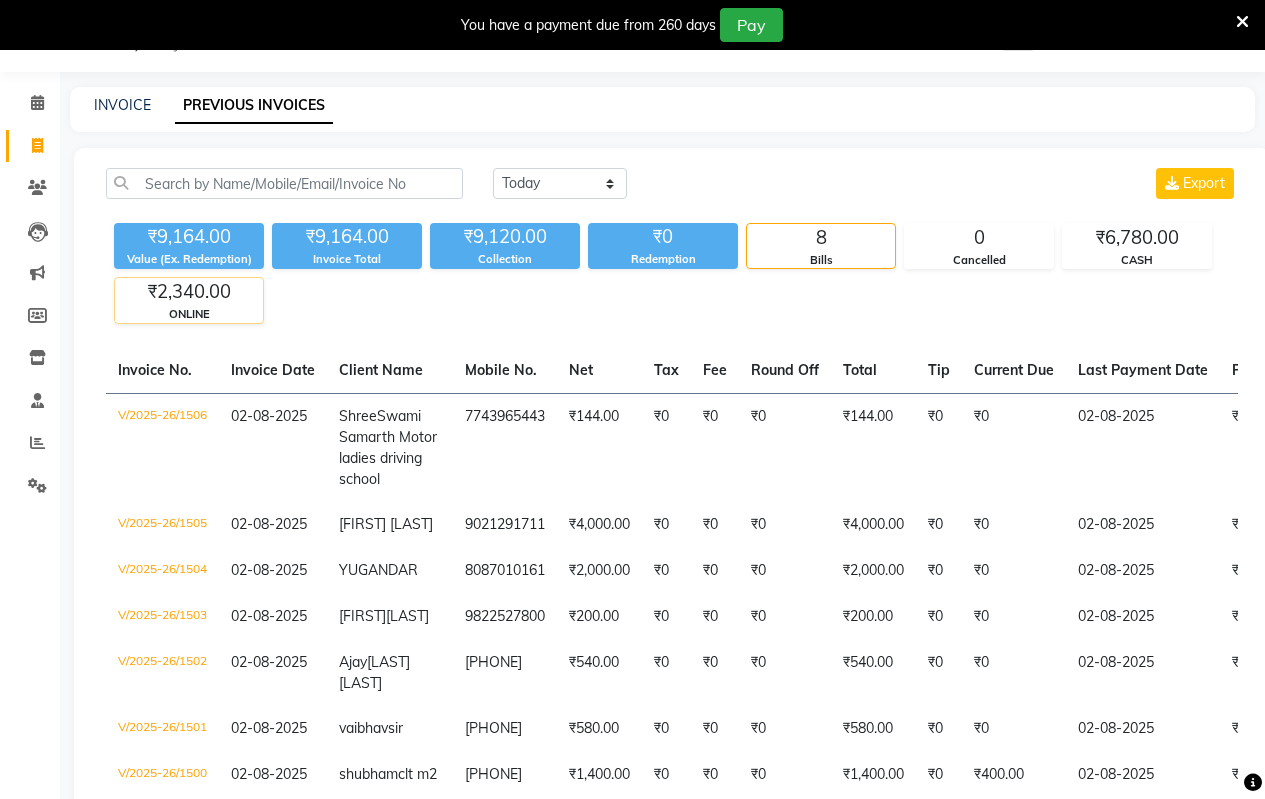 click on "ONLINE" 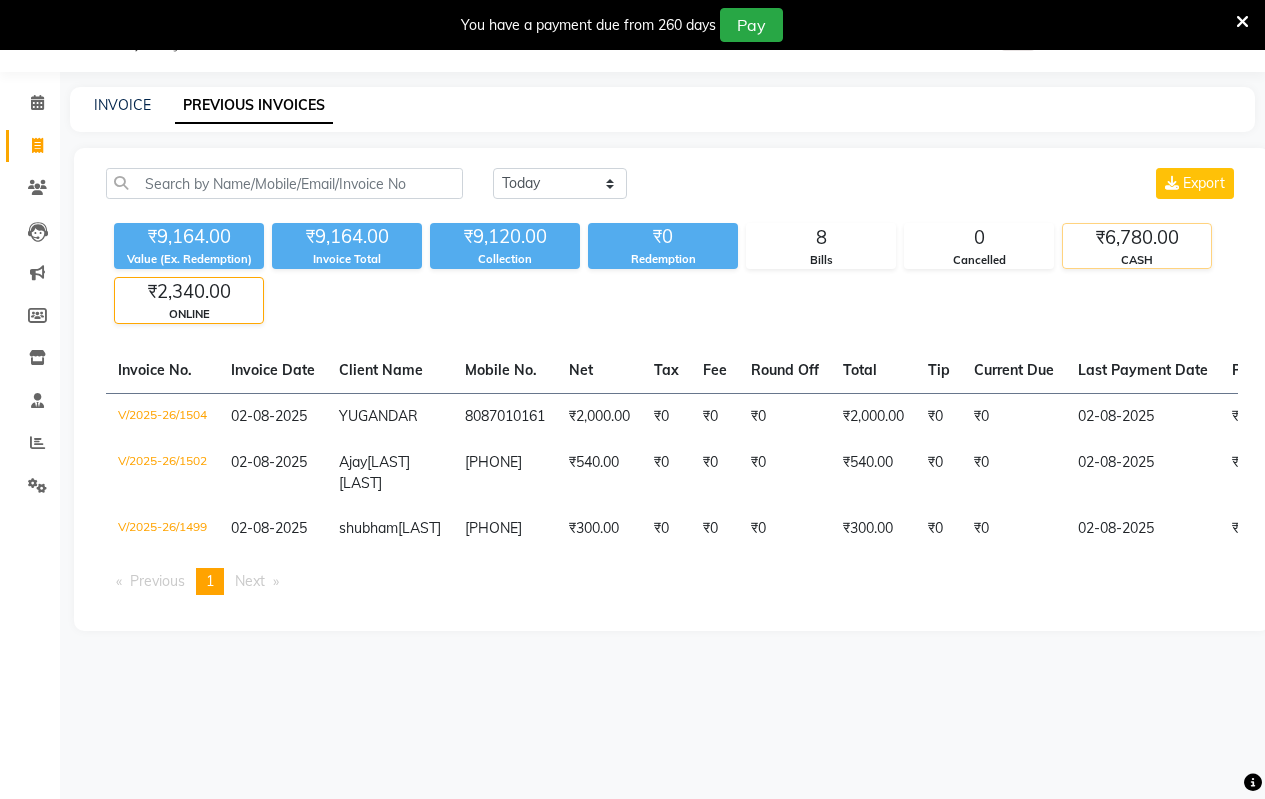 click on "CASH" 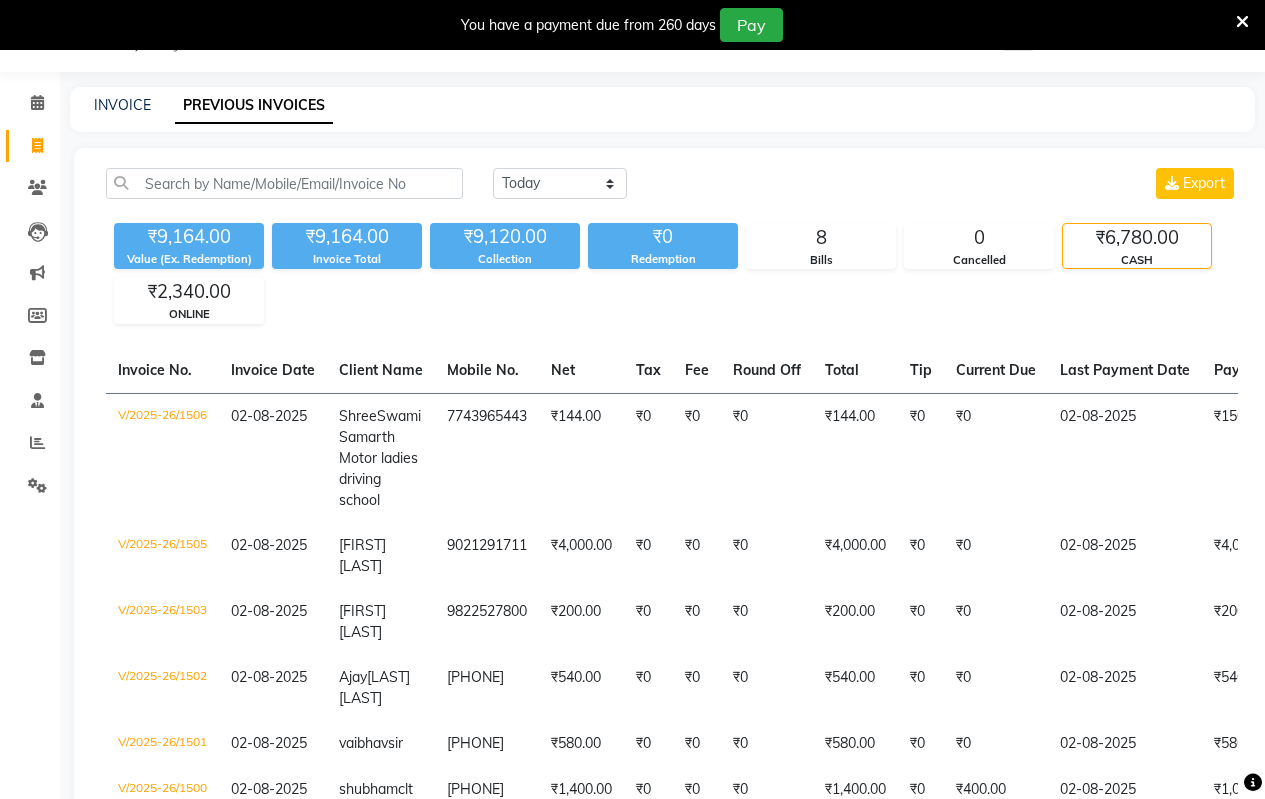 click on "CASH" 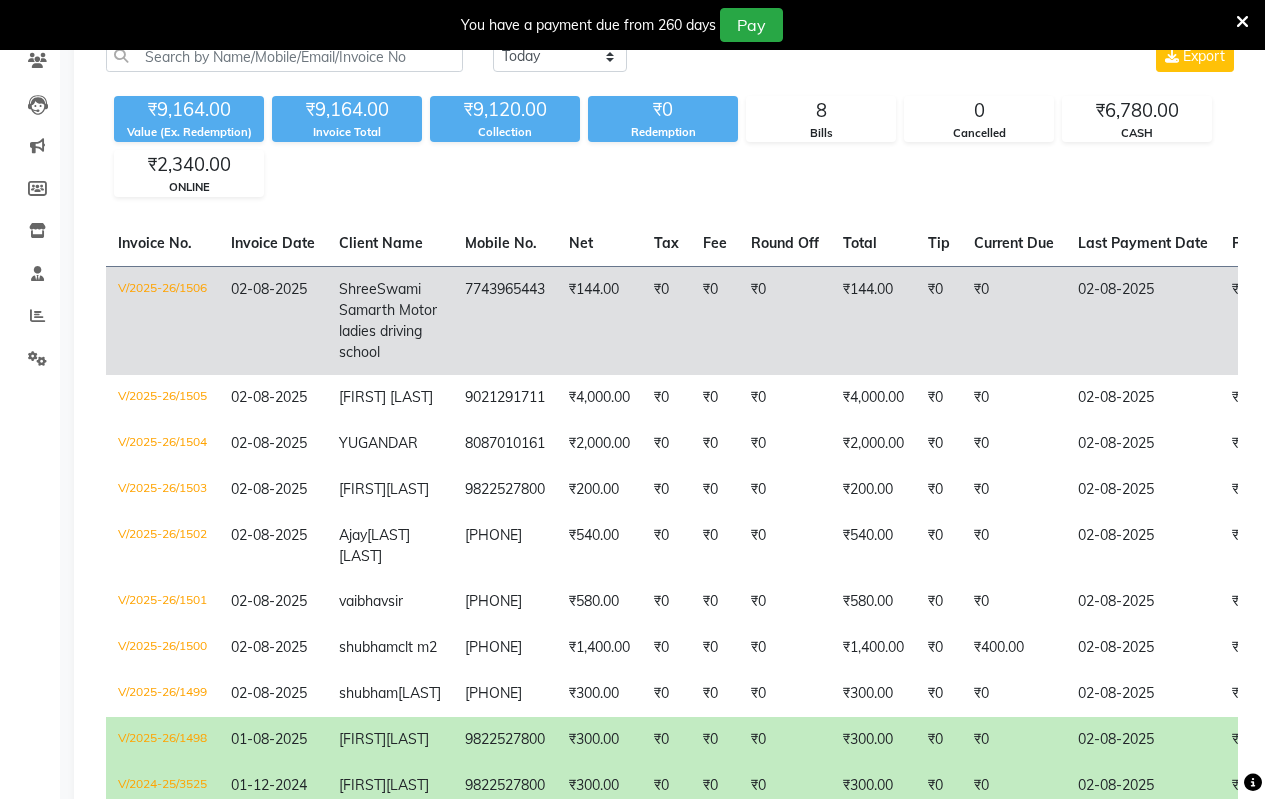 scroll, scrollTop: 150, scrollLeft: 0, axis: vertical 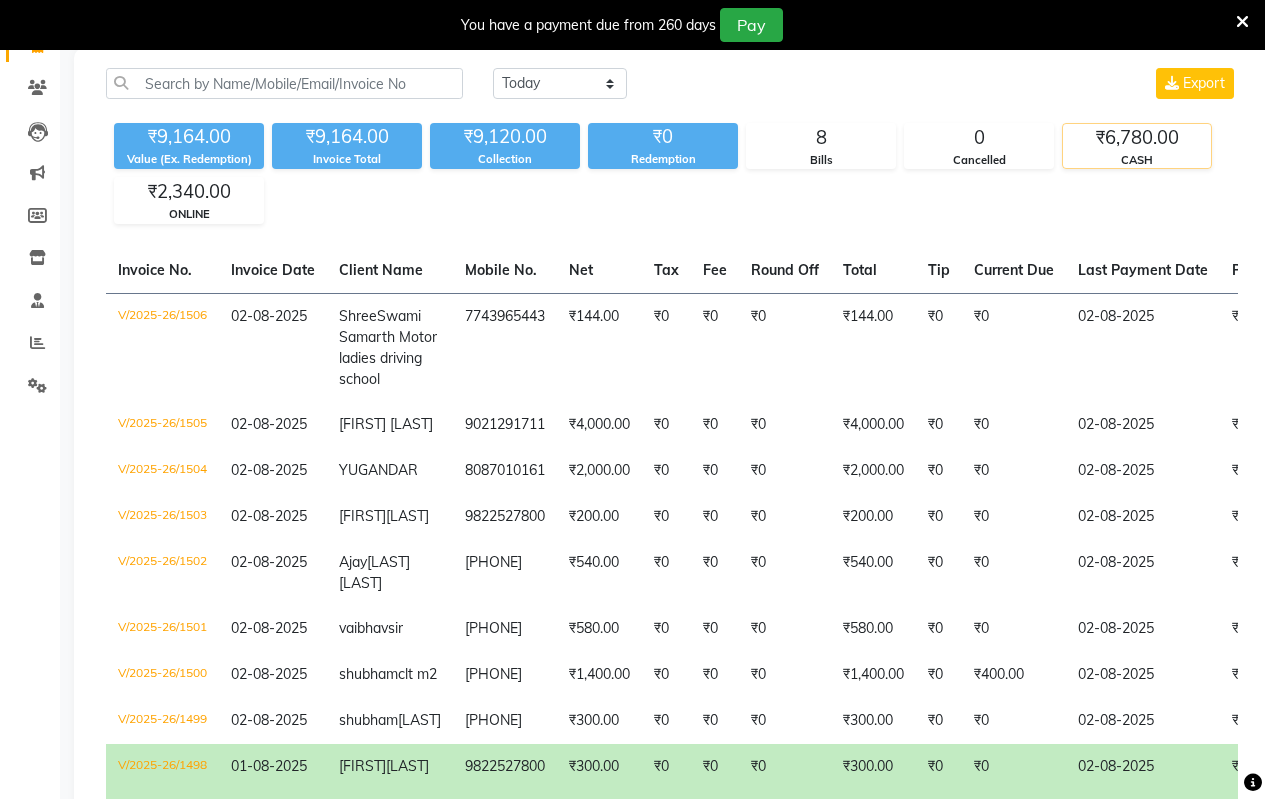 click on "CASH" 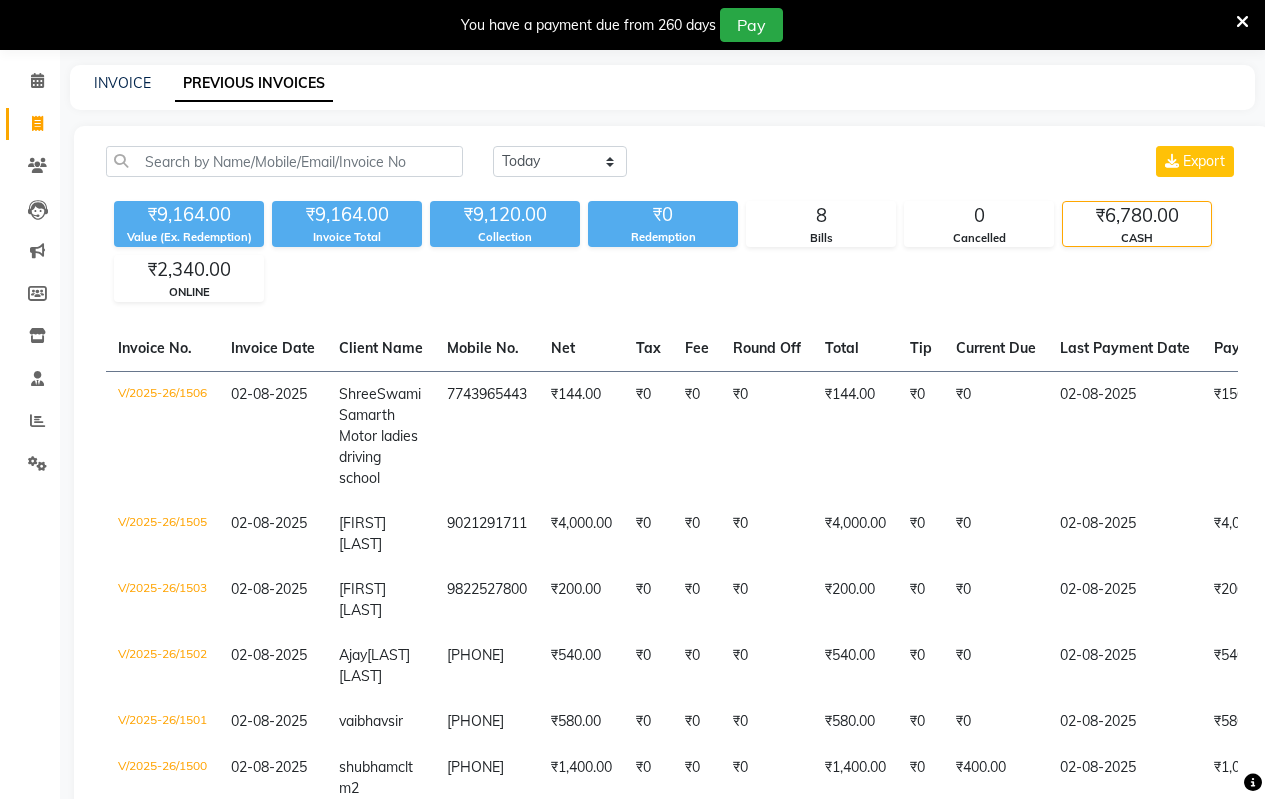 scroll, scrollTop: 0, scrollLeft: 0, axis: both 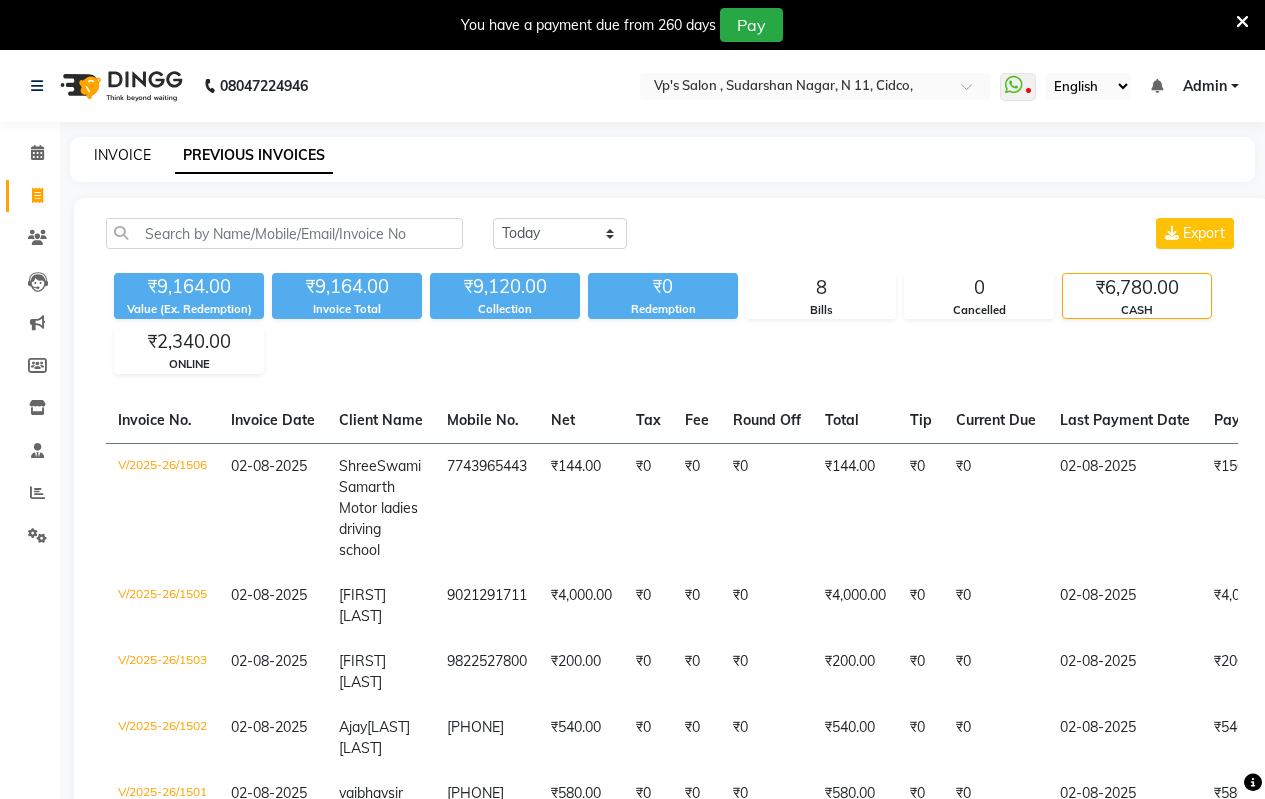 click on "INVOICE" 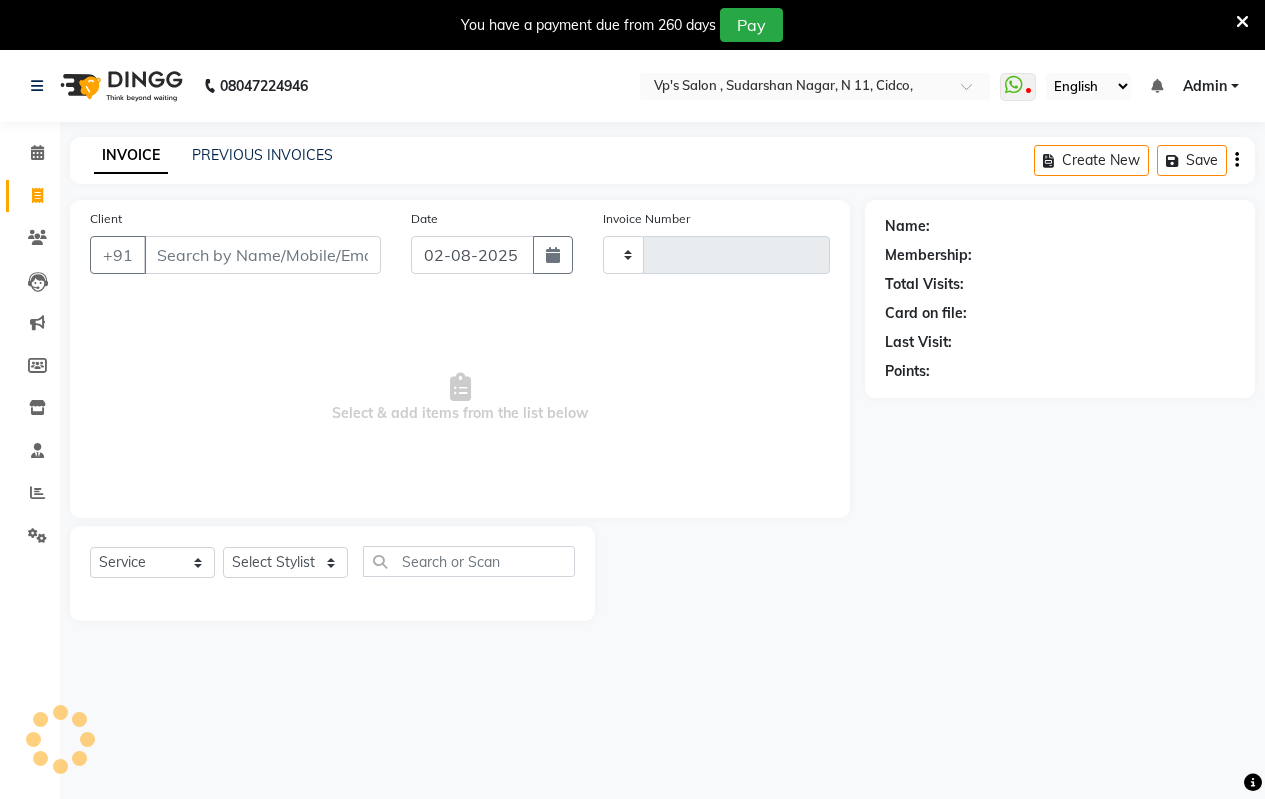 scroll, scrollTop: 50, scrollLeft: 0, axis: vertical 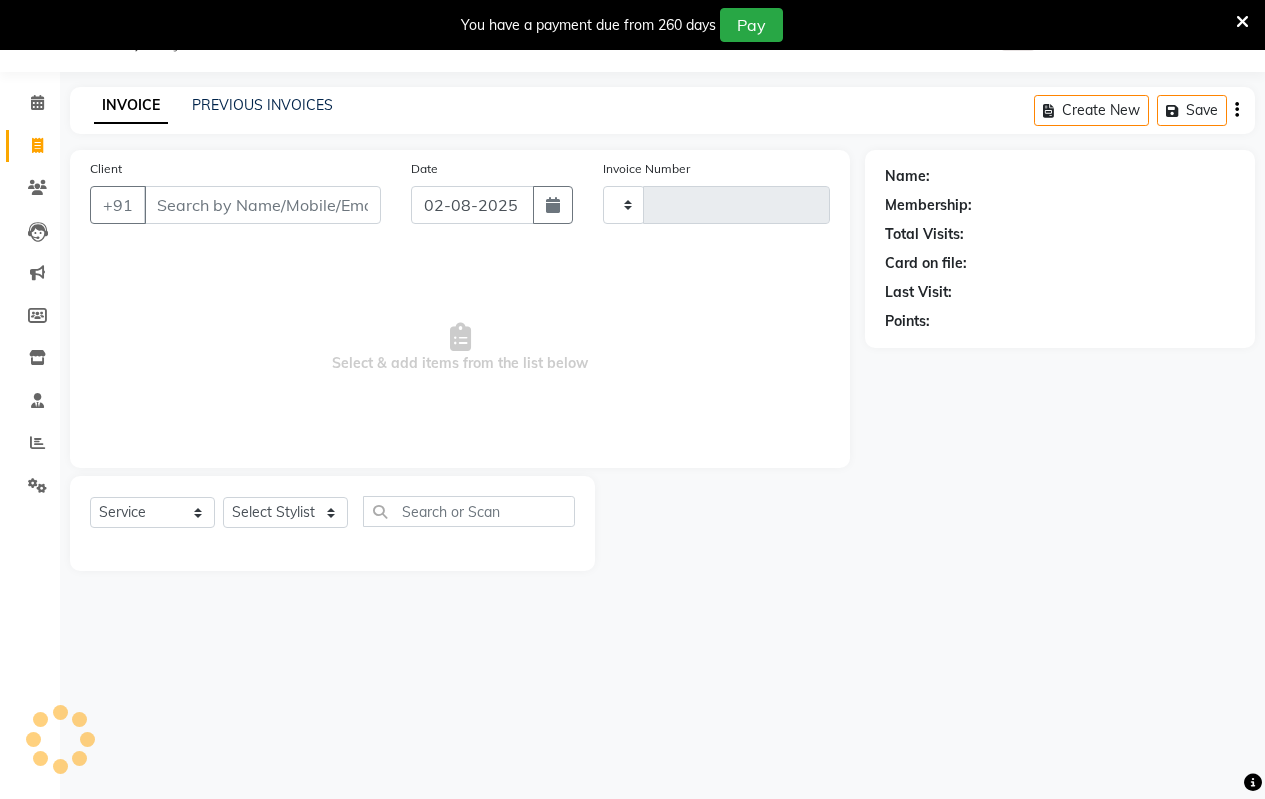 type on "1507" 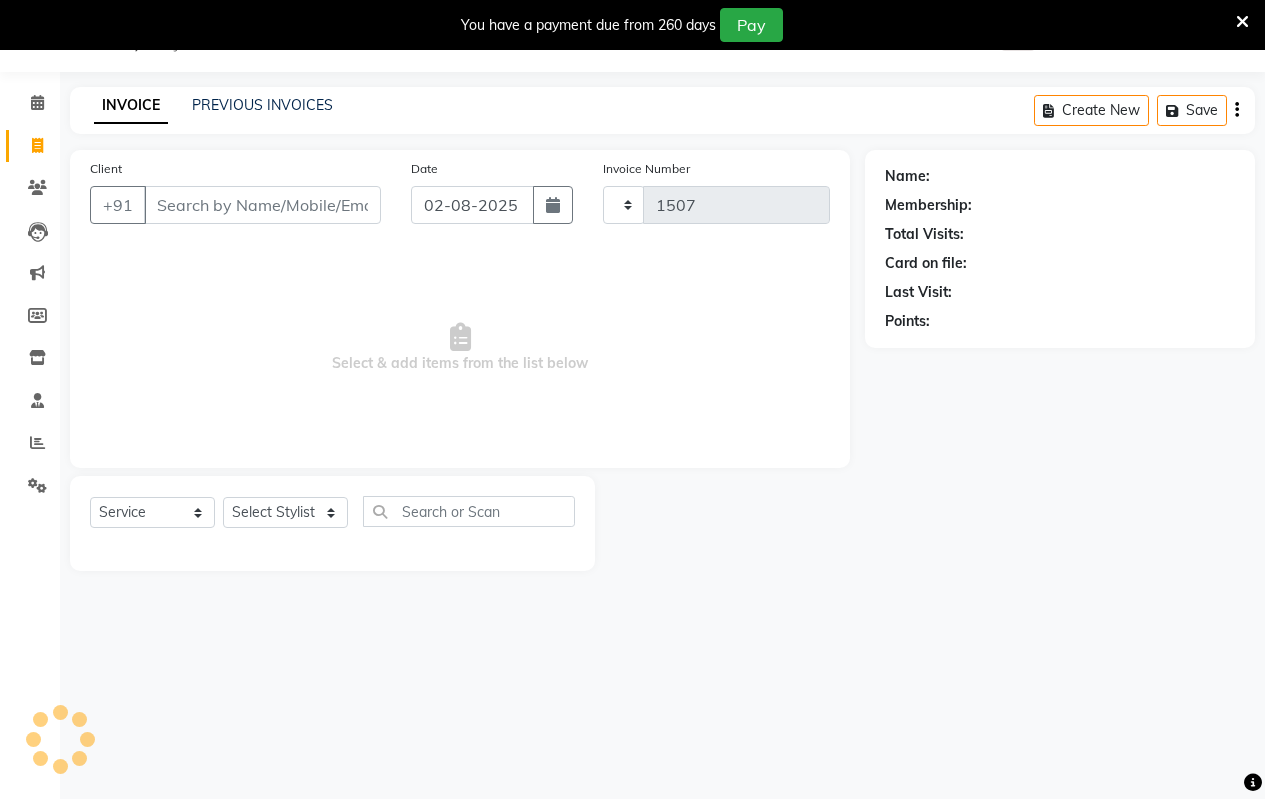 select on "4917" 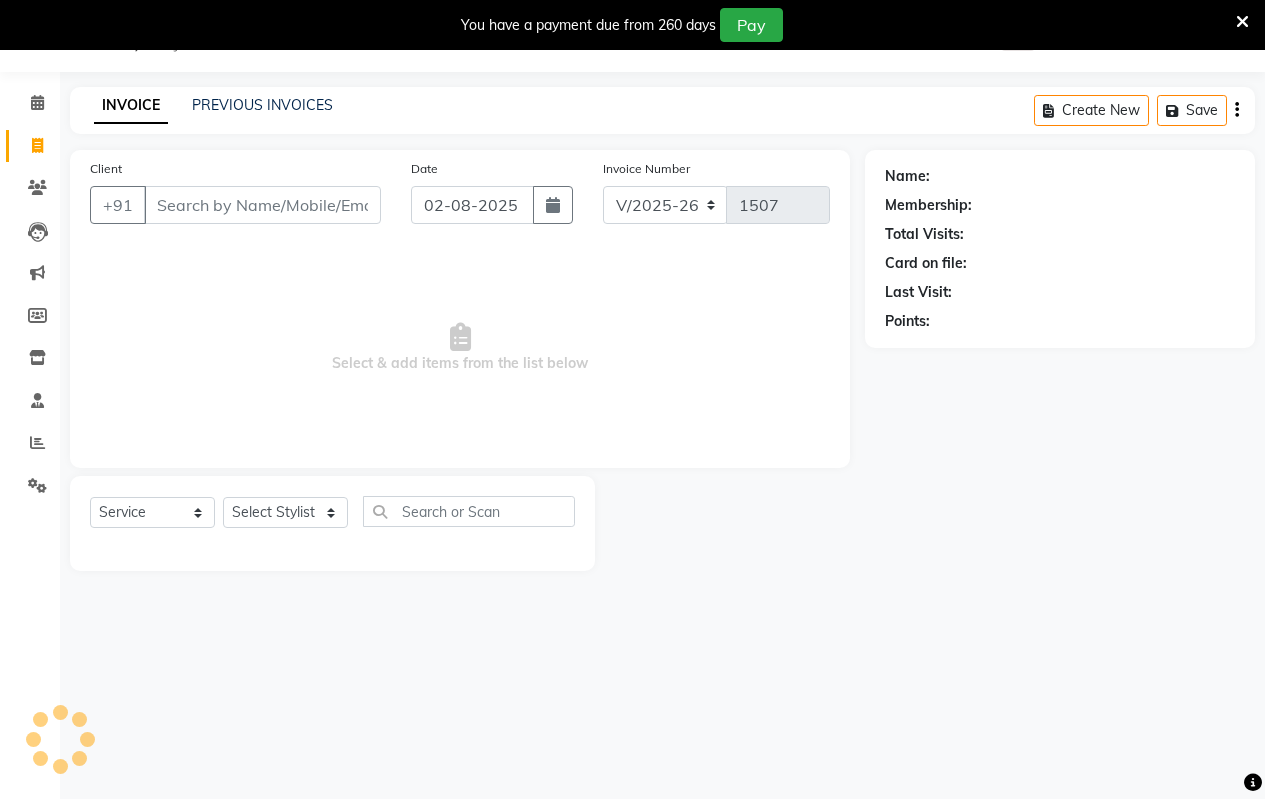 click on "Client" at bounding box center [262, 205] 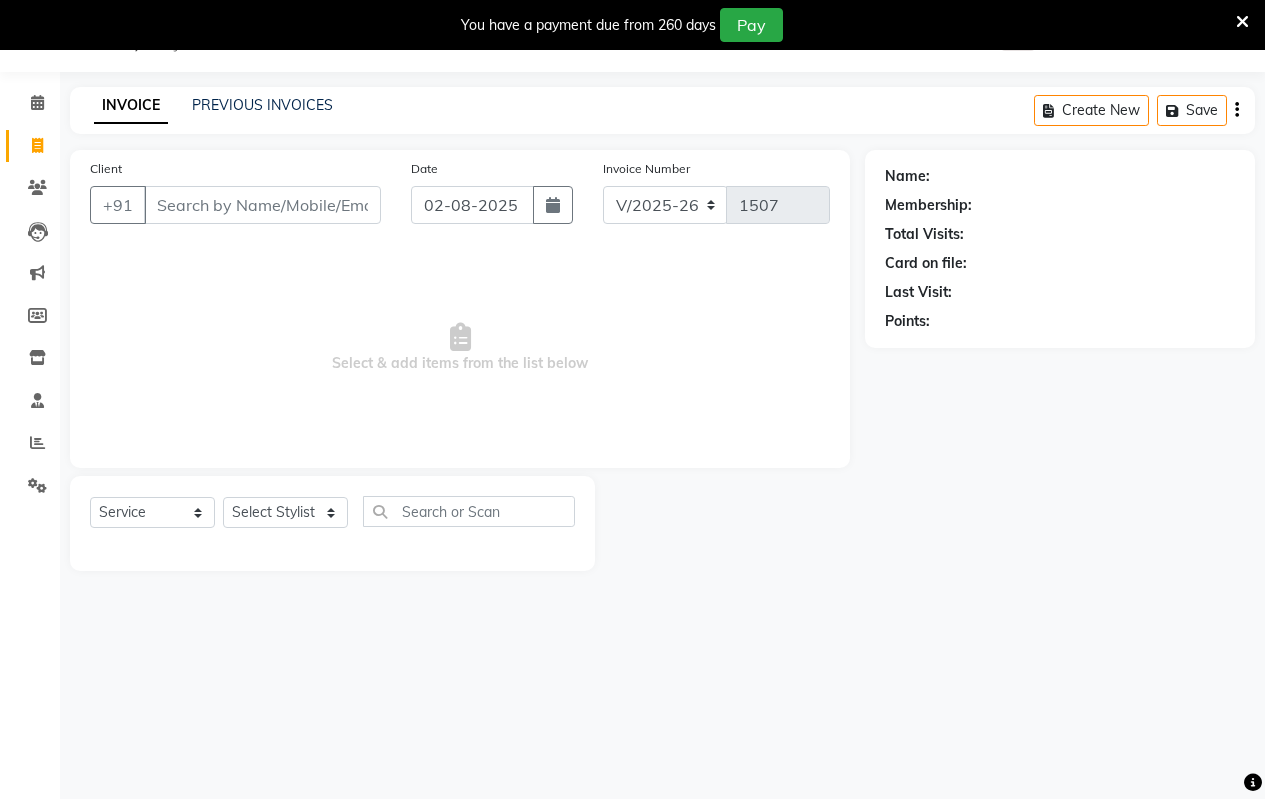 click on "Client" at bounding box center [262, 205] 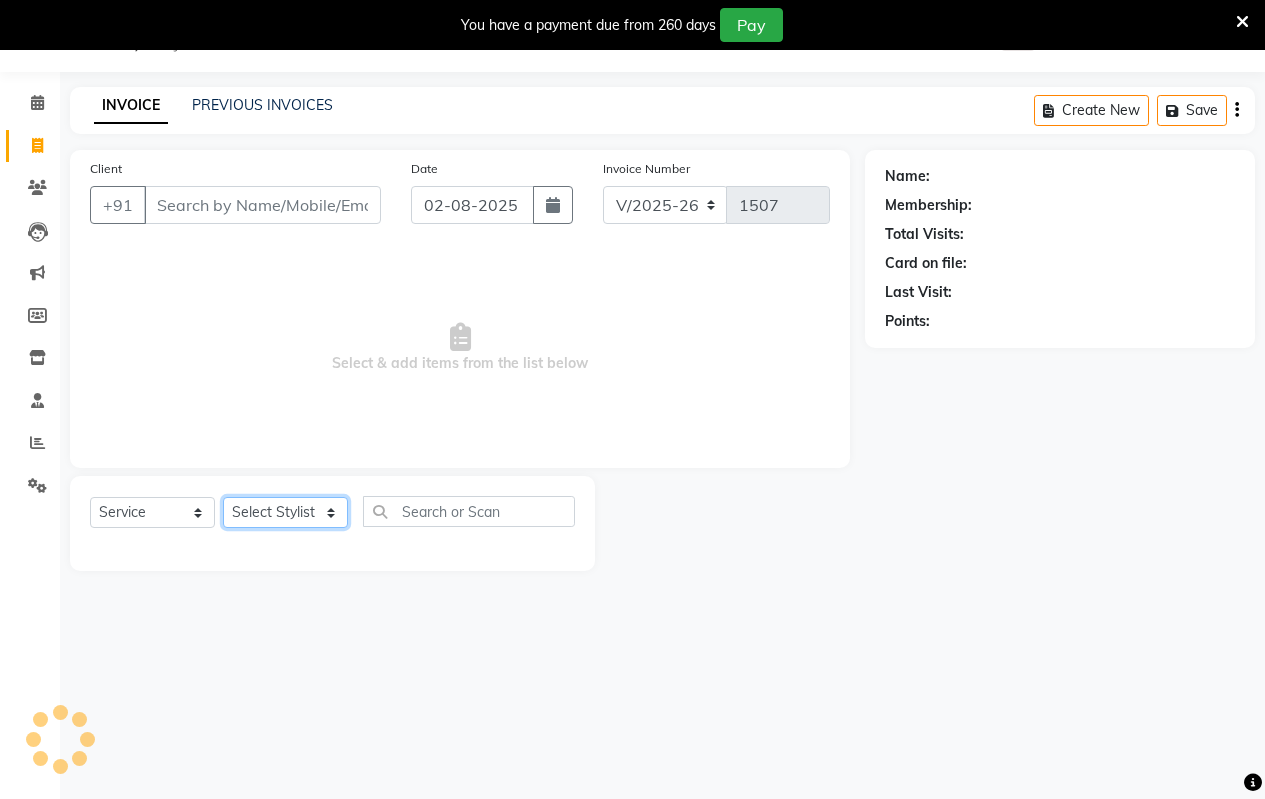 click on "Select Stylist Arati kamlesh b  karan  Krushna pramila jadhav priyanka bawaskar  rohit  rushi  Venesh" 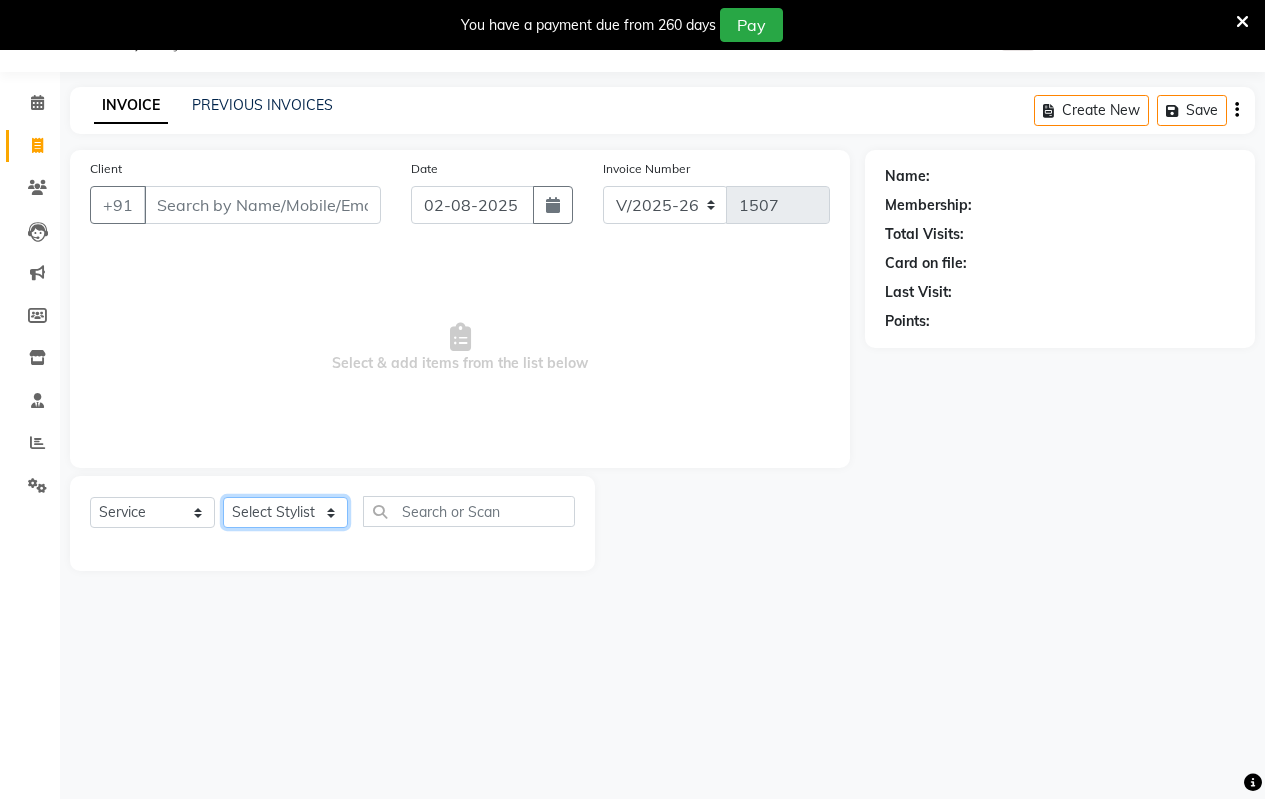 select on "59995" 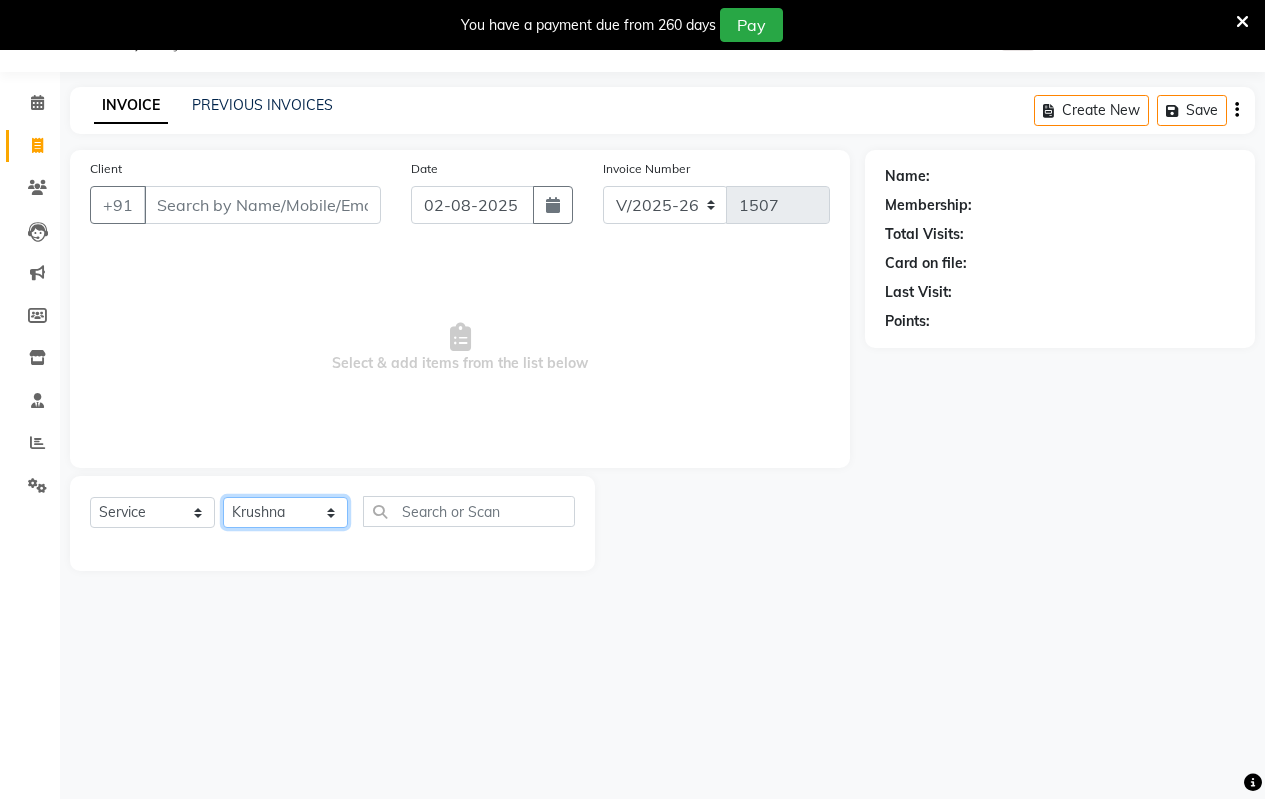 click on "Select Stylist Arati kamlesh b  karan  Krushna pramila jadhav priyanka bawaskar  rohit  rushi  Venesh" 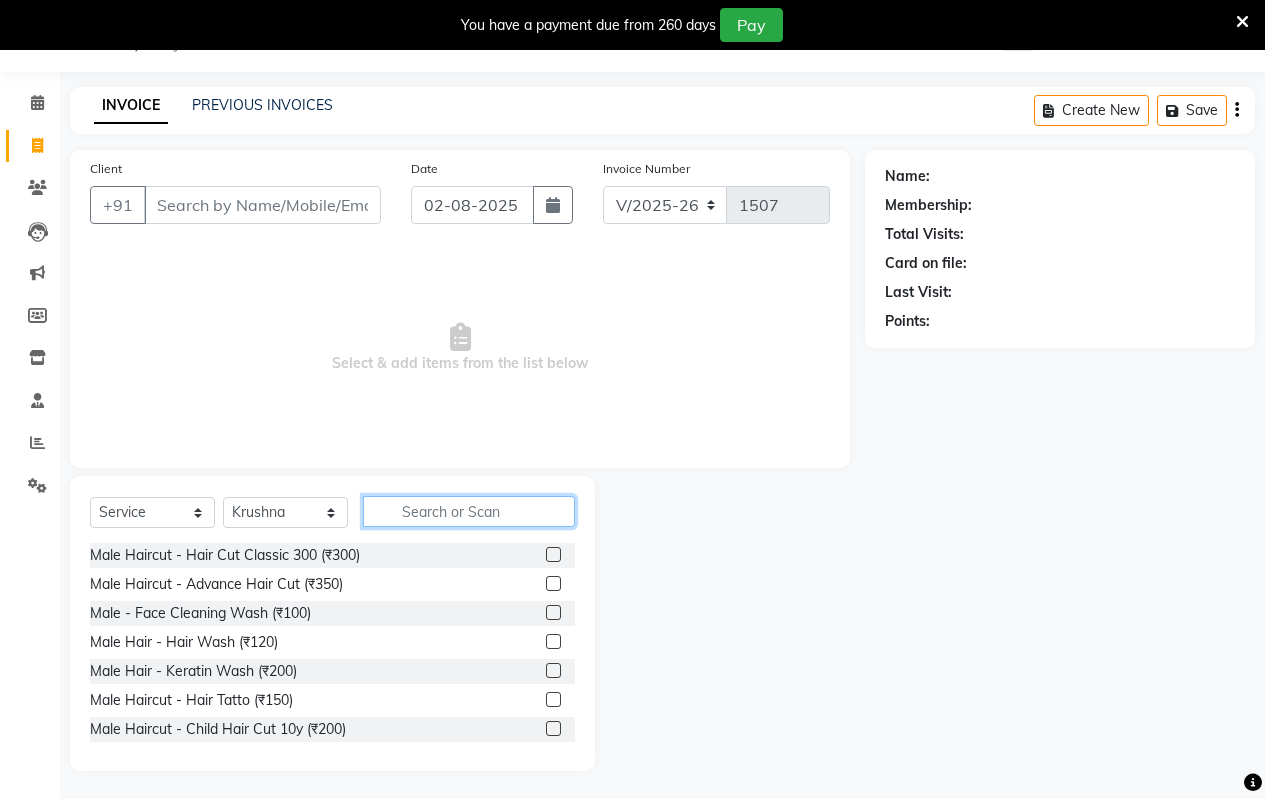 click 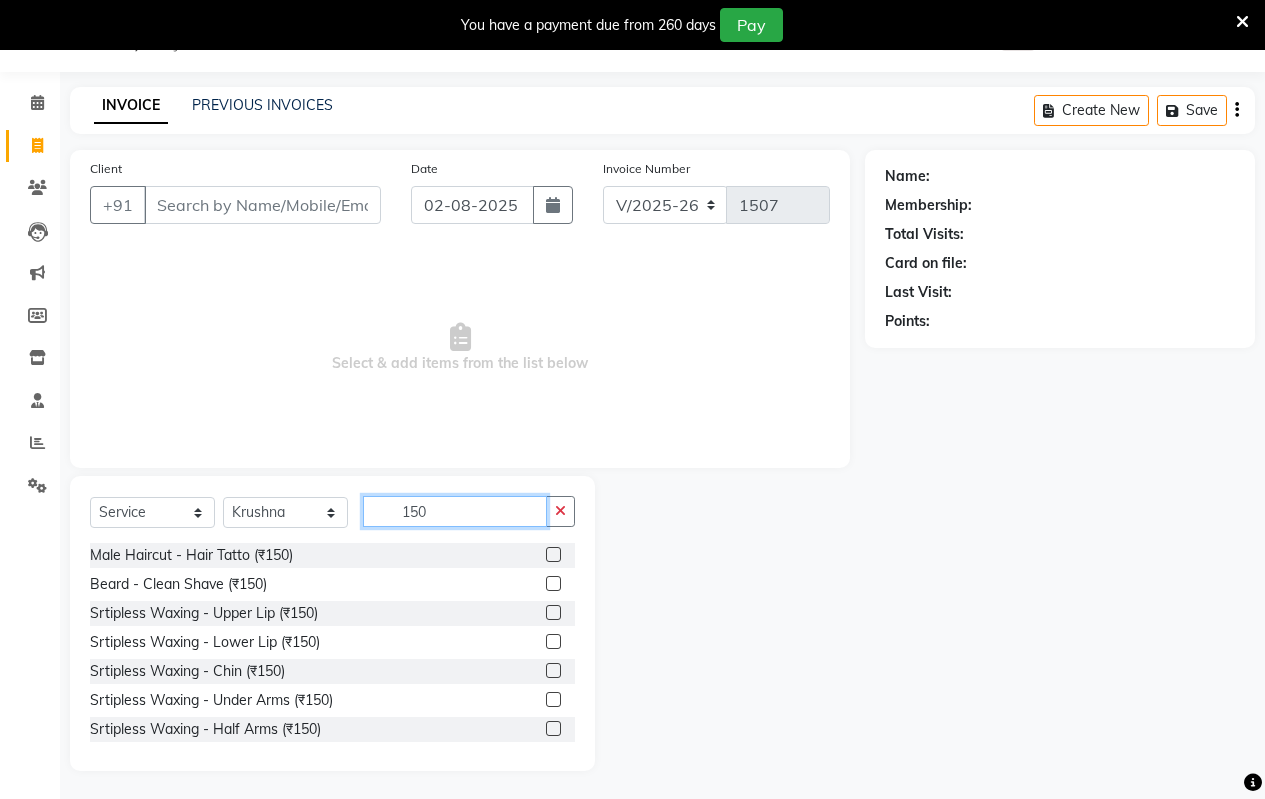 type on "150" 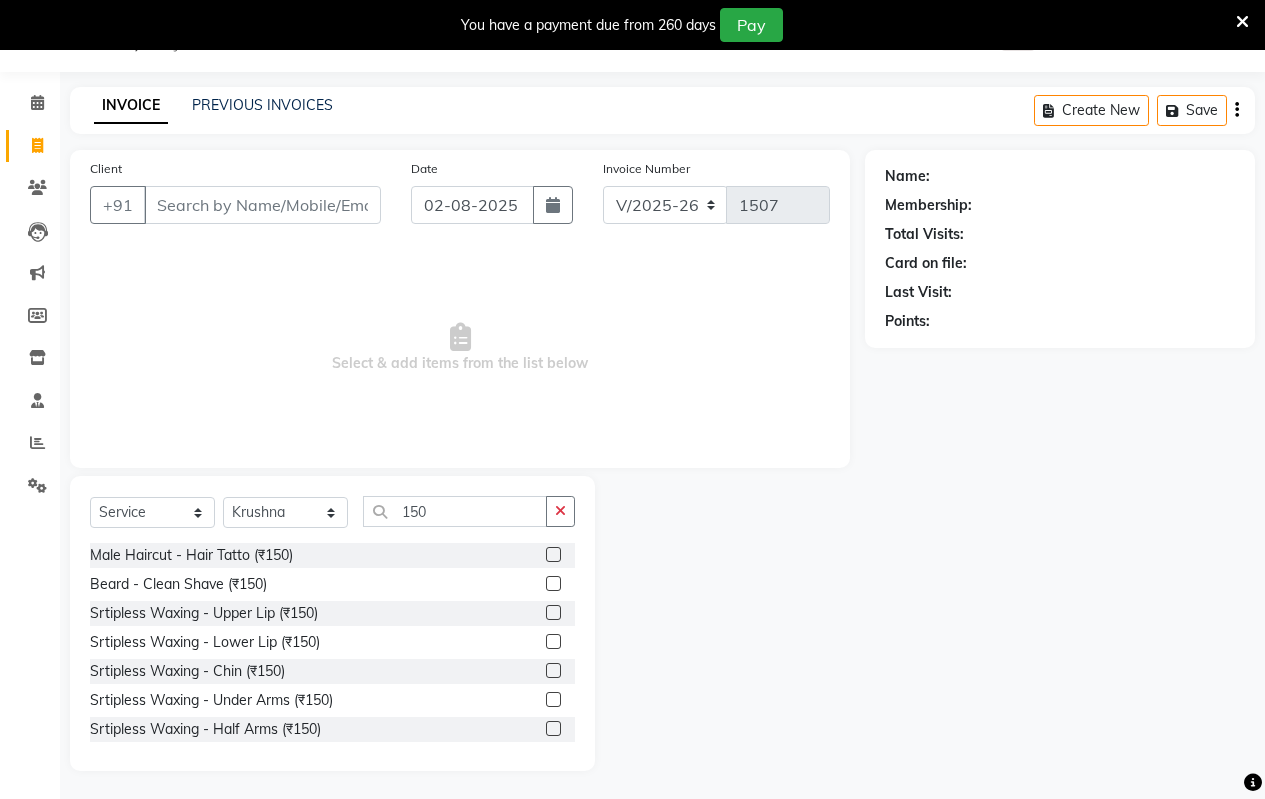 click 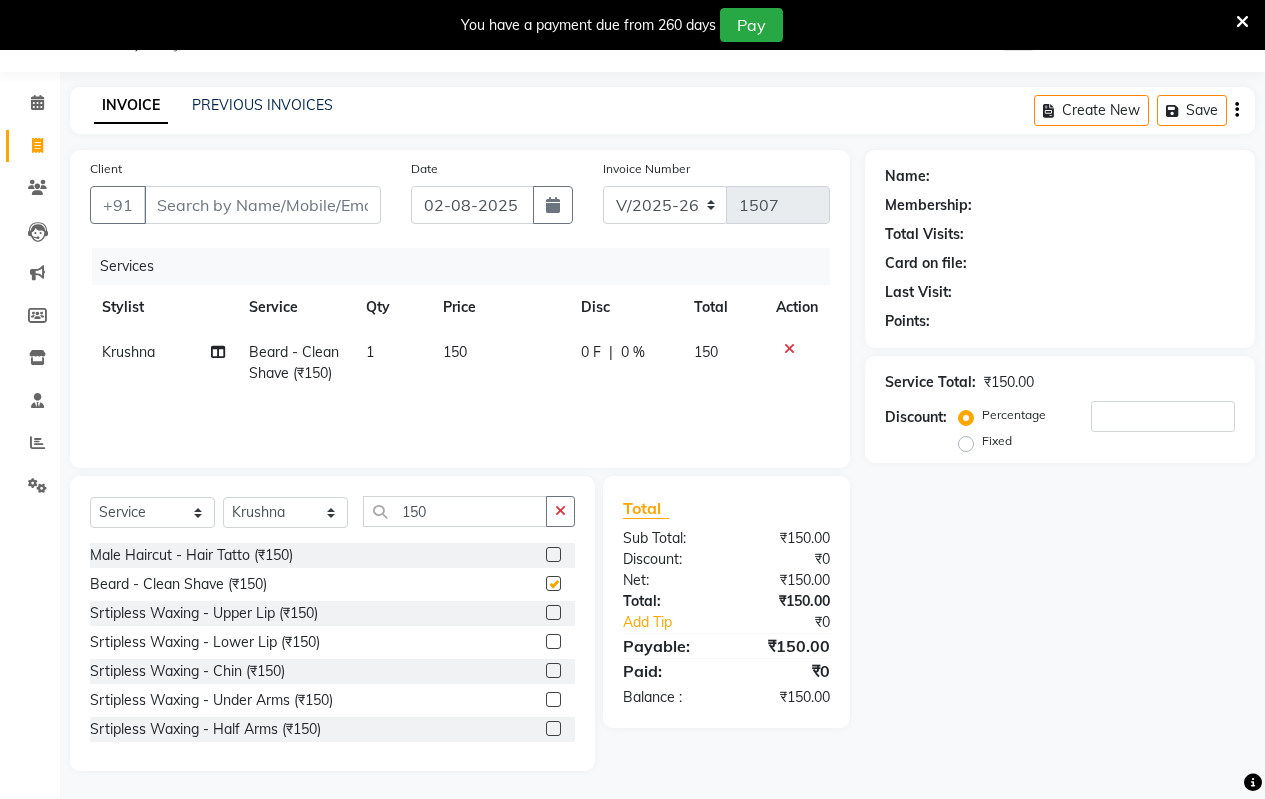 checkbox on "false" 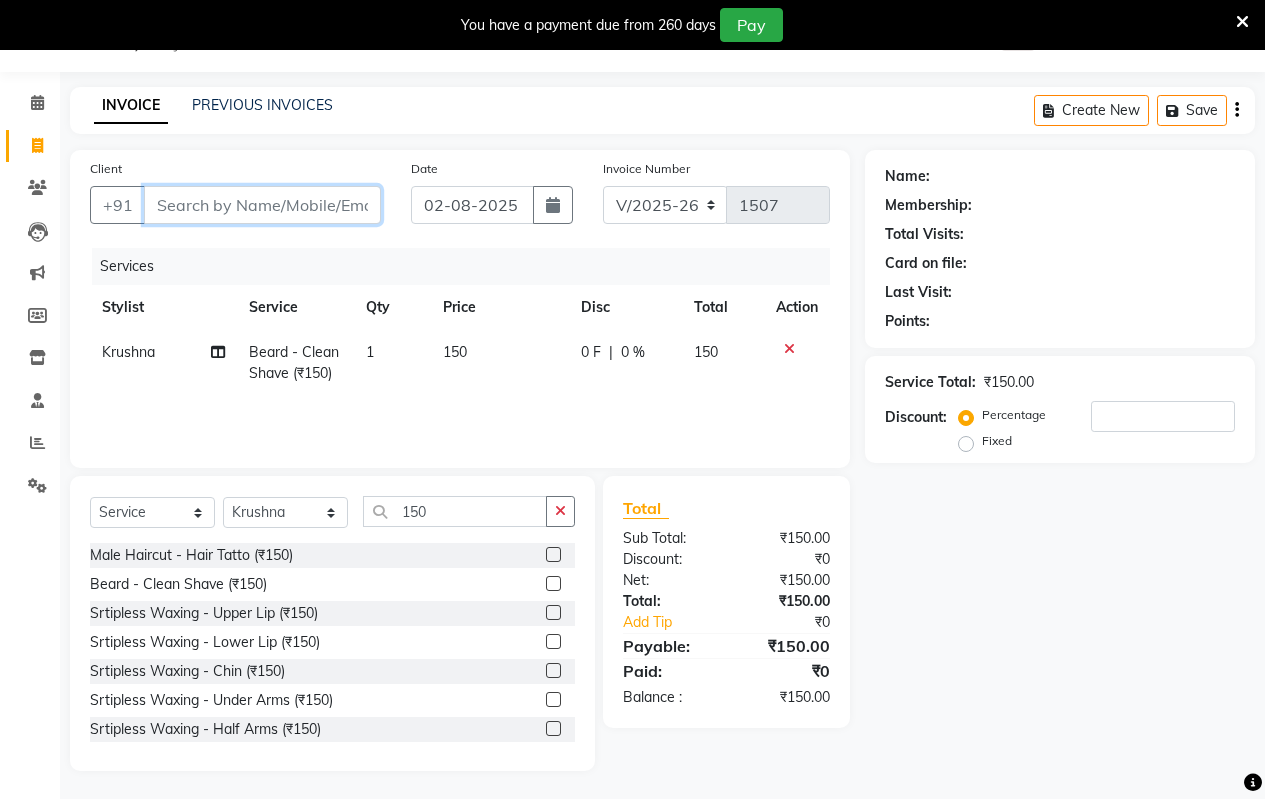 click on "Client" at bounding box center (262, 205) 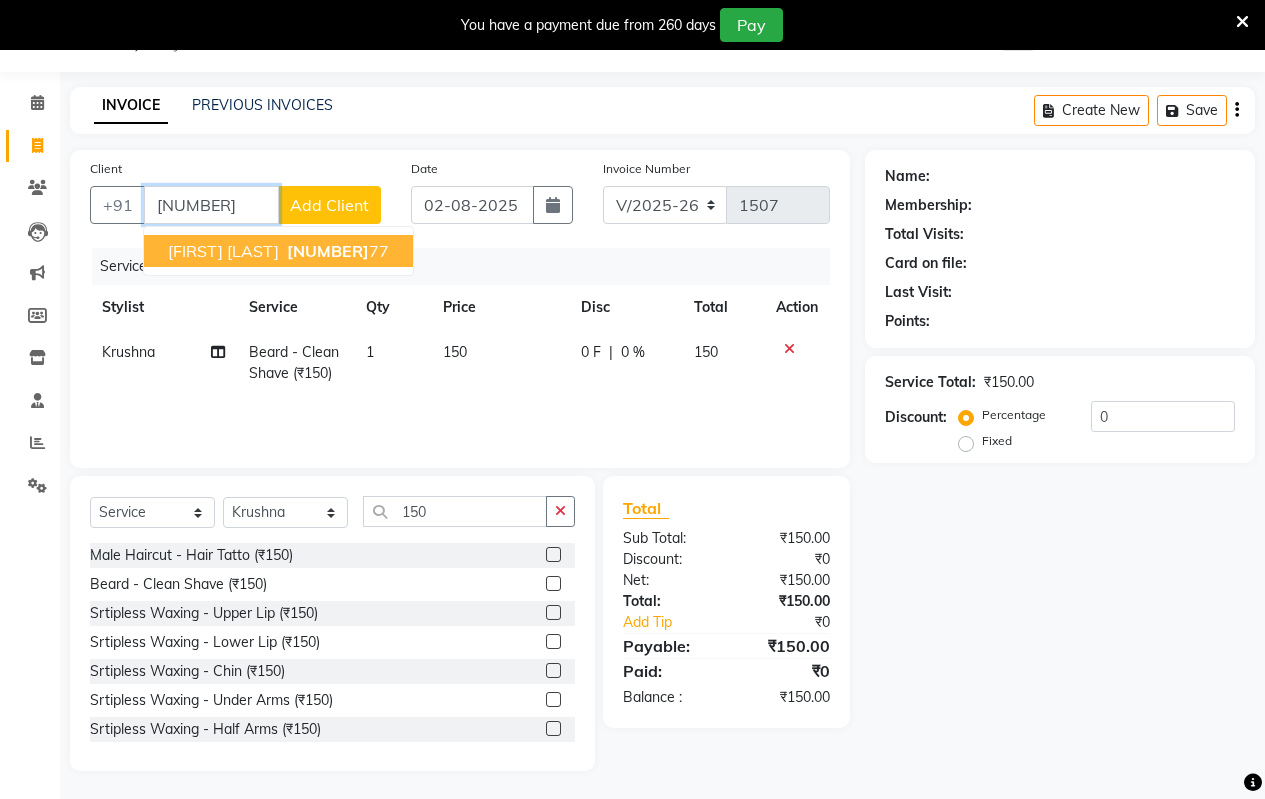 click on "99751877 77" at bounding box center (336, 251) 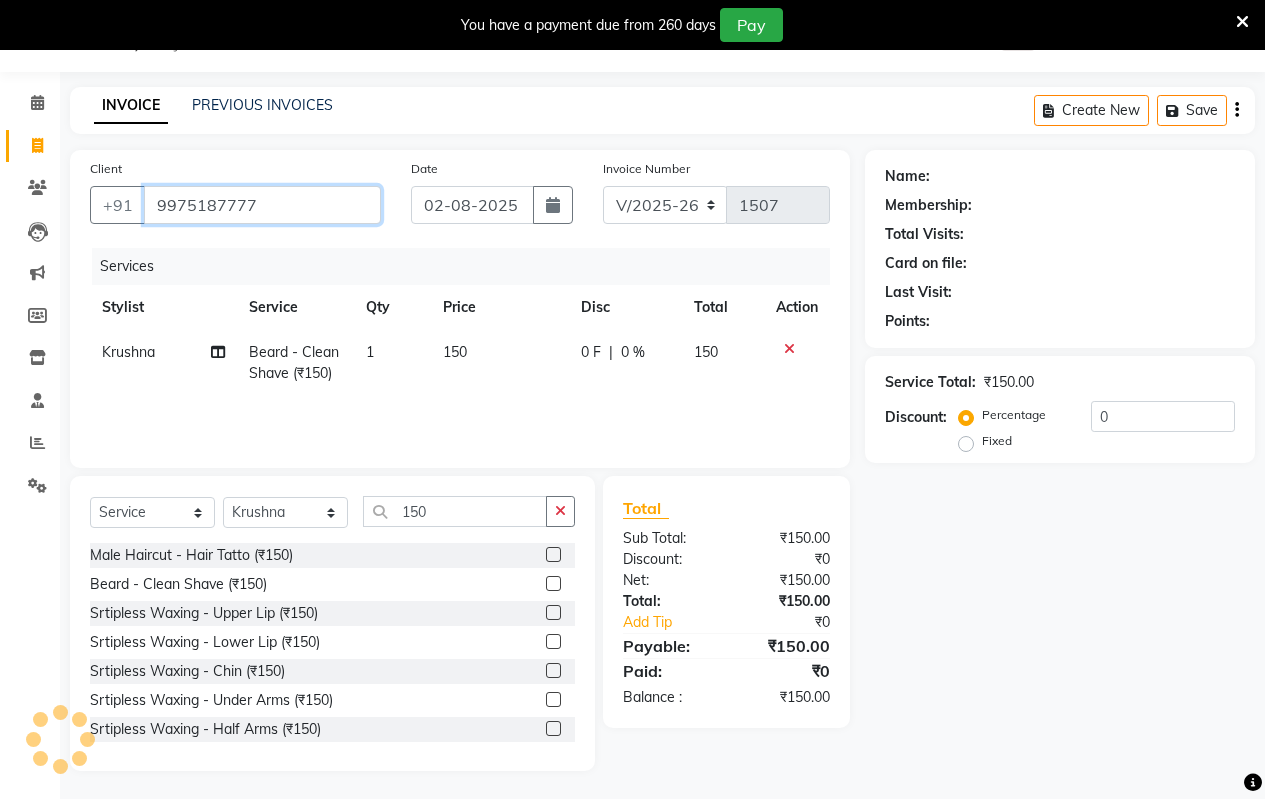 type on "9975187777" 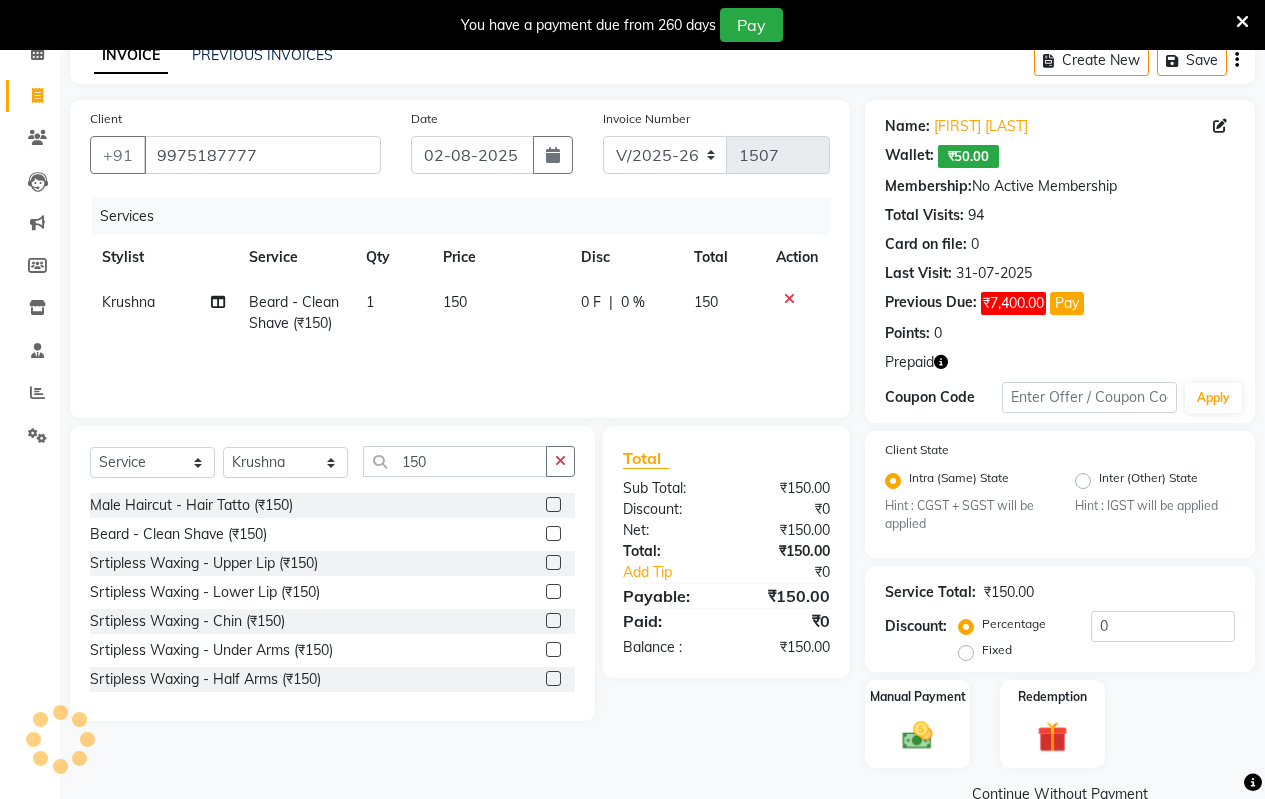 scroll, scrollTop: 140, scrollLeft: 0, axis: vertical 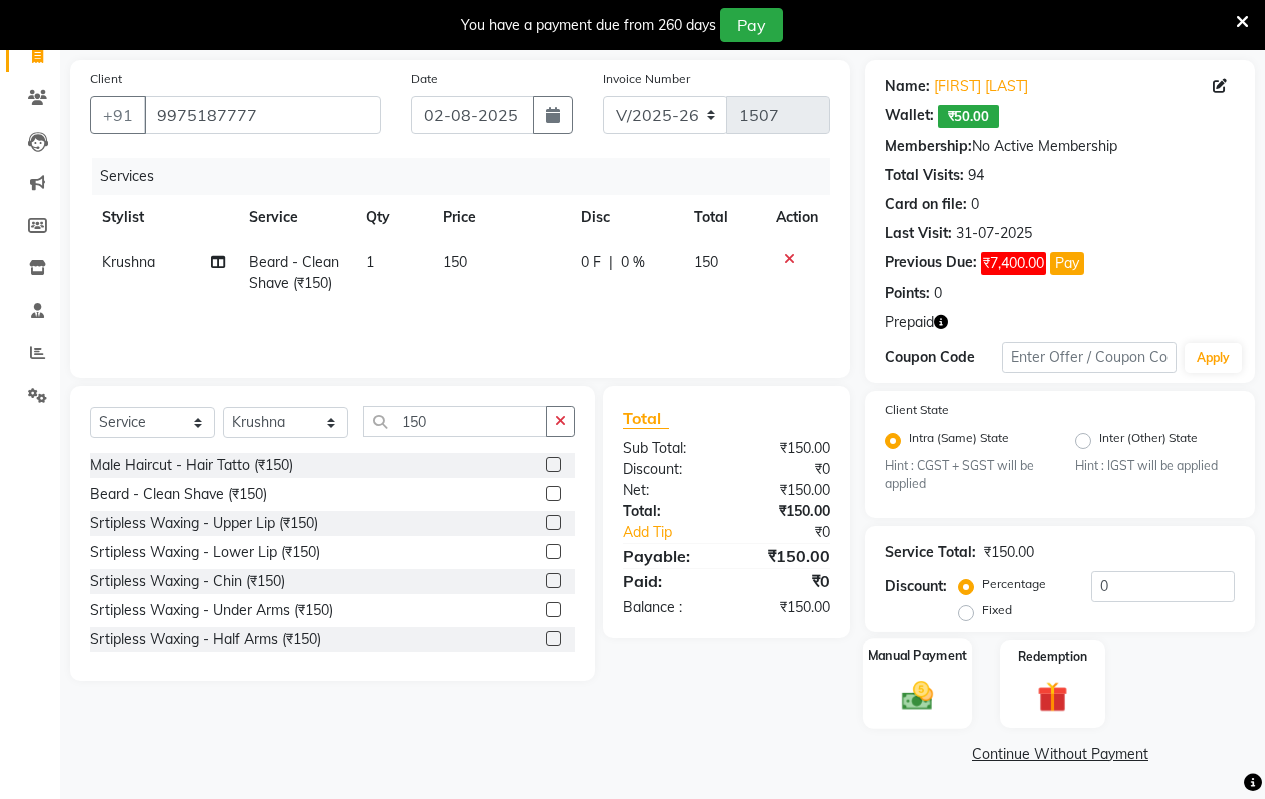 click on "Manual Payment" 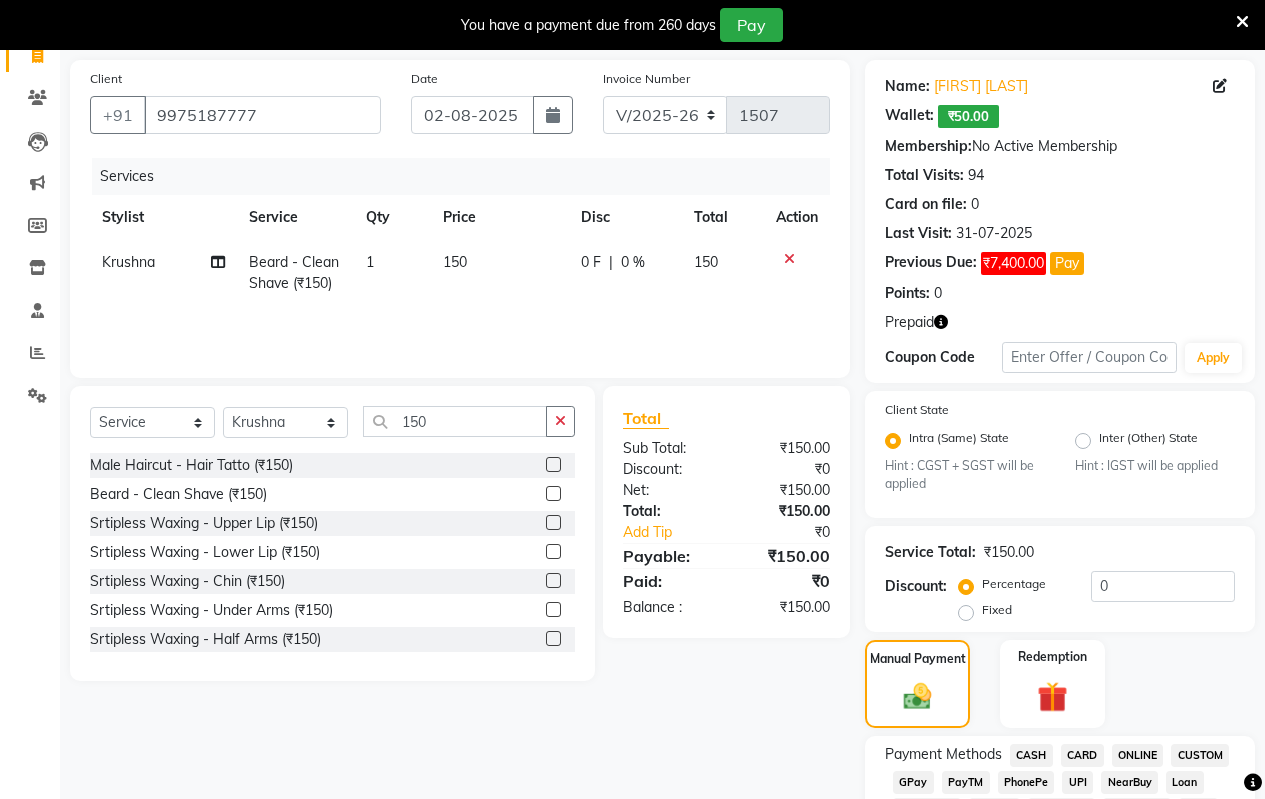 click on "CASH" 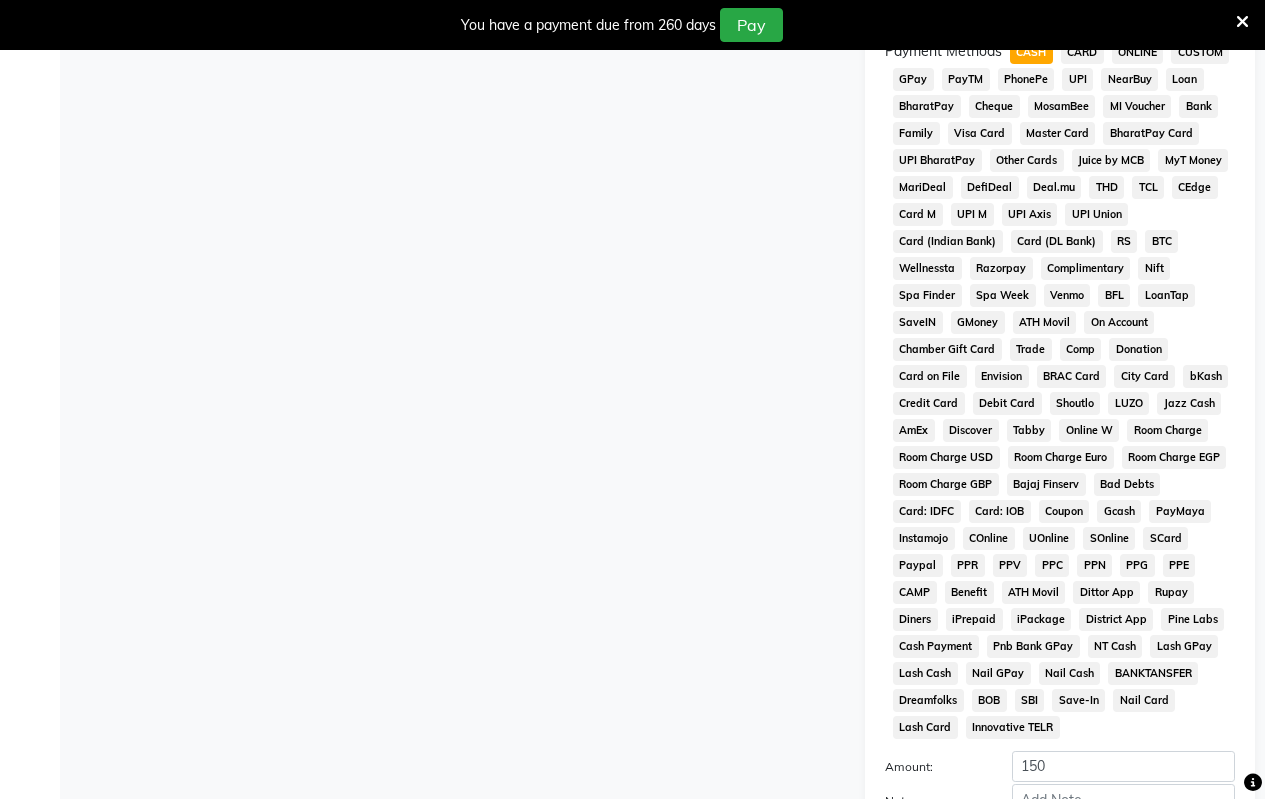 scroll, scrollTop: 1048, scrollLeft: 0, axis: vertical 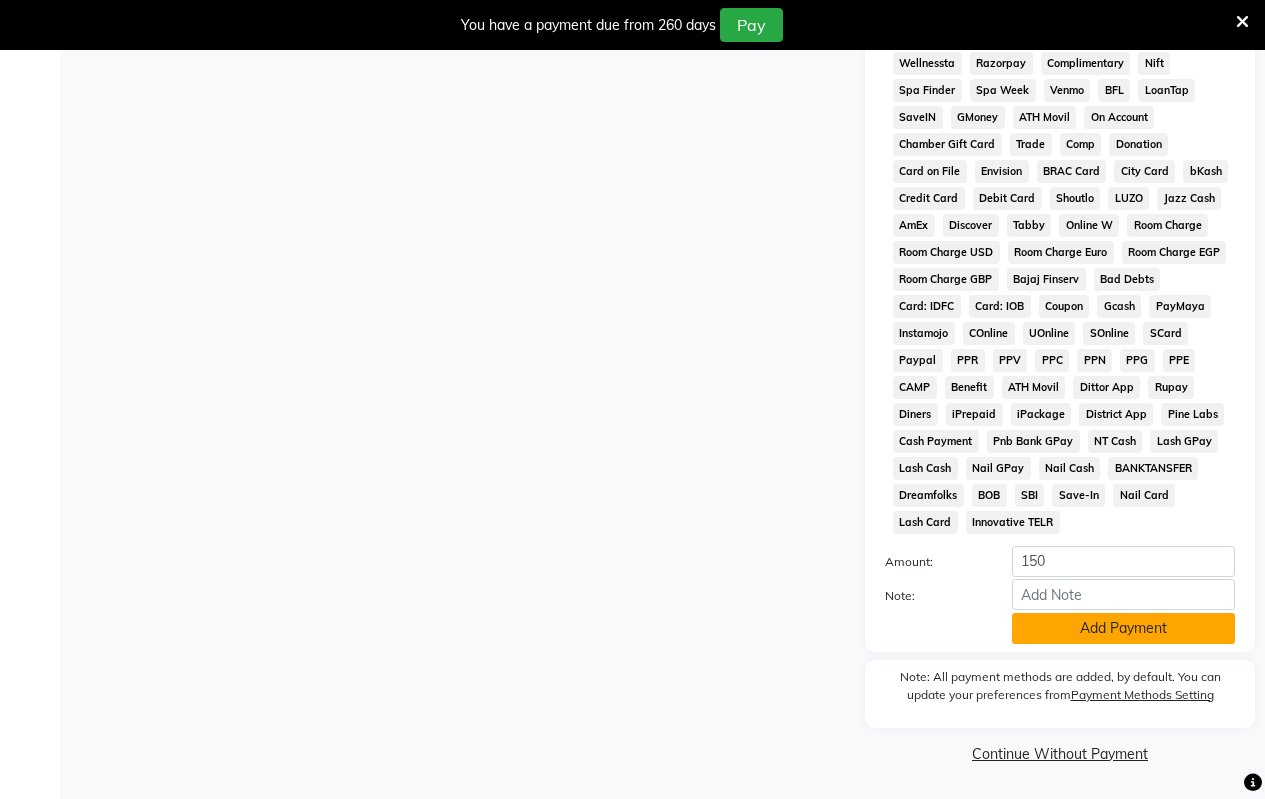 click on "Add Payment" 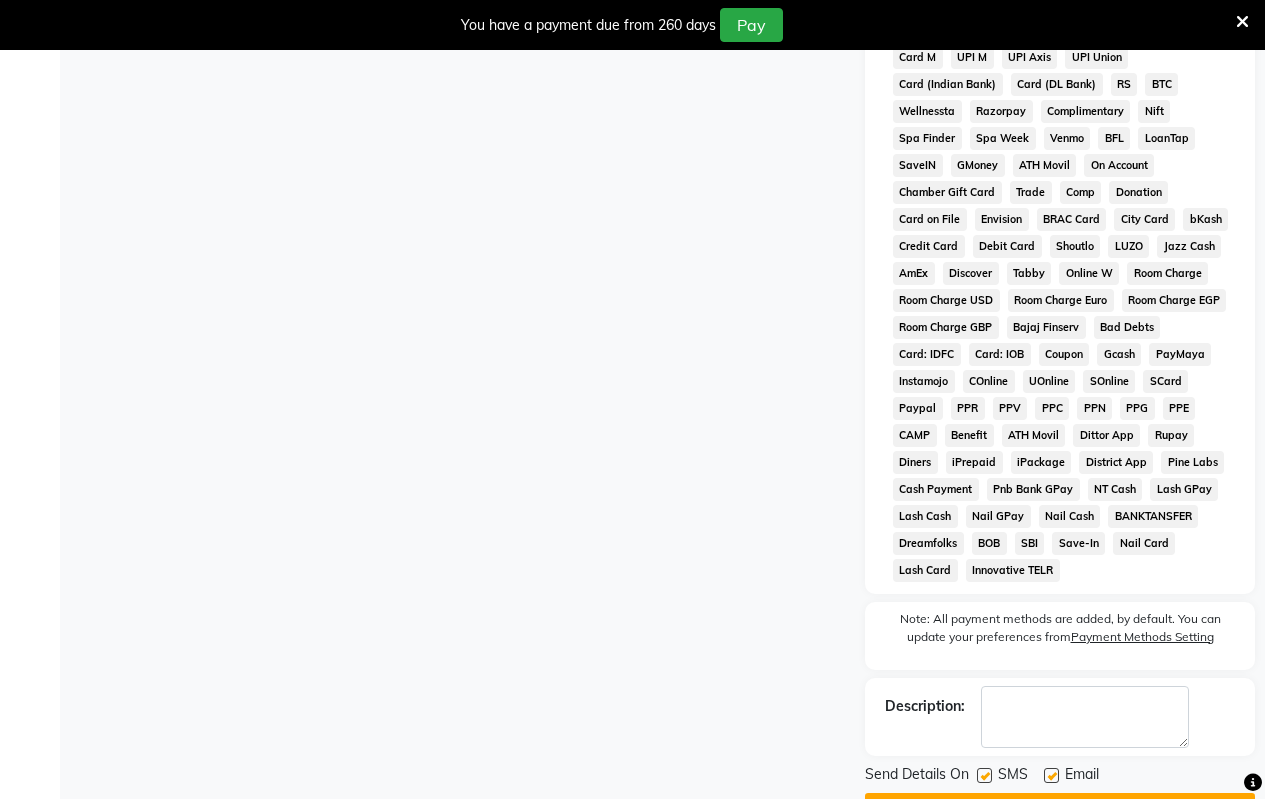 scroll, scrollTop: 1055, scrollLeft: 0, axis: vertical 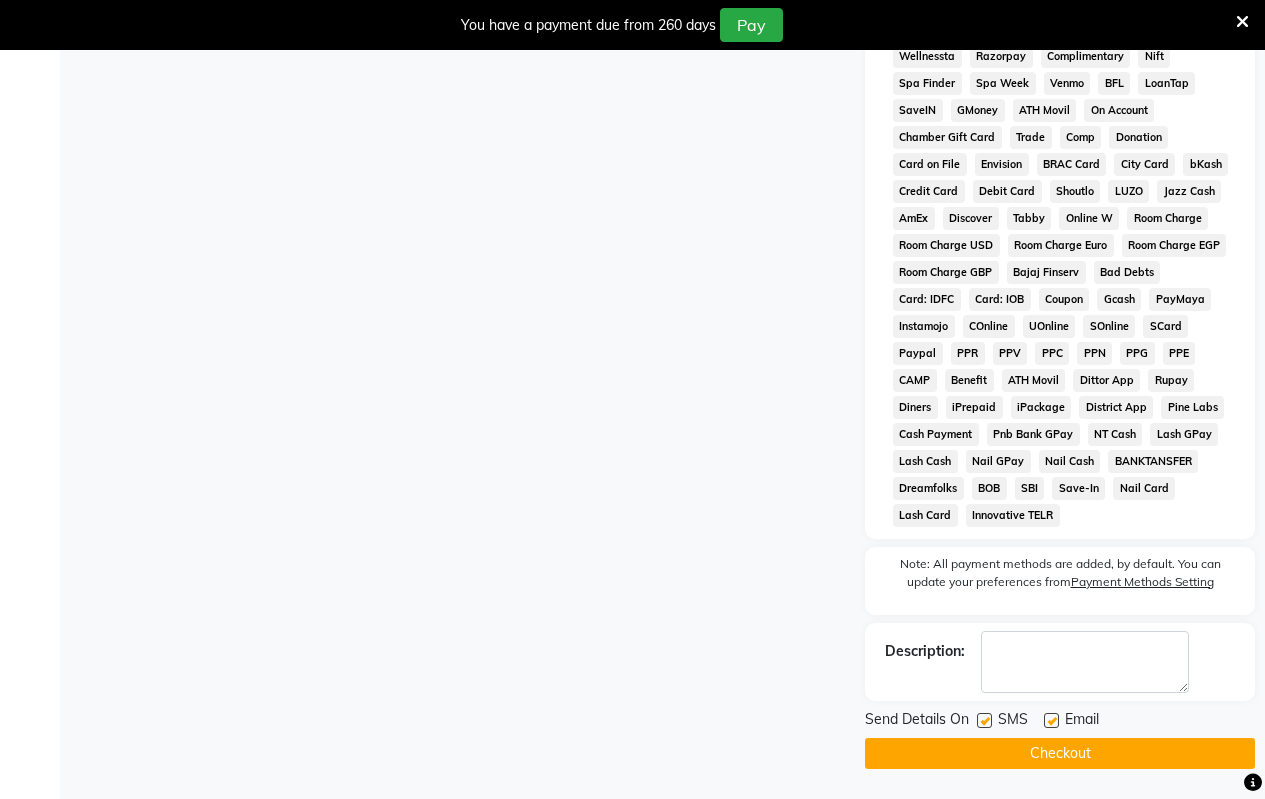 click on "Checkout" 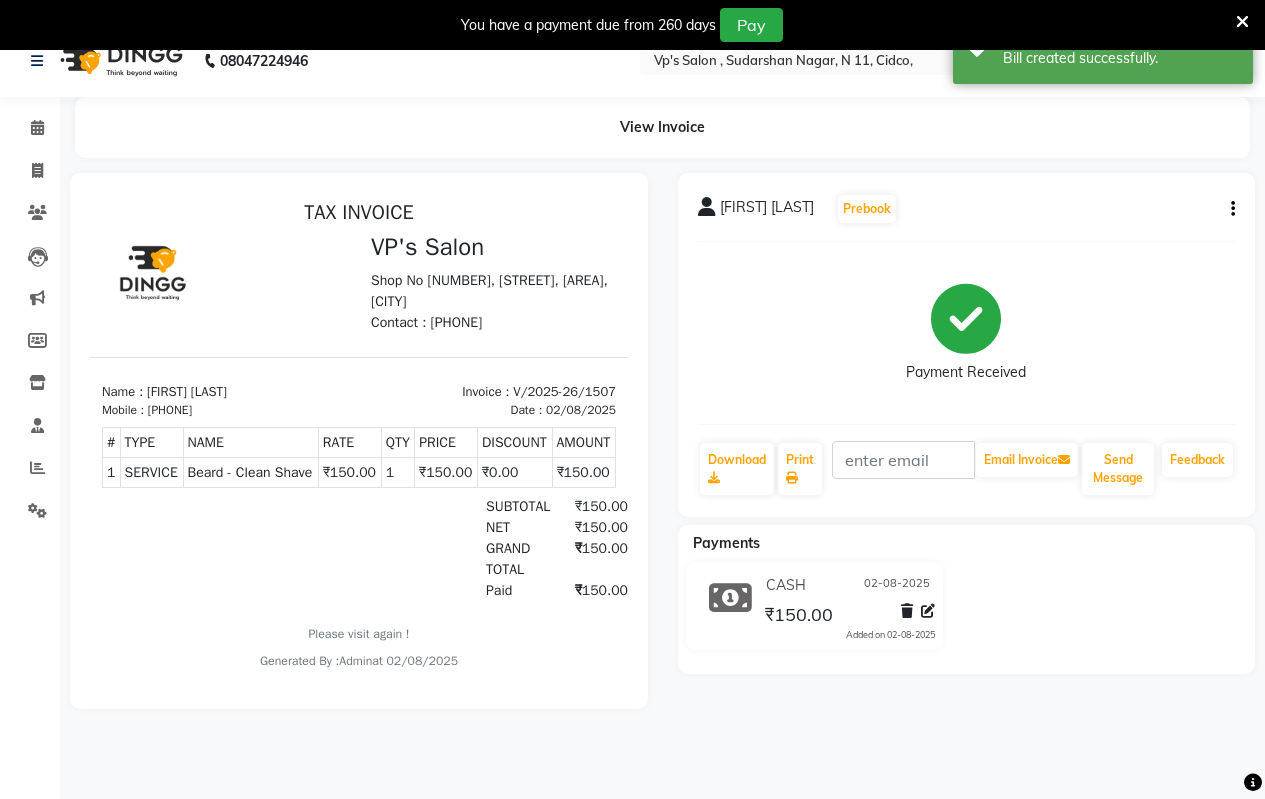 scroll, scrollTop: 0, scrollLeft: 0, axis: both 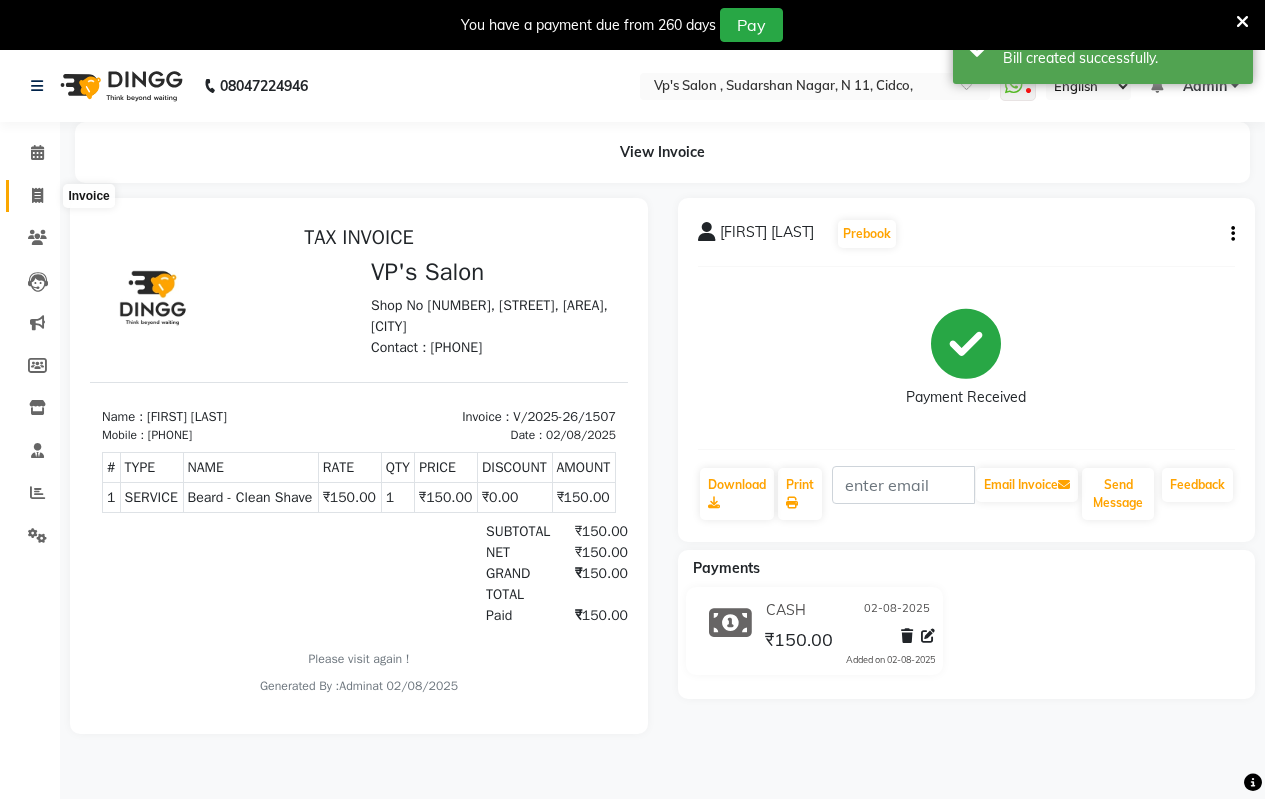 click 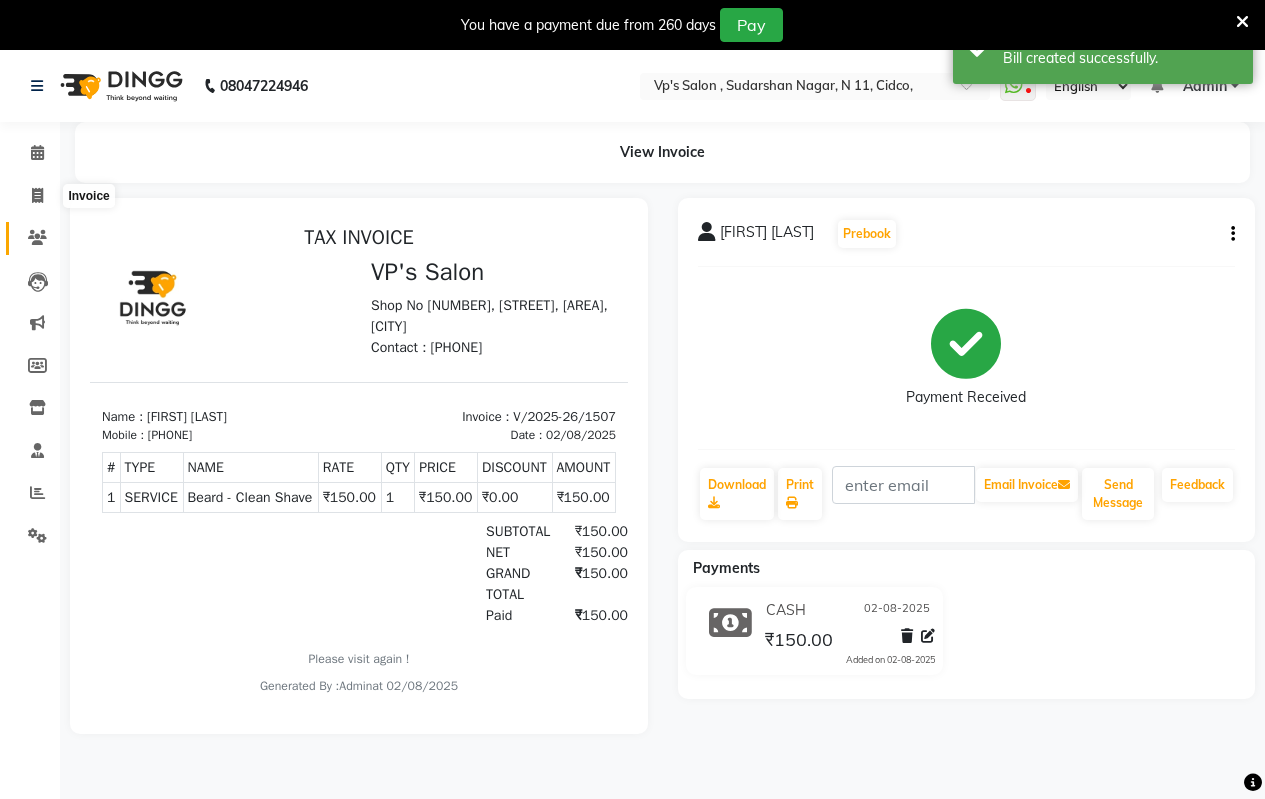 select on "4917" 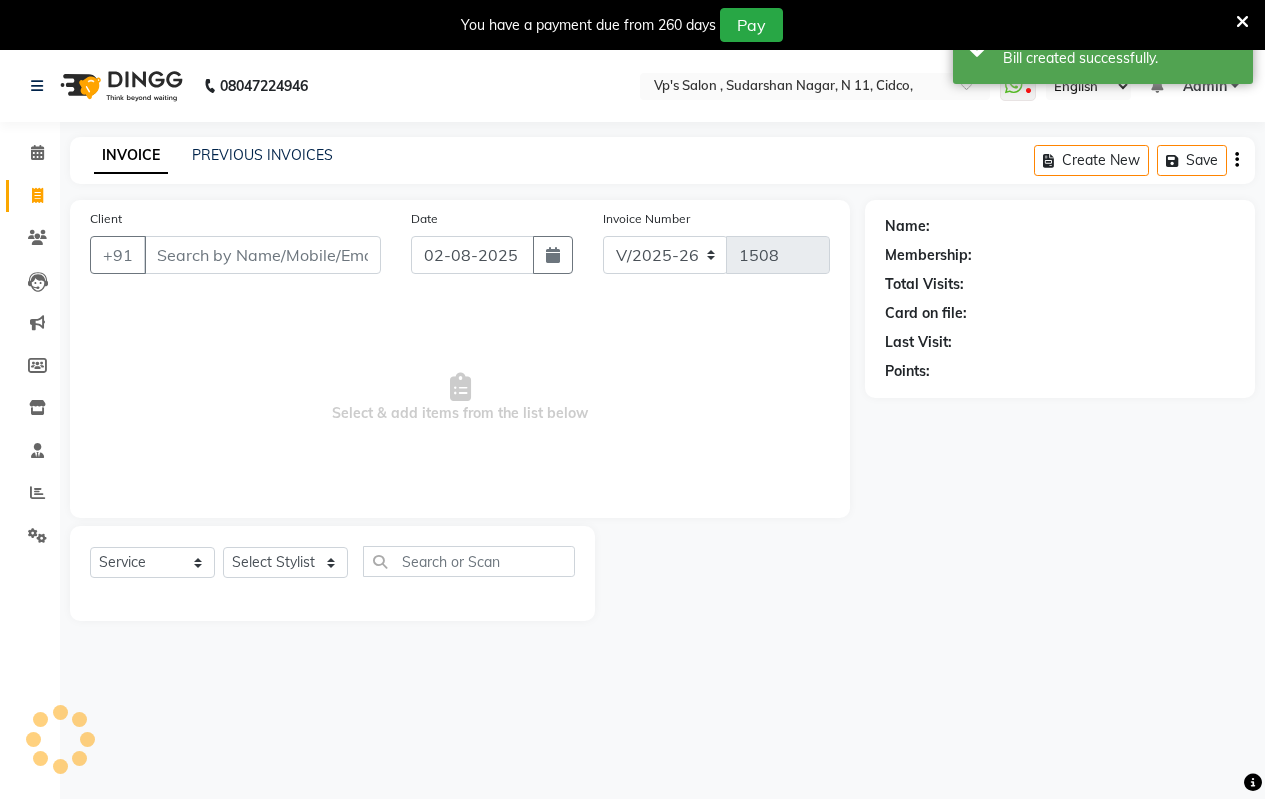 scroll, scrollTop: 50, scrollLeft: 0, axis: vertical 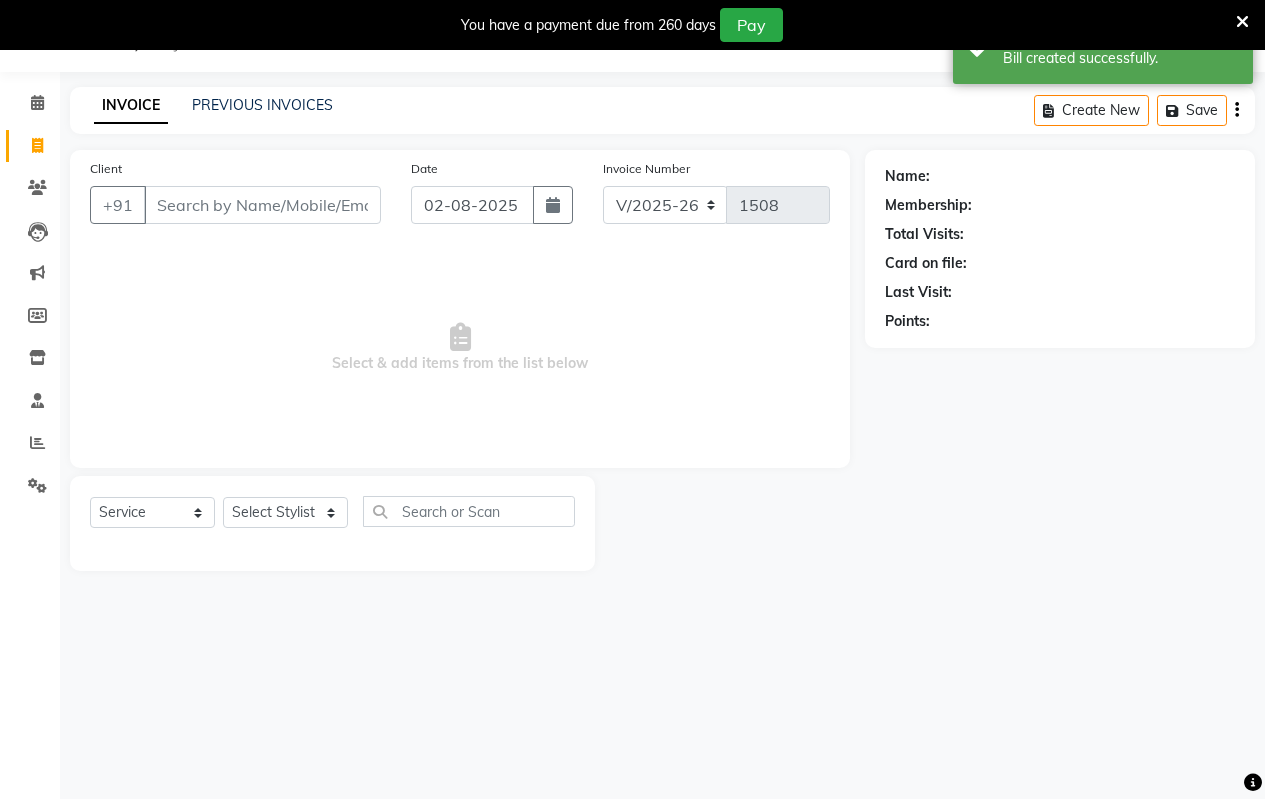 click on "Client" at bounding box center [262, 205] 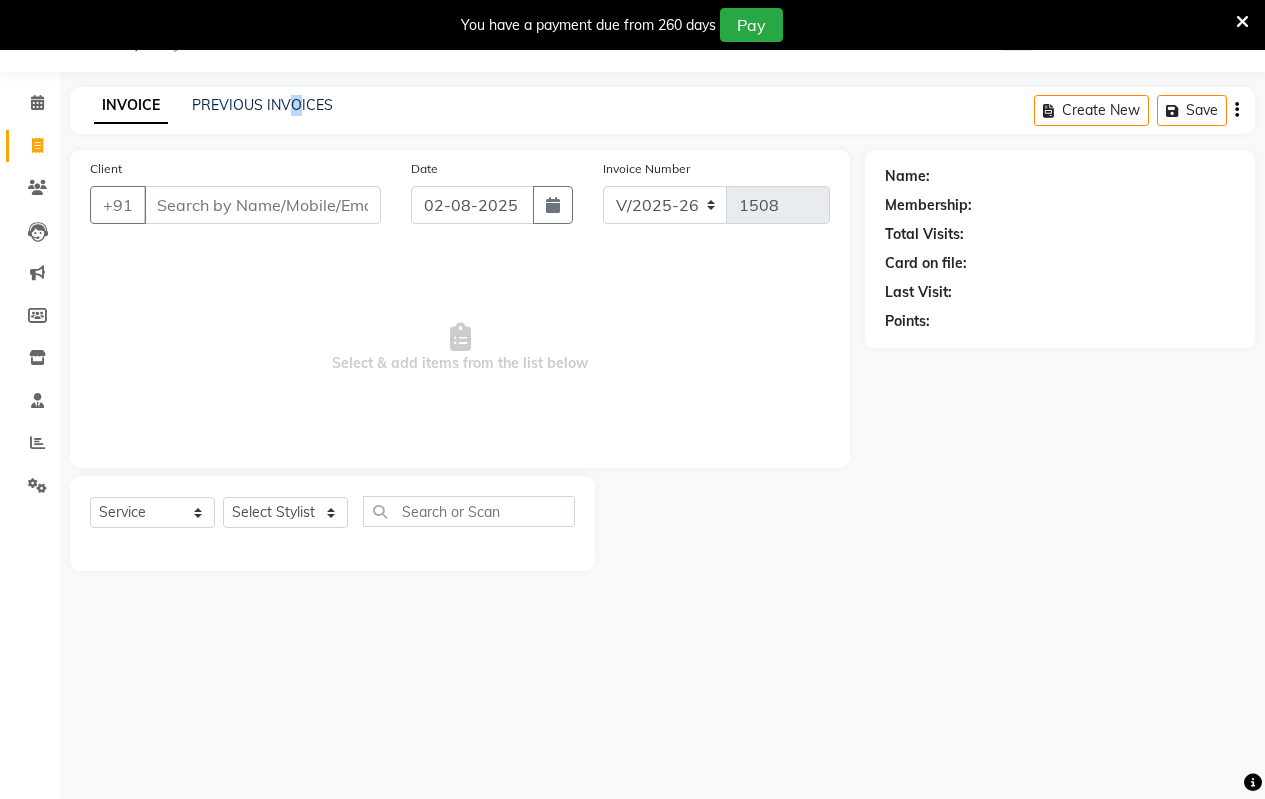 click on "PREVIOUS INVOICES" 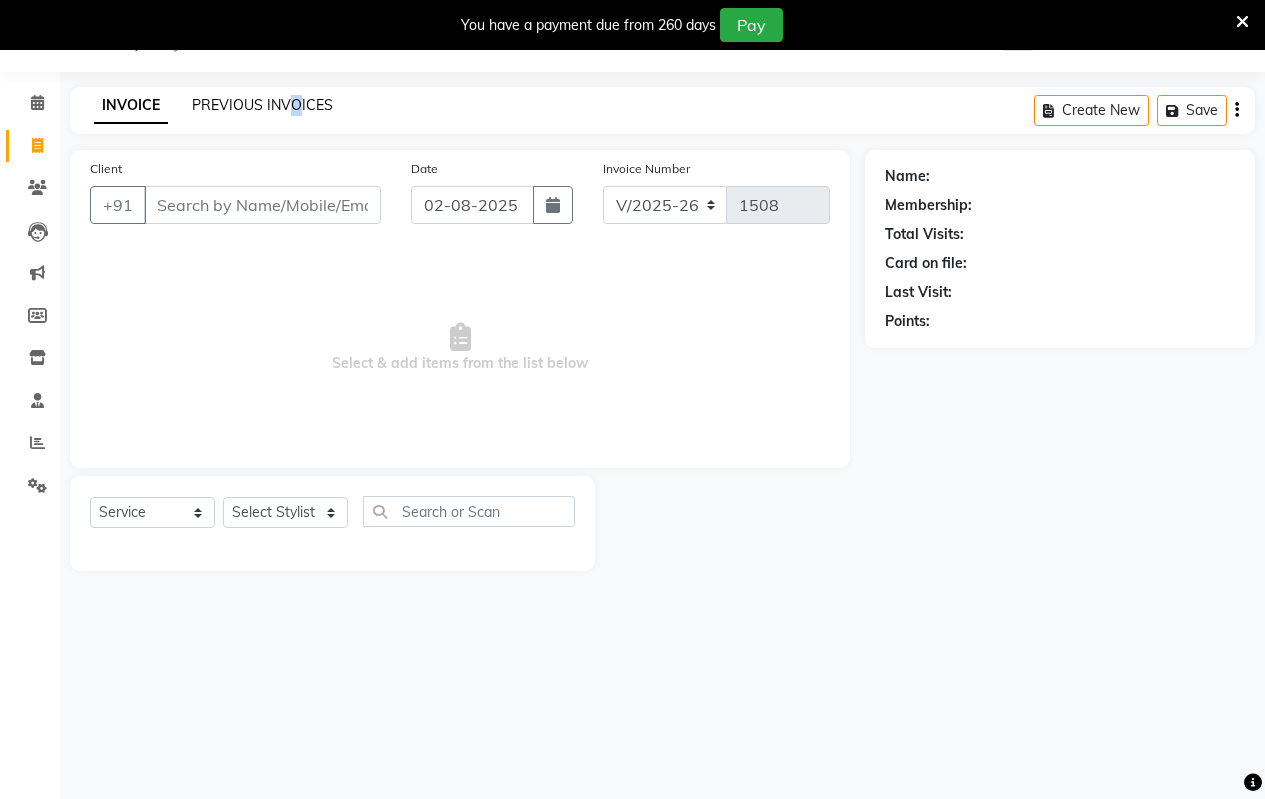 click on "PREVIOUS INVOICES" 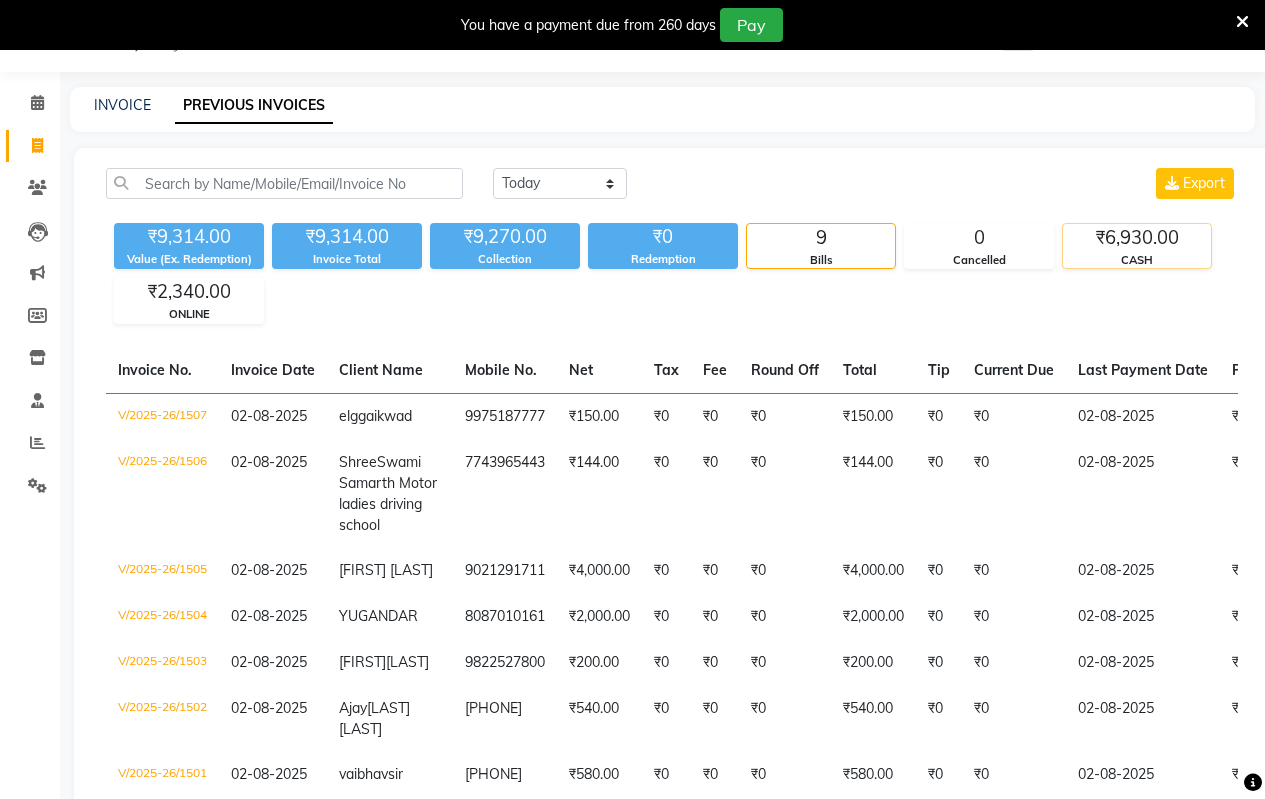 click on "CASH" 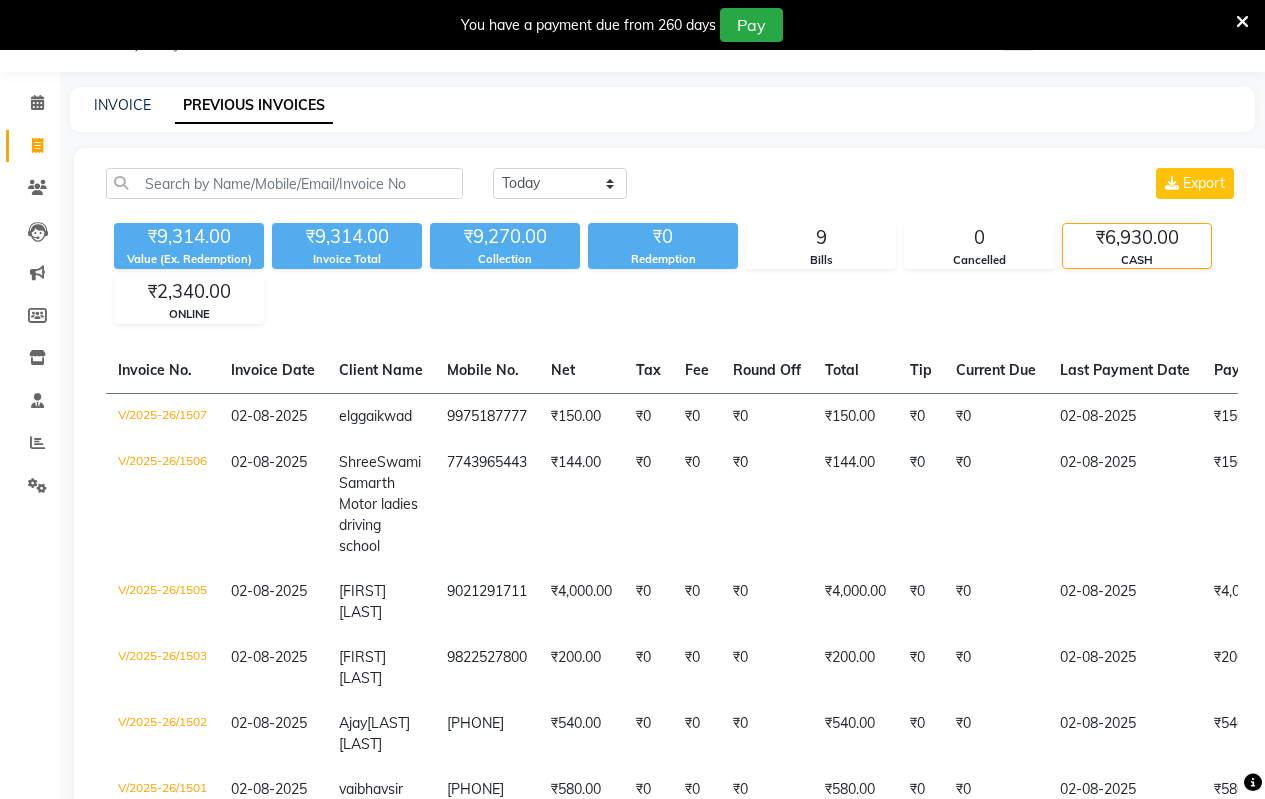 click on "CASH" 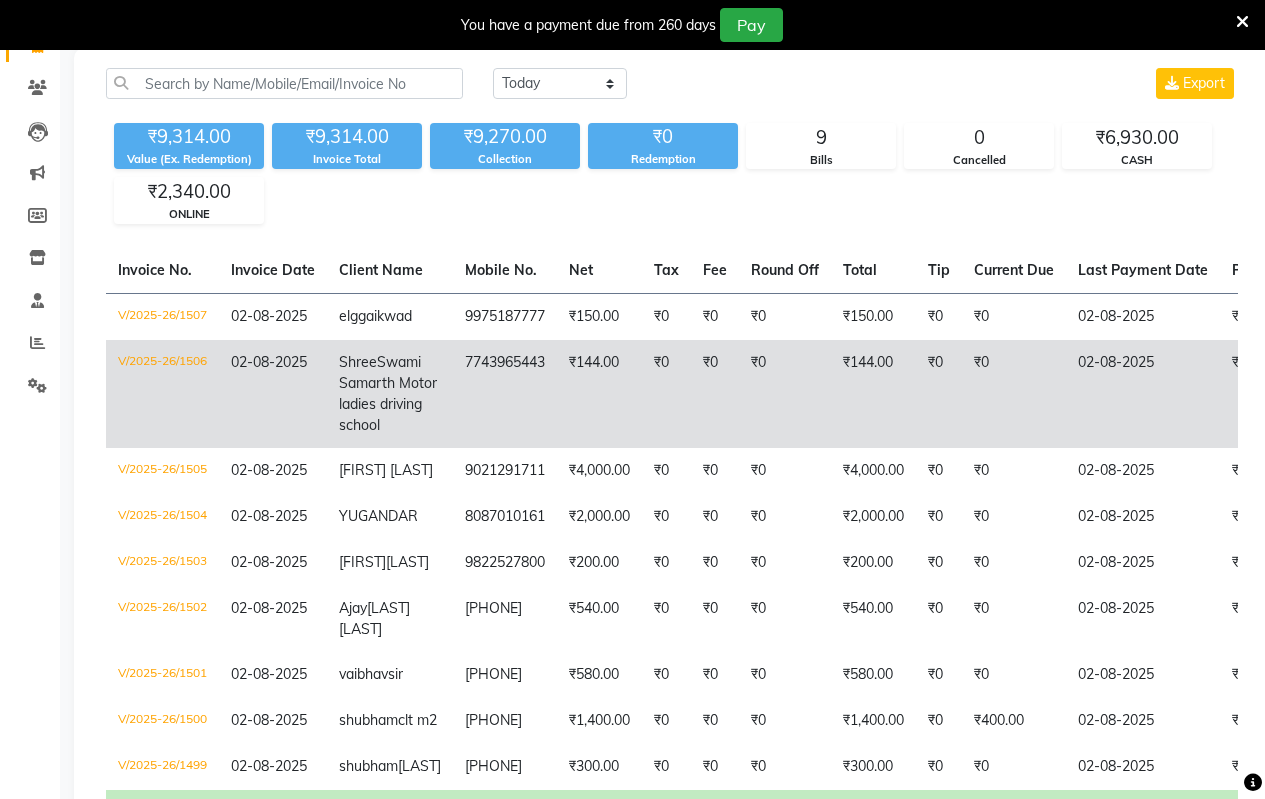 scroll, scrollTop: 250, scrollLeft: 0, axis: vertical 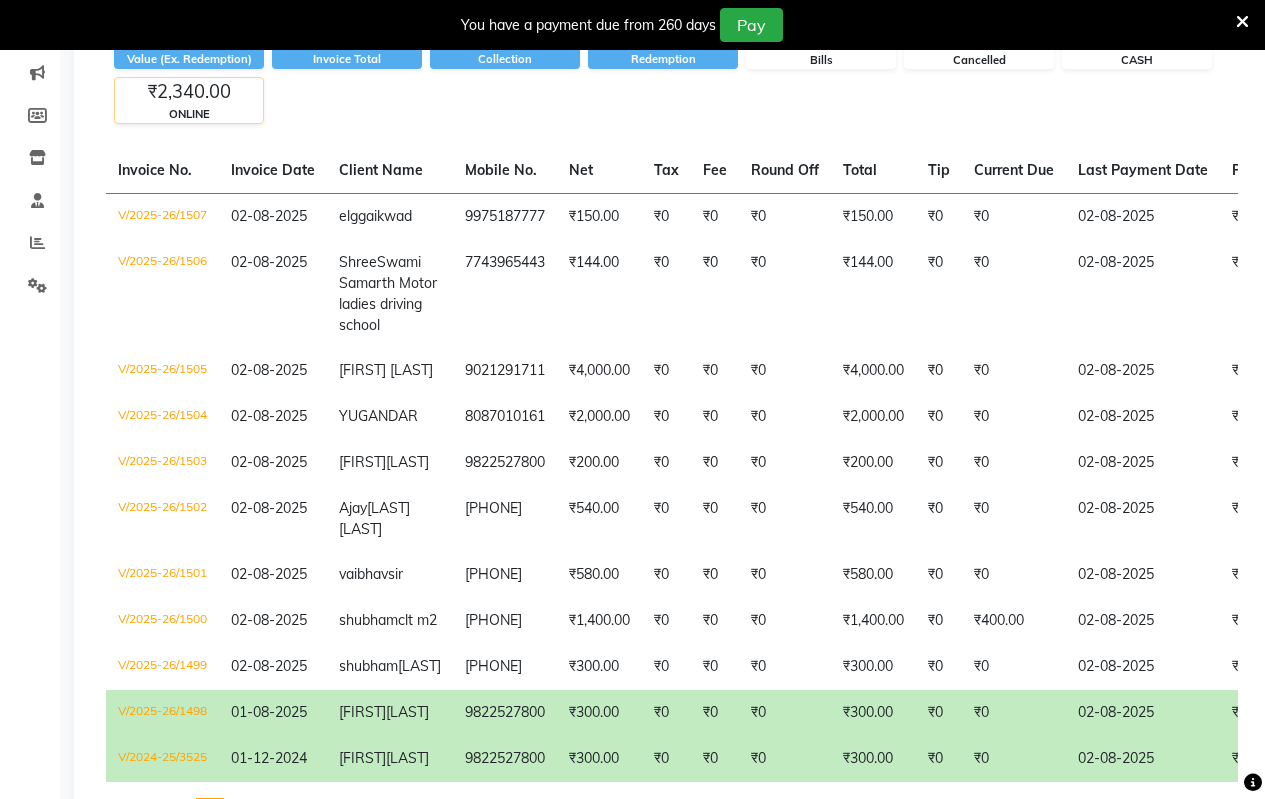 click on "₹2,340.00" 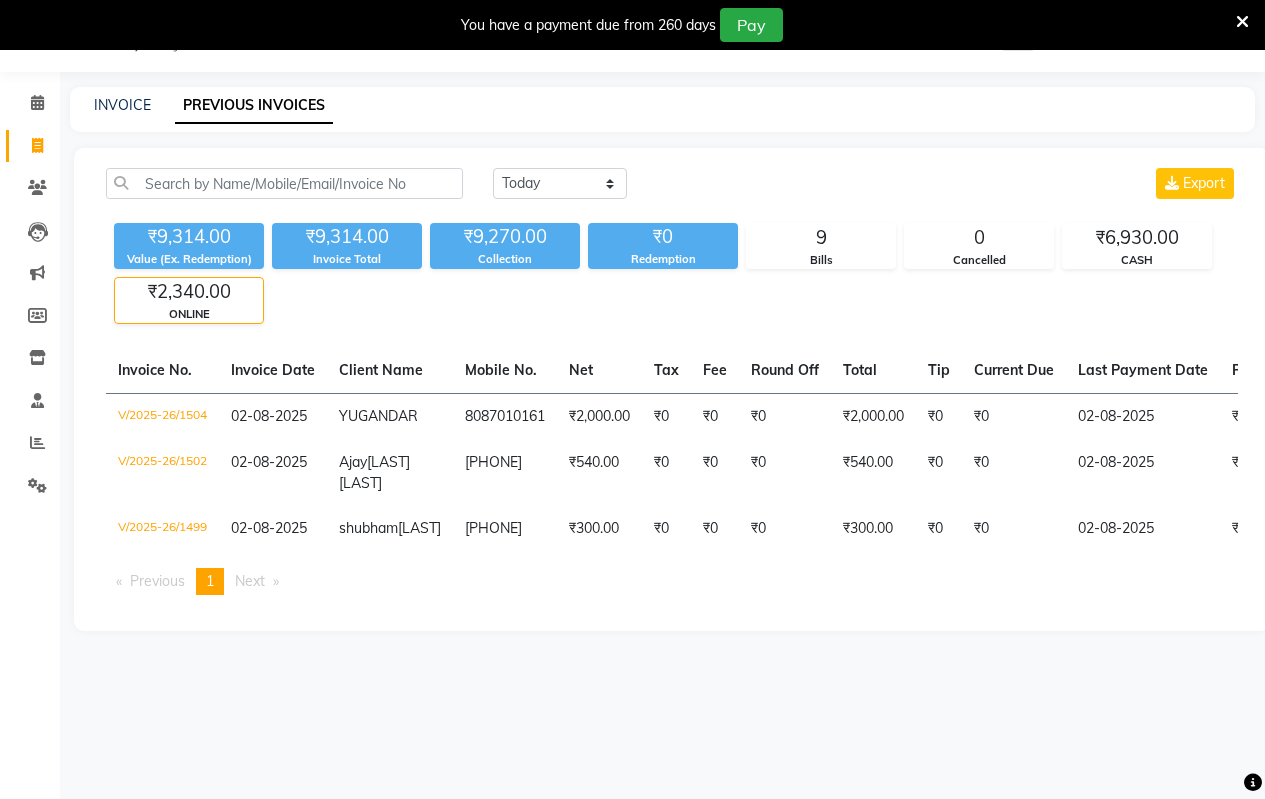 scroll, scrollTop: 50, scrollLeft: 0, axis: vertical 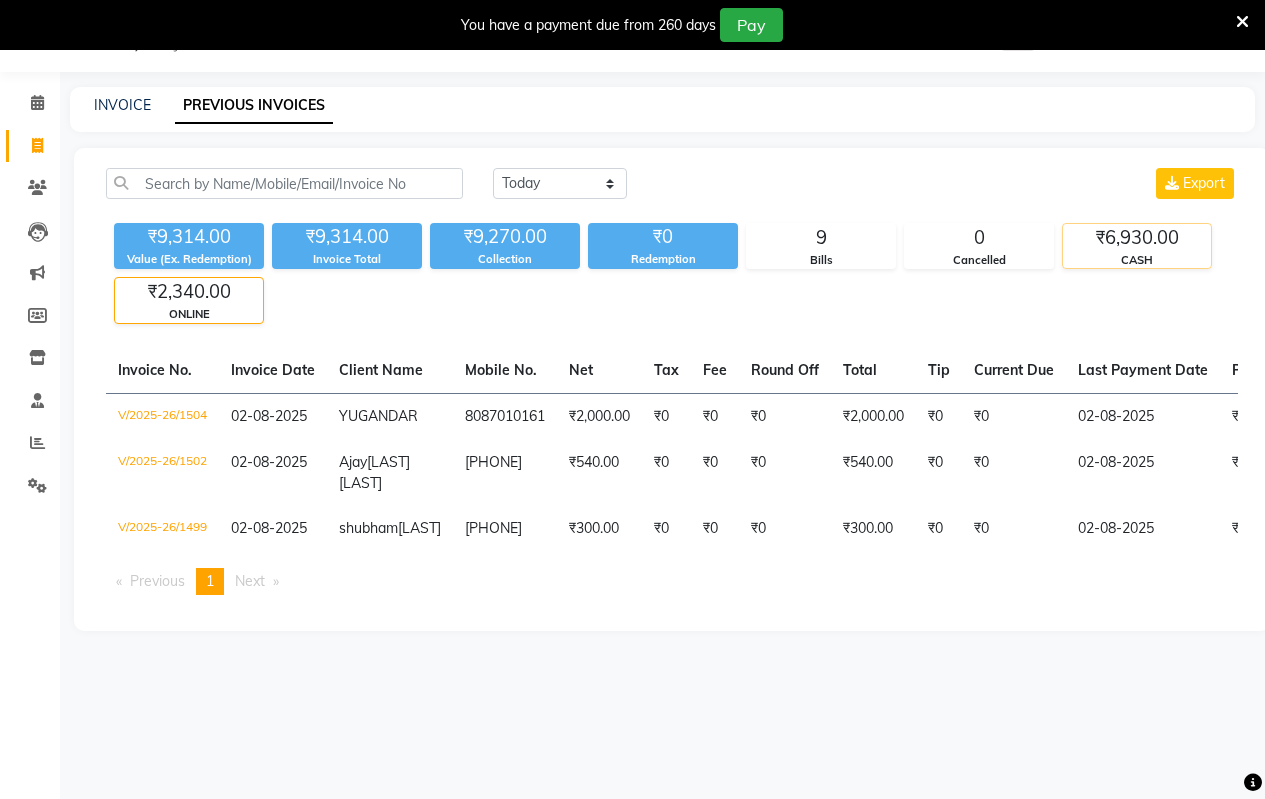 click on "CASH" 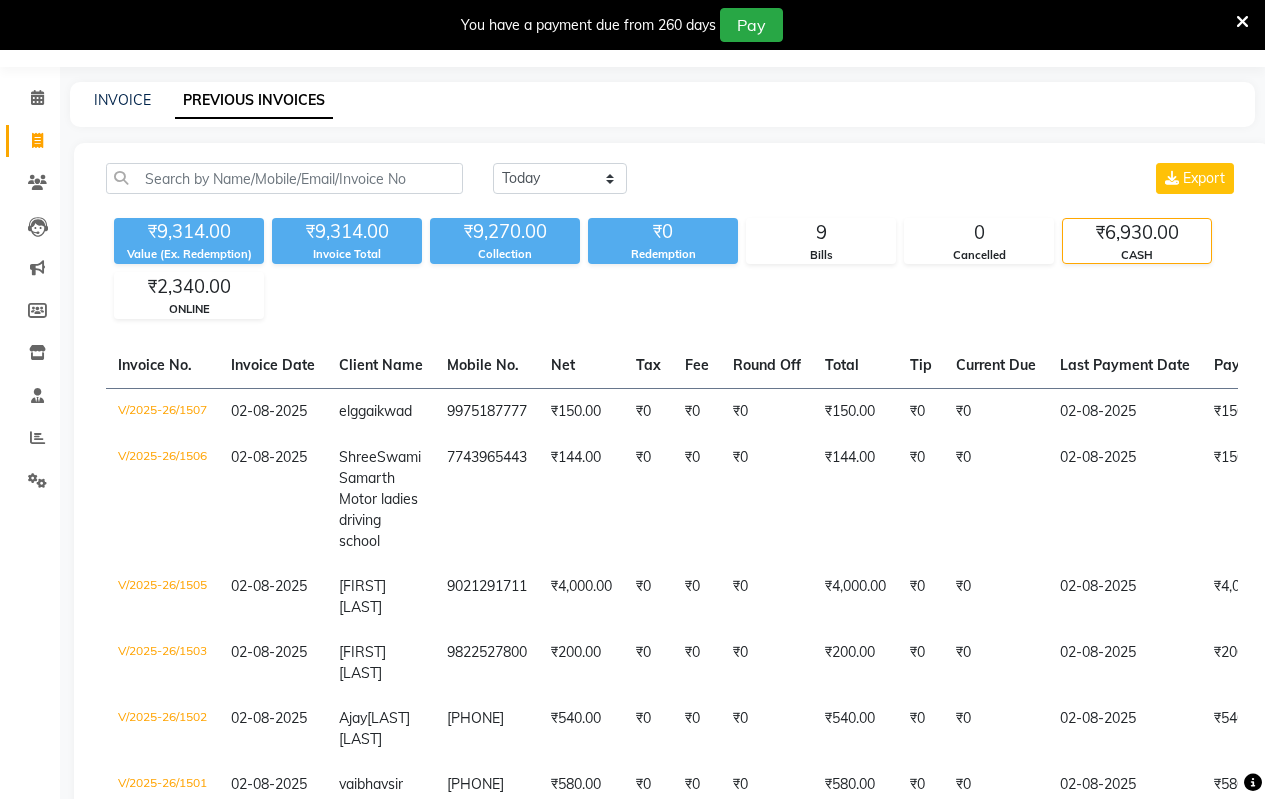 scroll, scrollTop: 50, scrollLeft: 0, axis: vertical 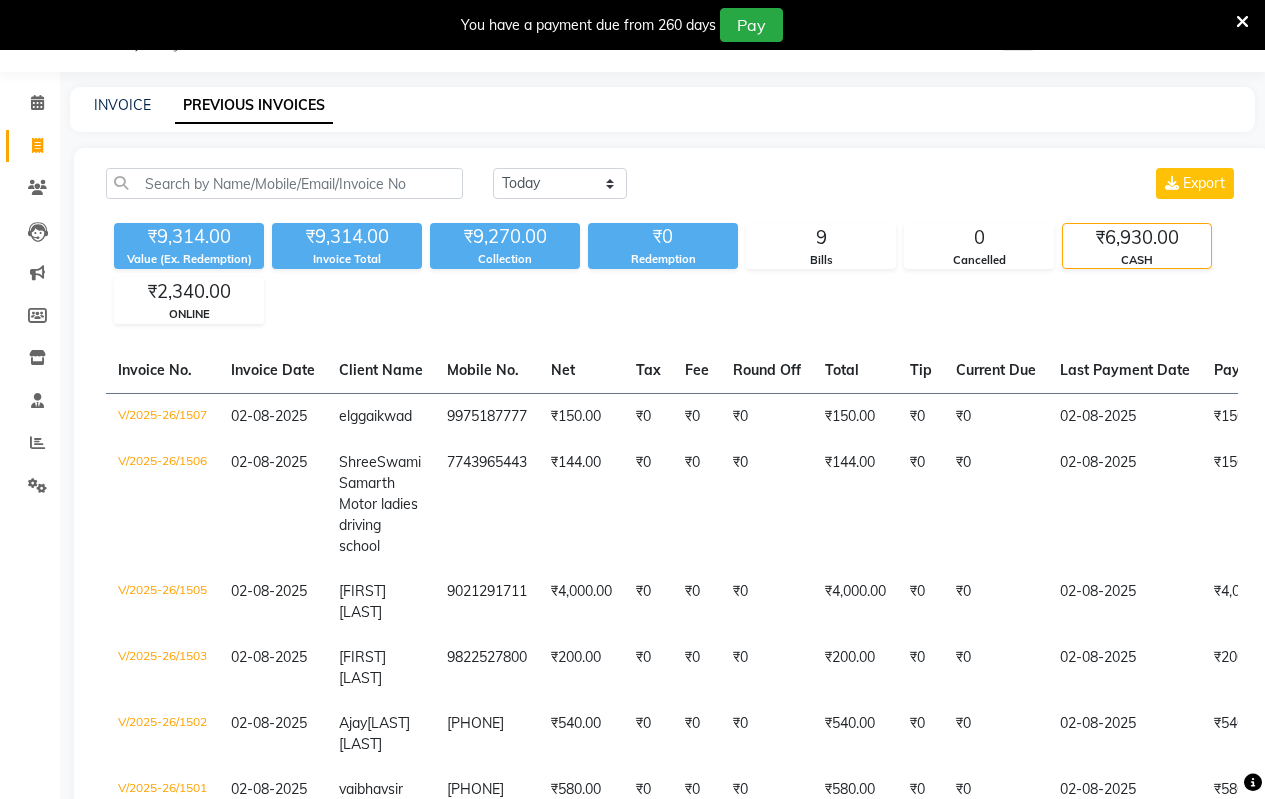 click on "CASH" 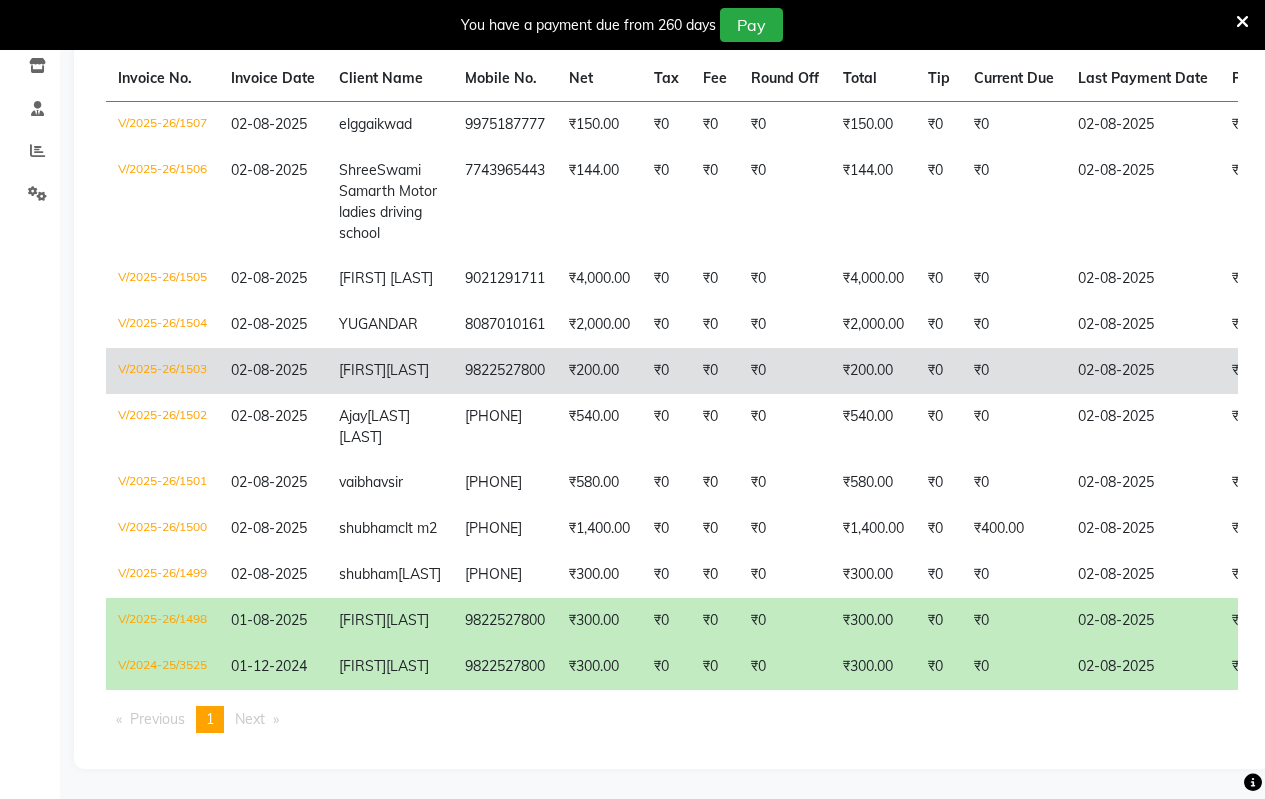 scroll, scrollTop: 399, scrollLeft: 0, axis: vertical 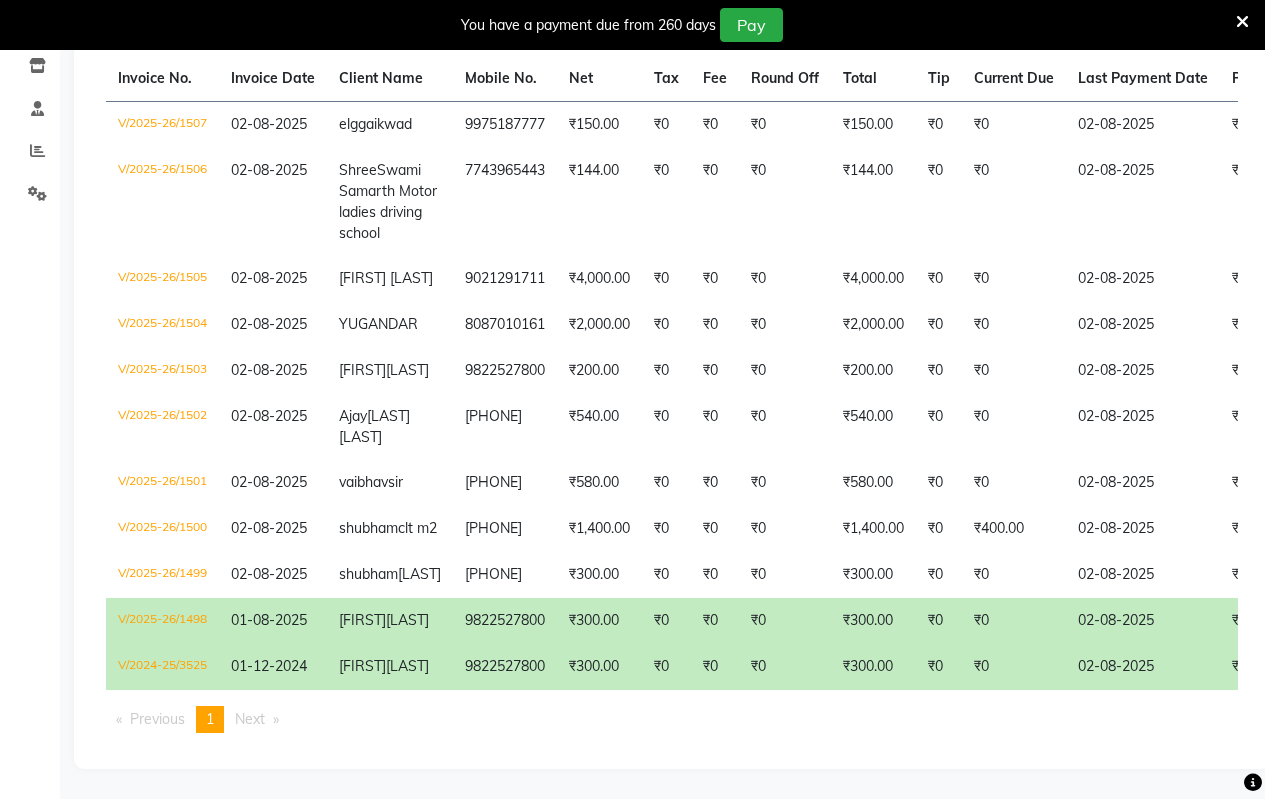 click on "₹0" 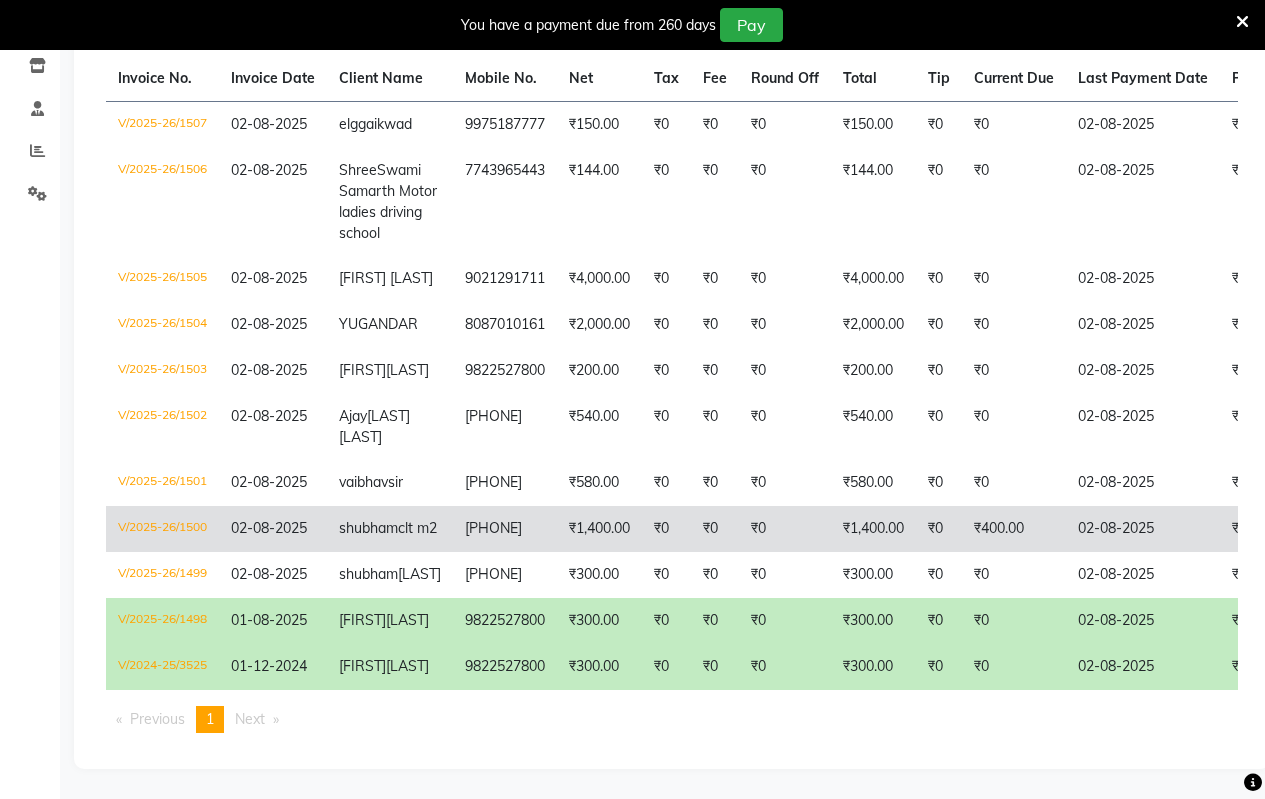 scroll, scrollTop: 499, scrollLeft: 0, axis: vertical 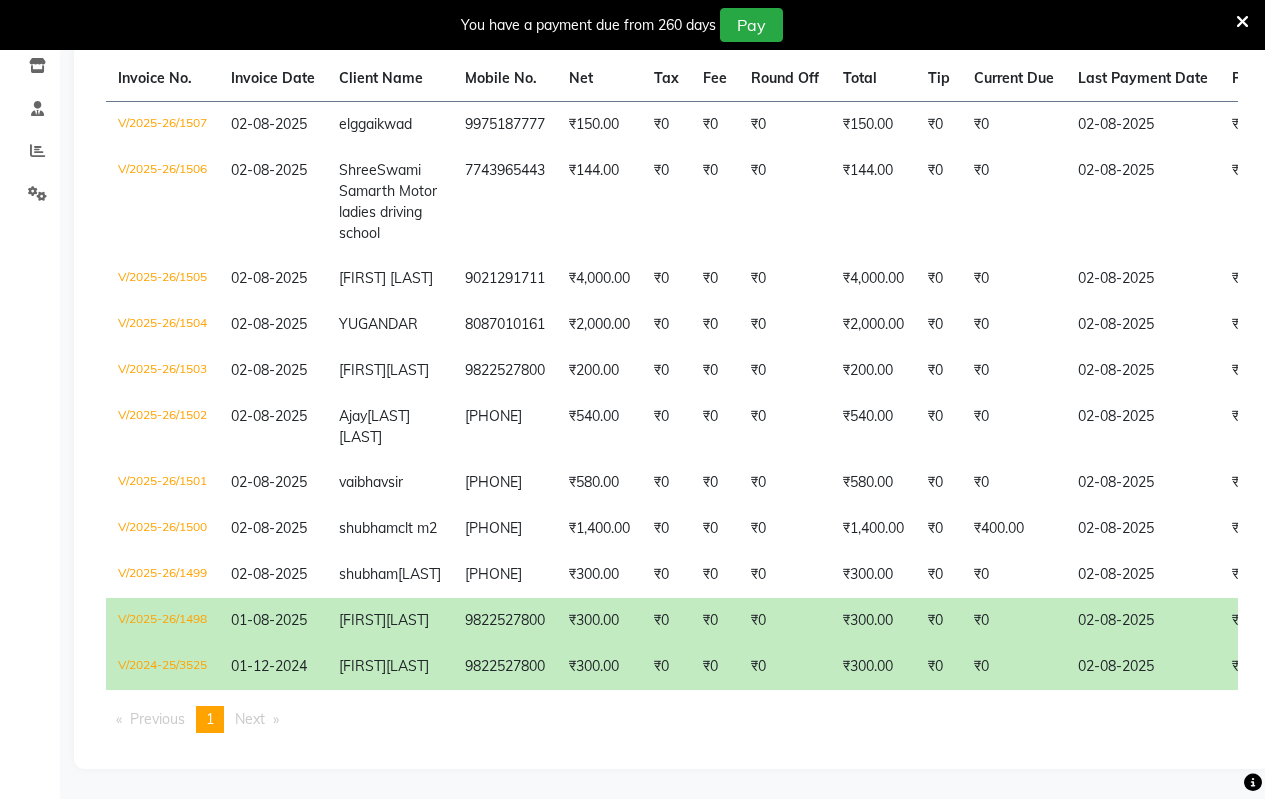 click on "chandanshiv" 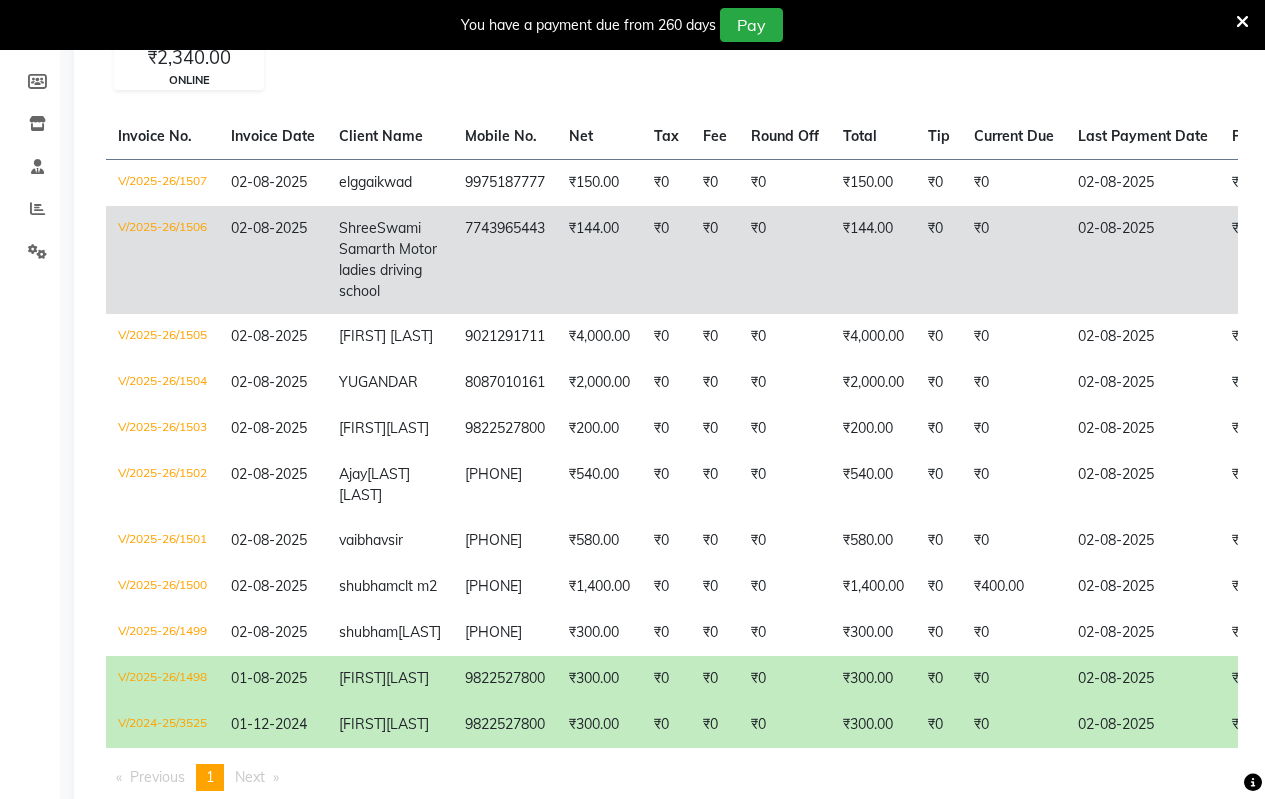 scroll, scrollTop: 199, scrollLeft: 0, axis: vertical 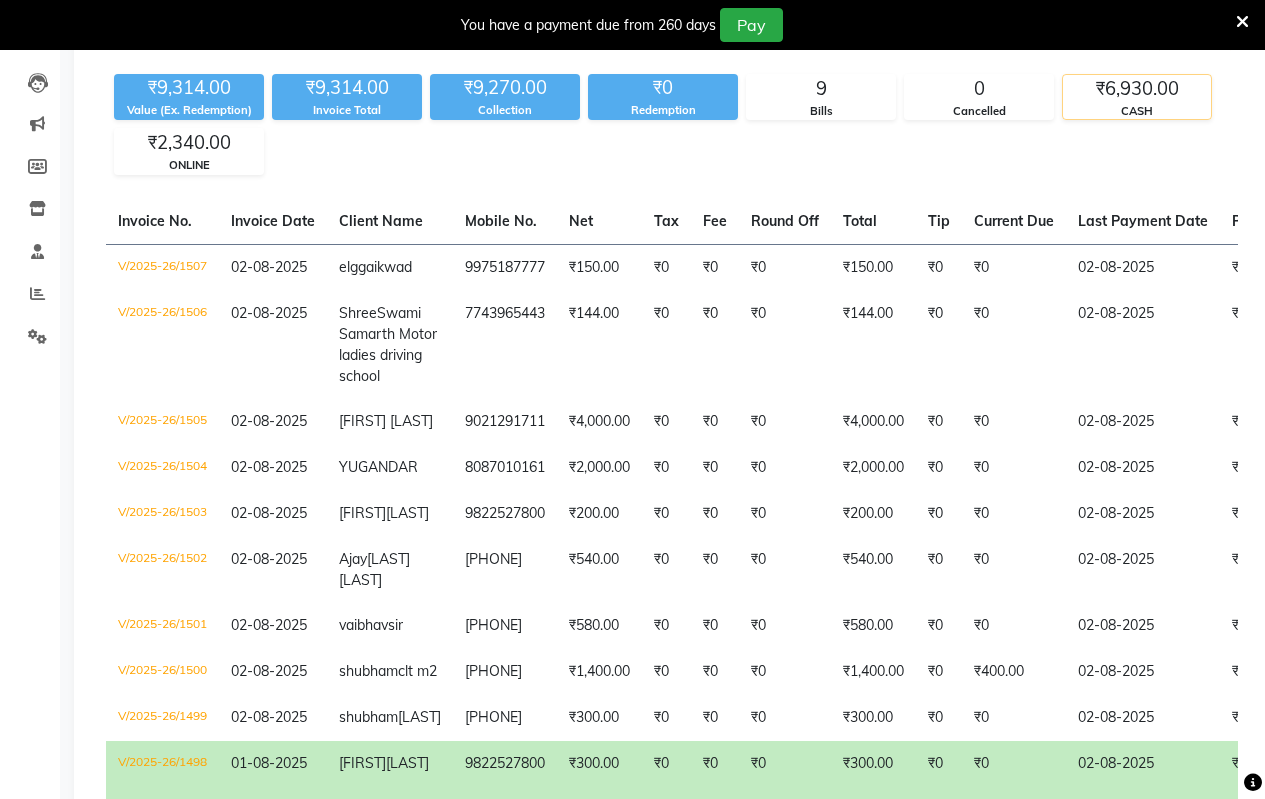 click on "₹6,930.00" 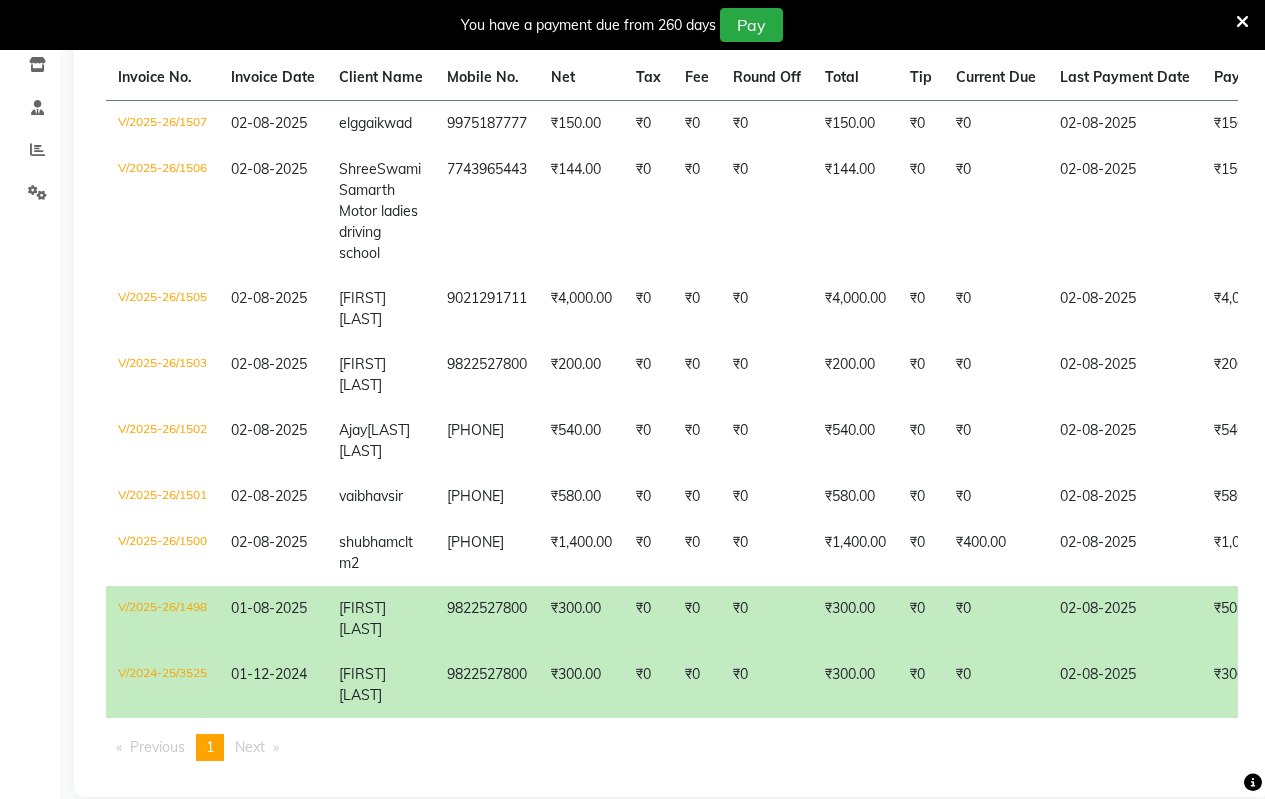 scroll, scrollTop: 387, scrollLeft: 0, axis: vertical 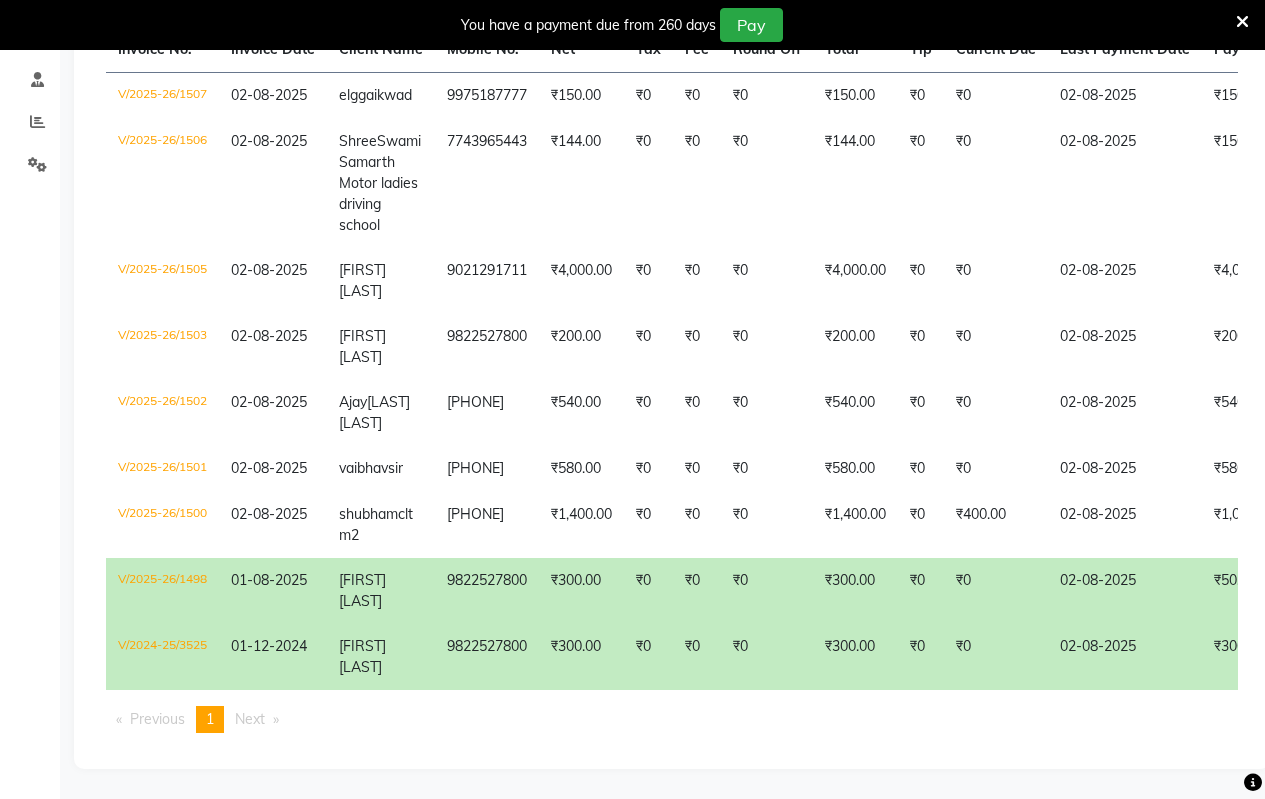 click on "Calendar  Invoice  Clients  Leads   Marketing  Members  Inventory  Staff  Reports  Settings Completed InProgress Upcoming Dropped Tentative Check-In Confirm Bookings Generate Report Segments Page Builder" 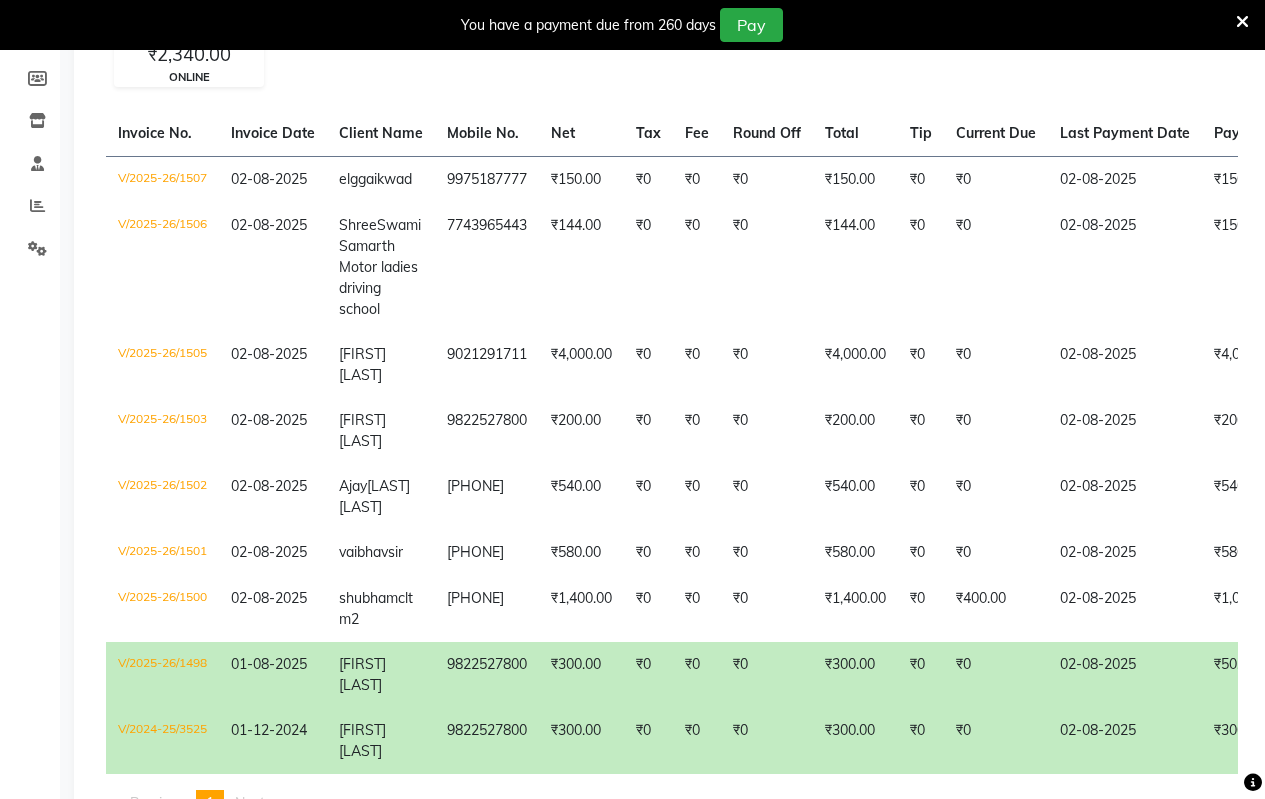 click on "02-08-2025" 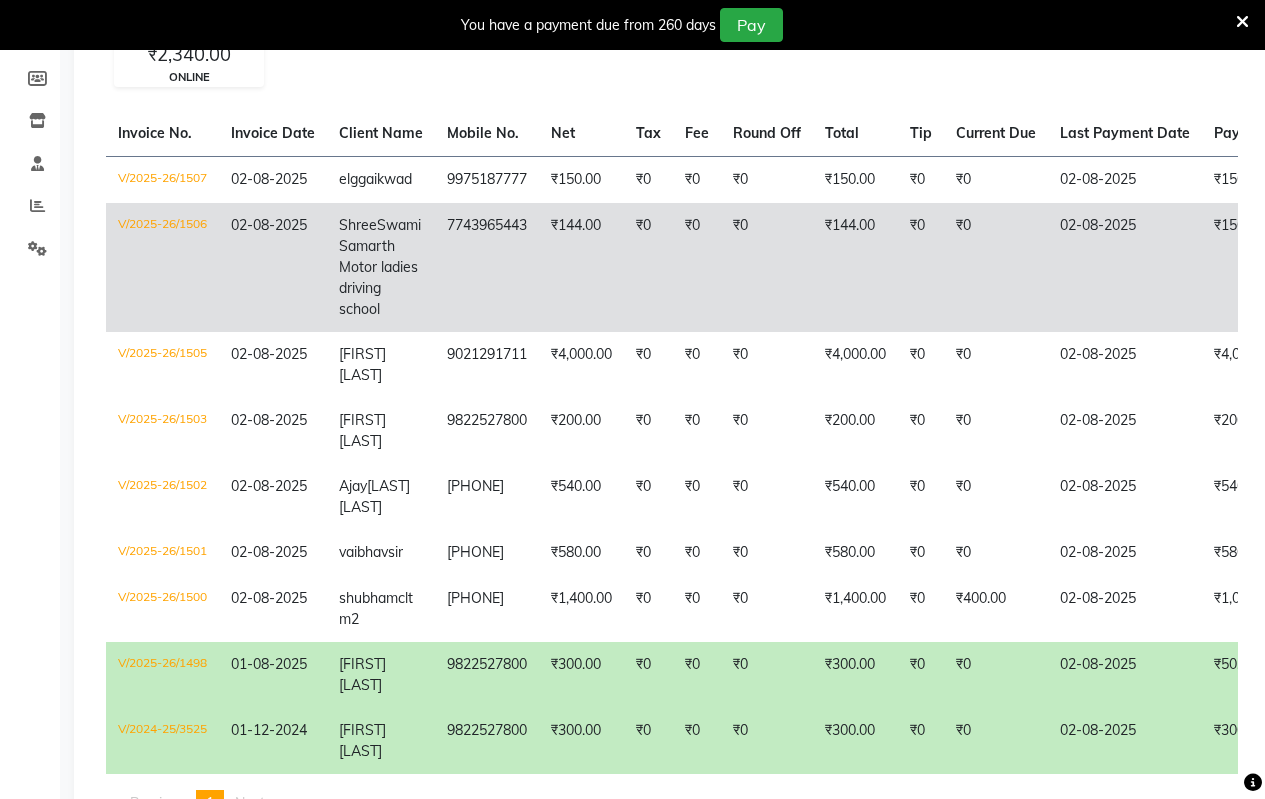 click on "7743965443" 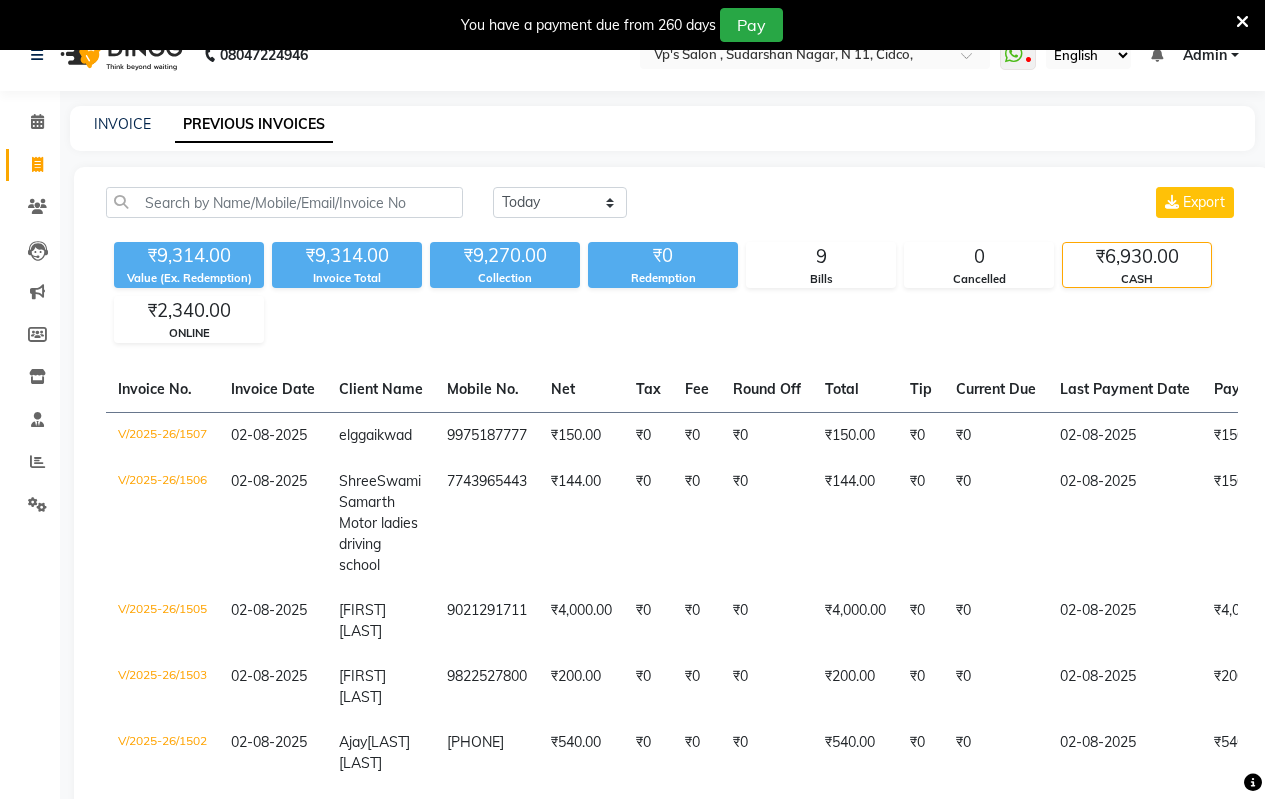 scroll, scrollTop: 0, scrollLeft: 0, axis: both 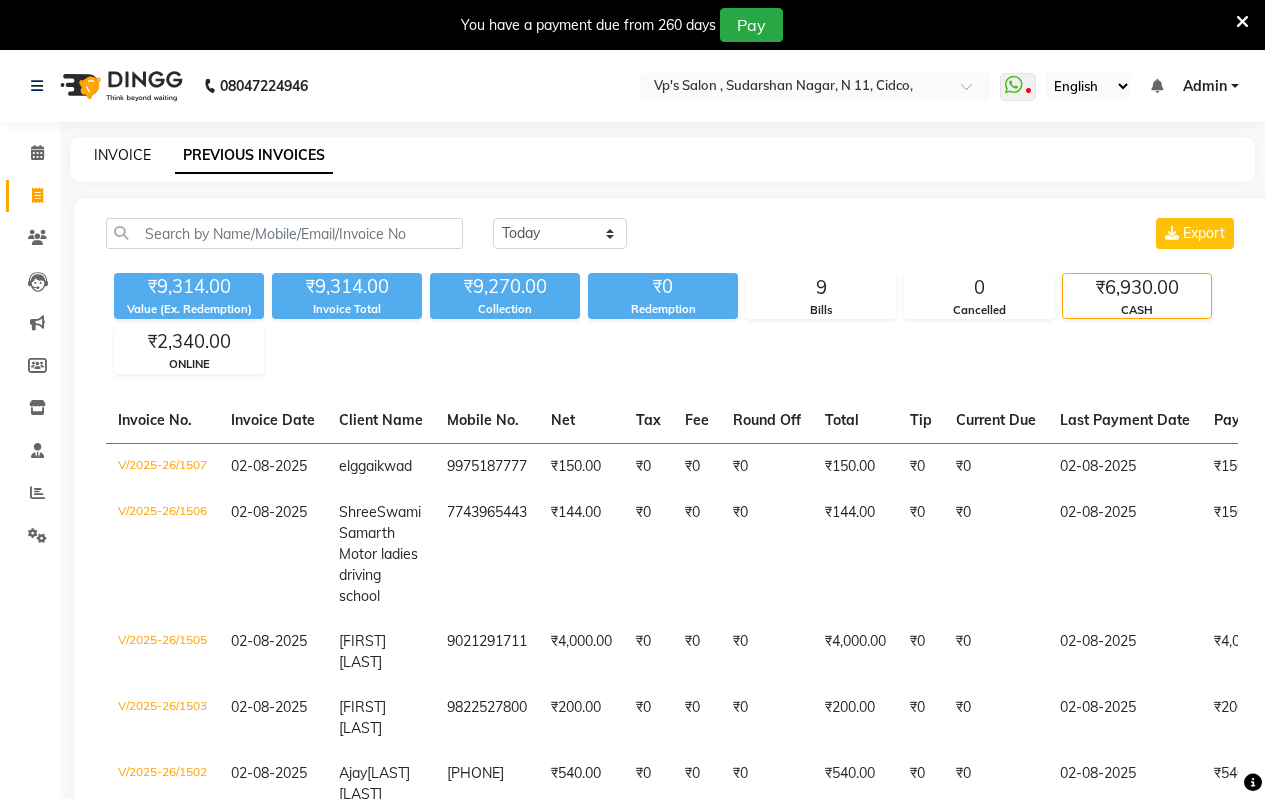 click on "INVOICE" 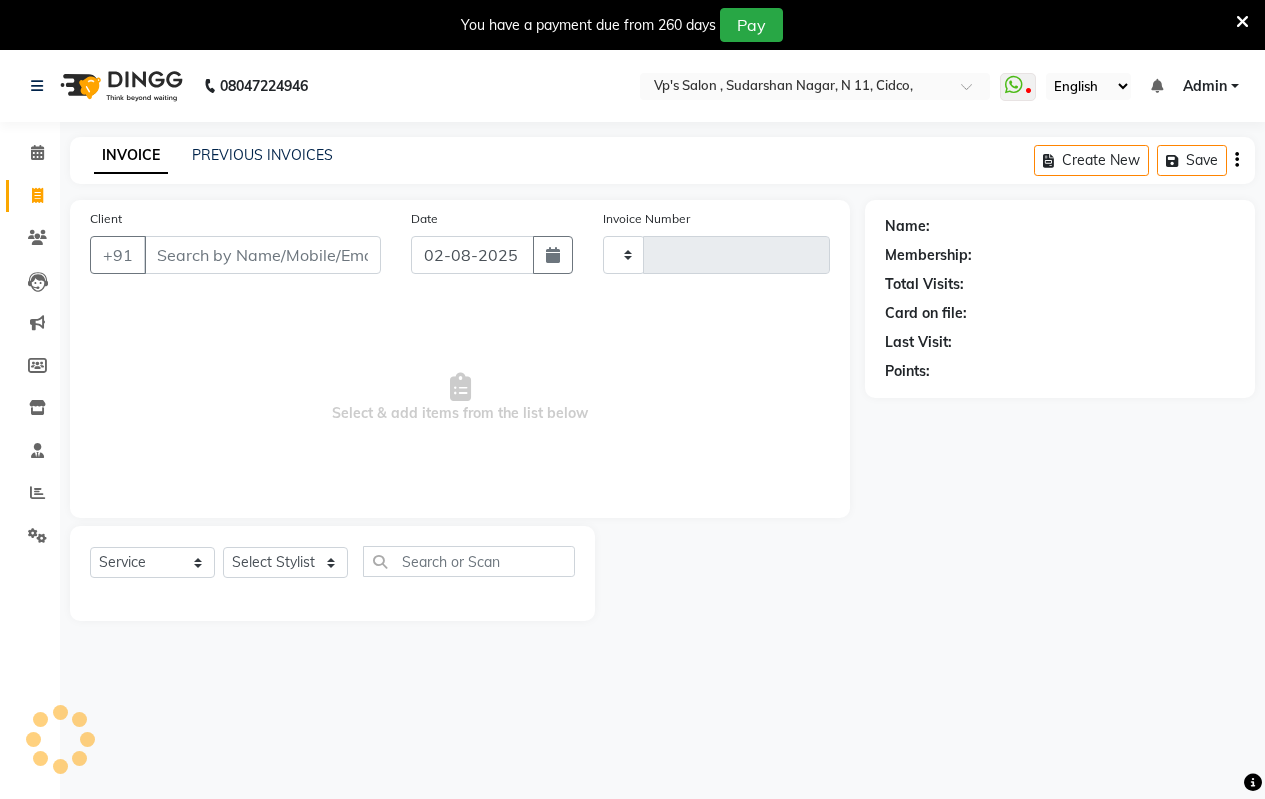 scroll, scrollTop: 50, scrollLeft: 0, axis: vertical 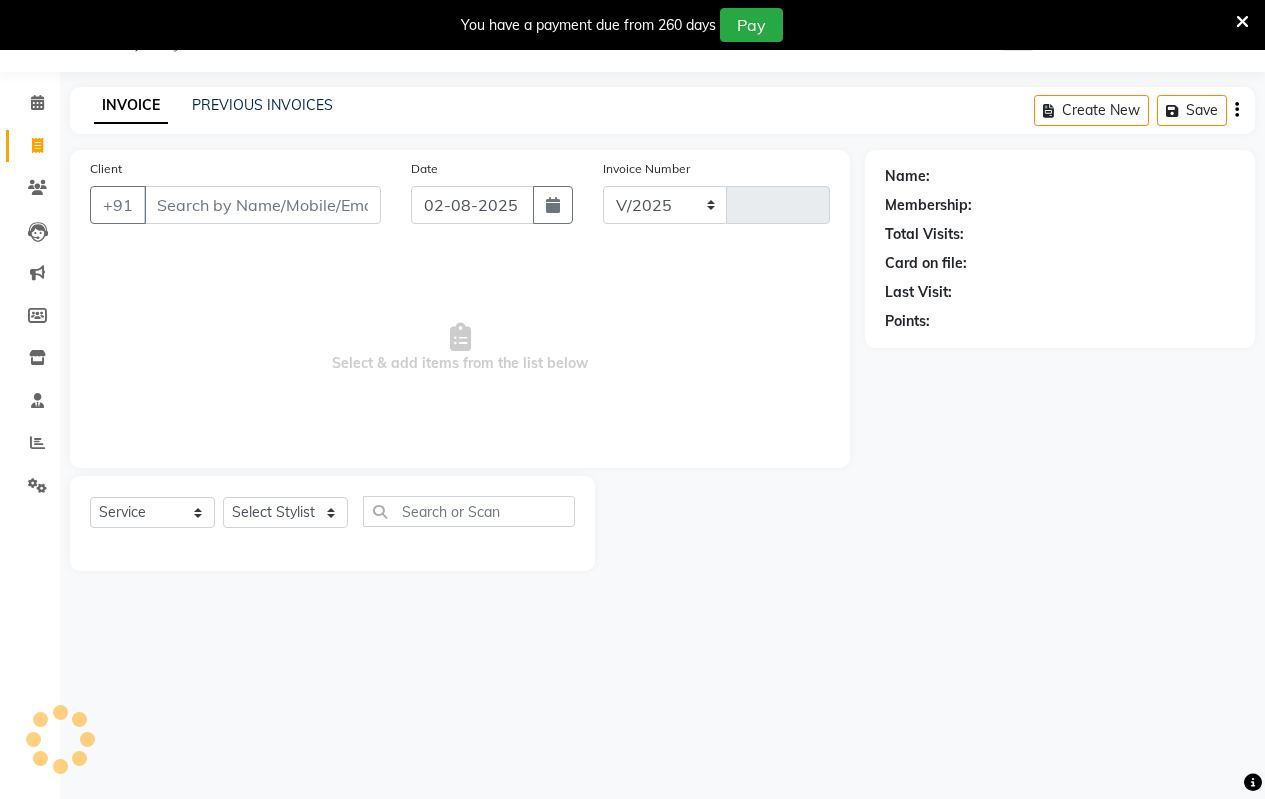 select on "4917" 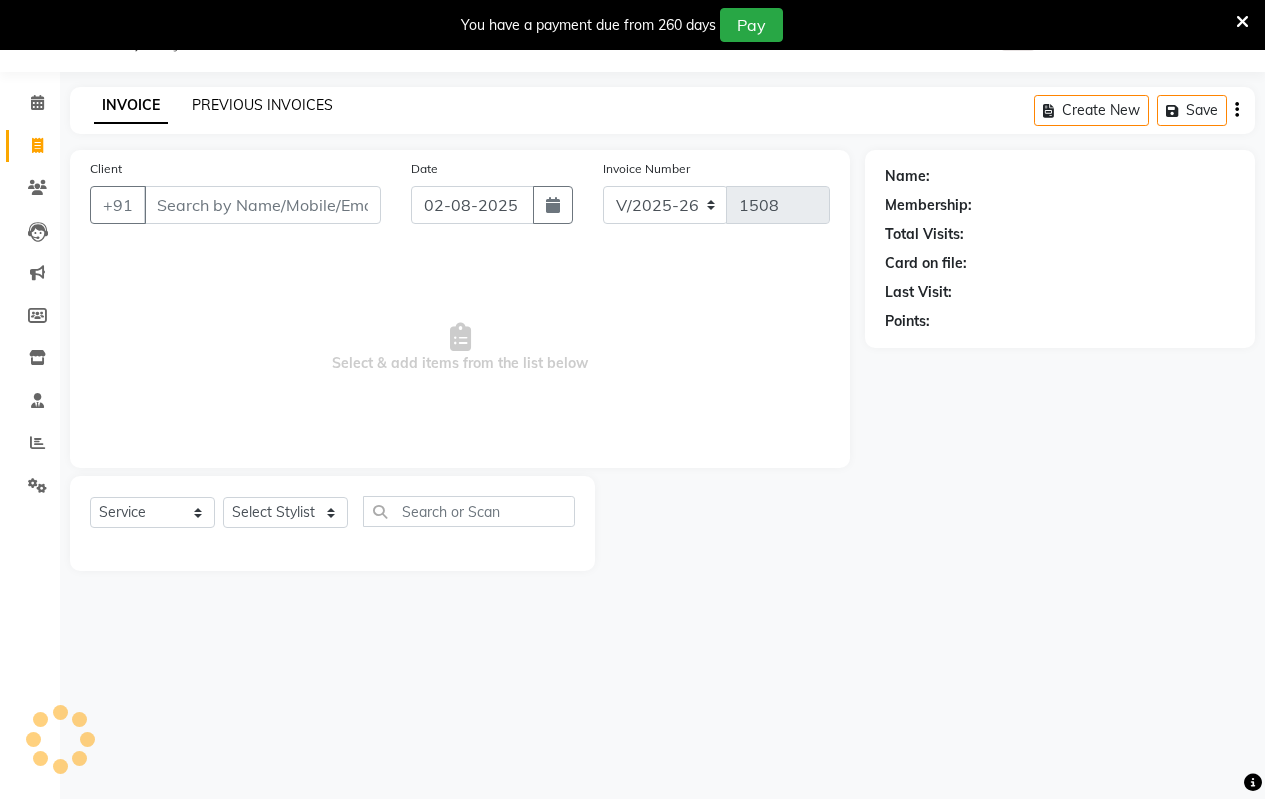 click on "PREVIOUS INVOICES" 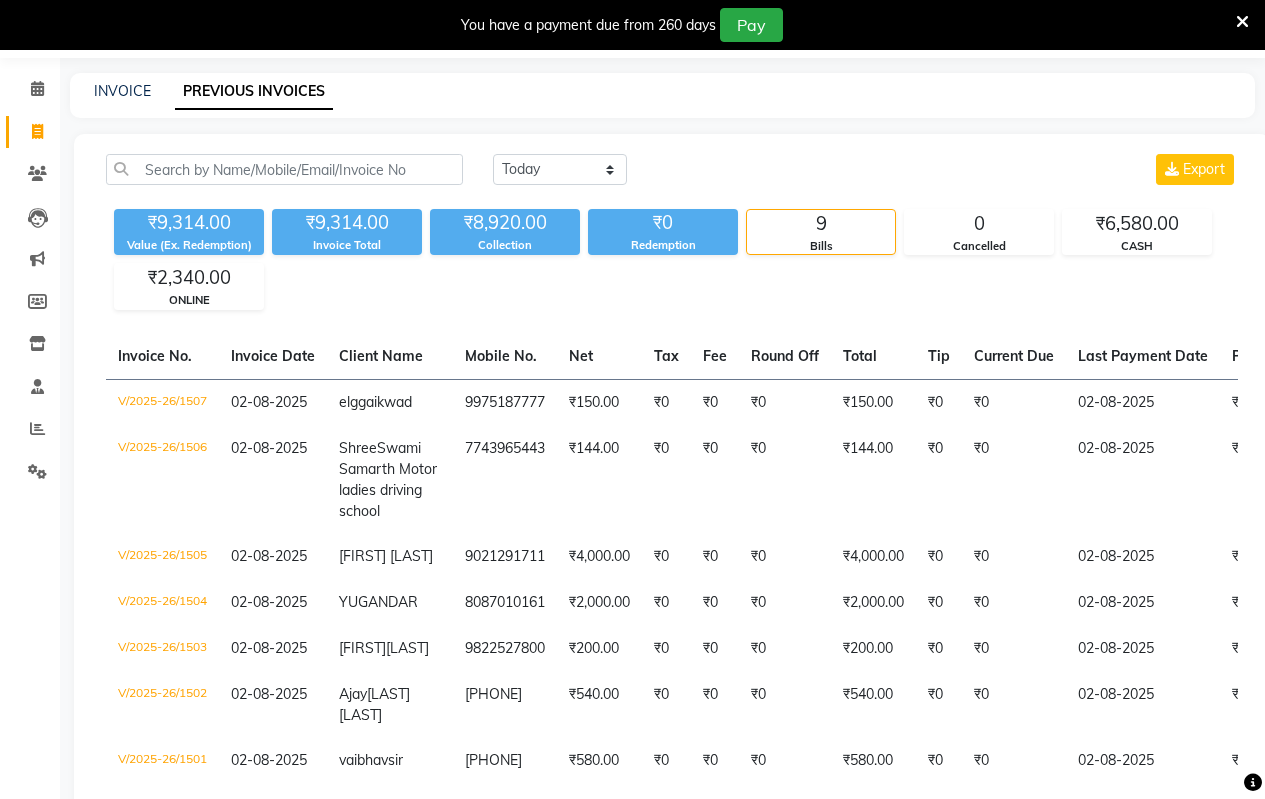 scroll, scrollTop: 100, scrollLeft: 0, axis: vertical 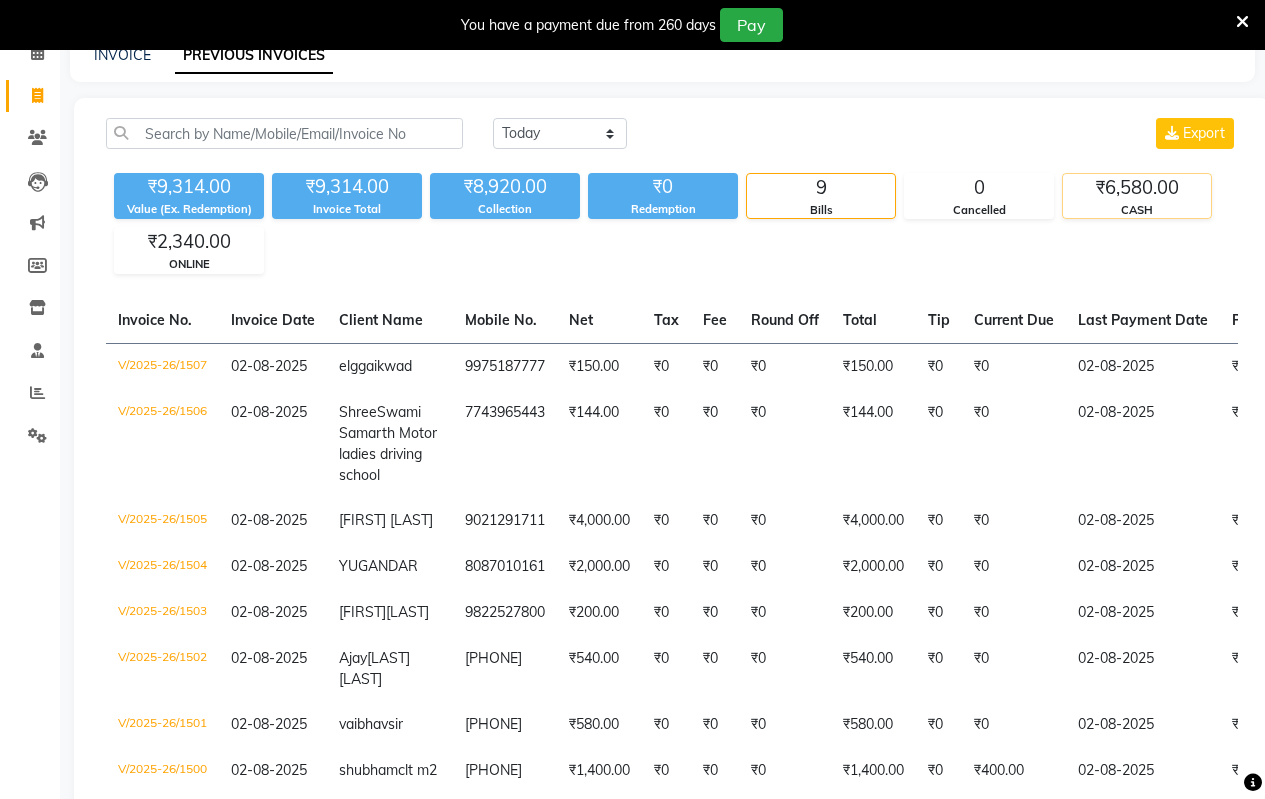 click on "₹6,580.00" 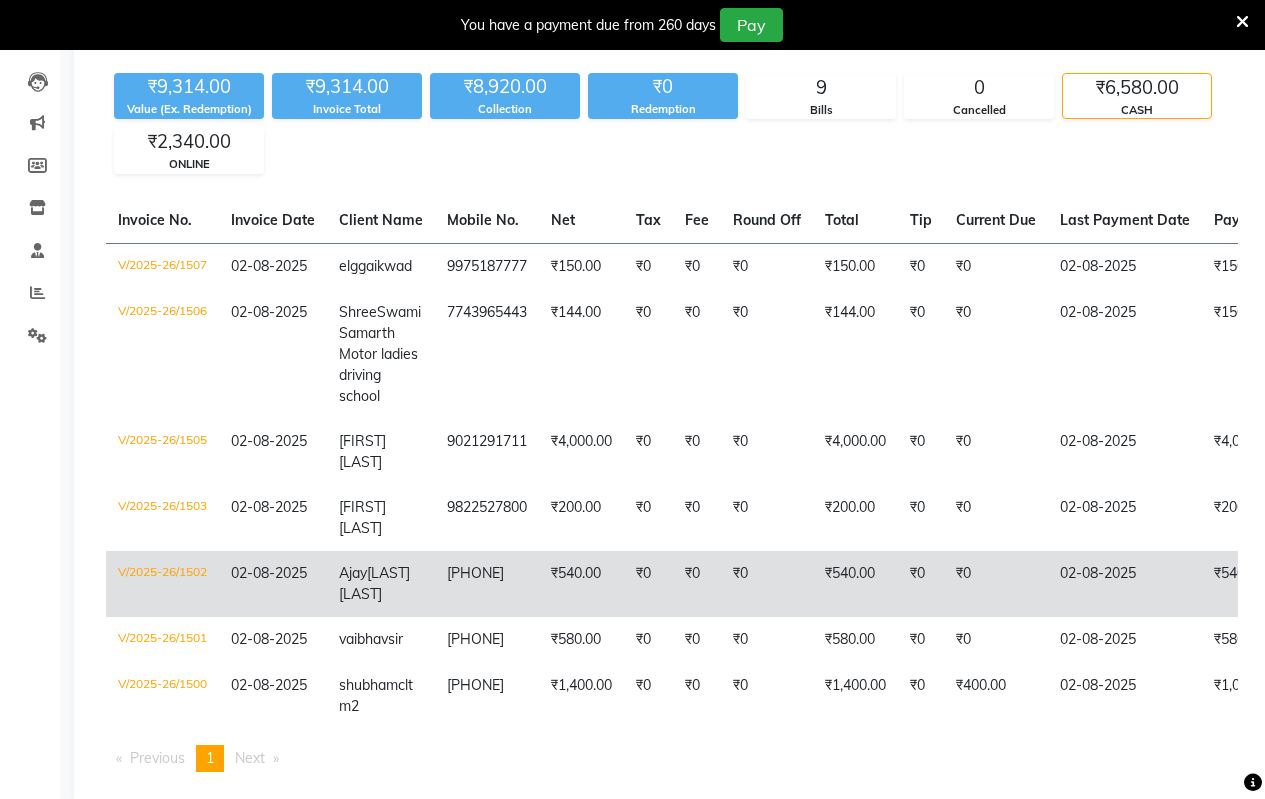 scroll, scrollTop: 155, scrollLeft: 0, axis: vertical 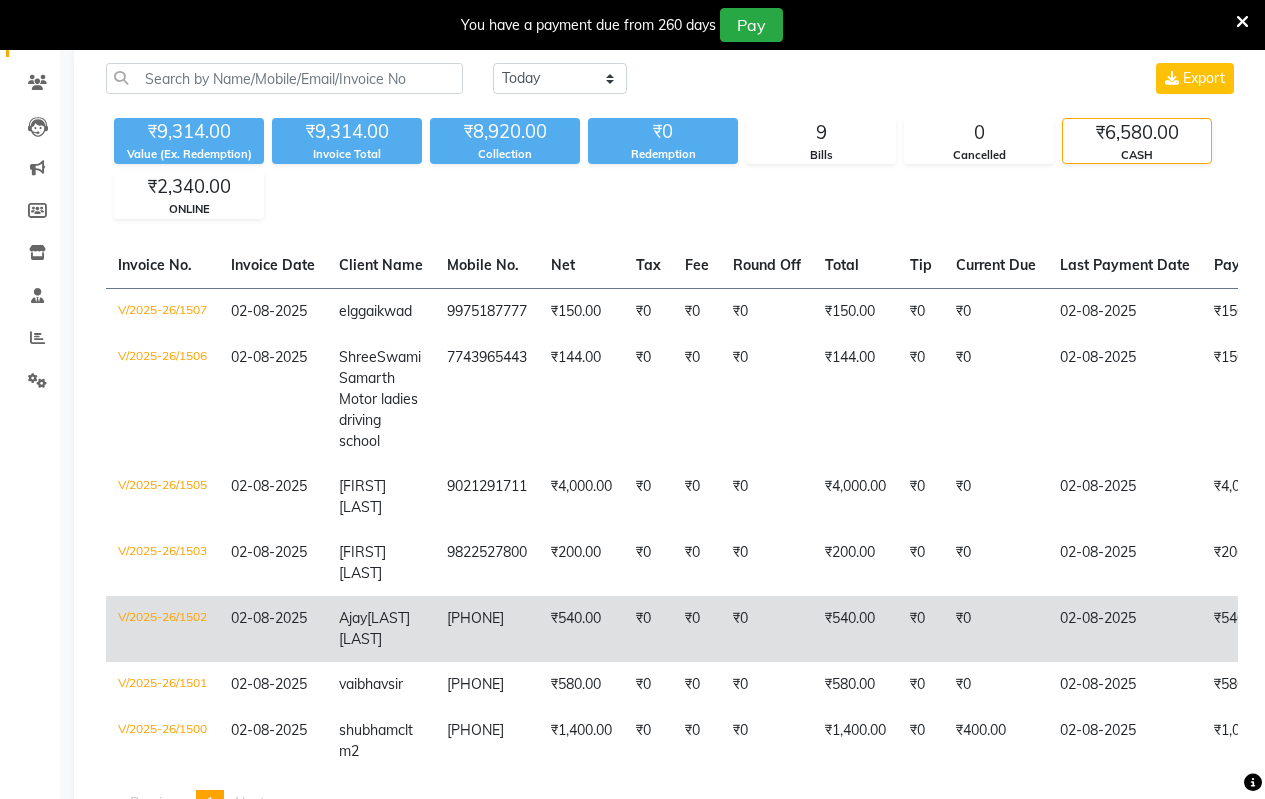 click on "Ajay  Raut Dada 2" 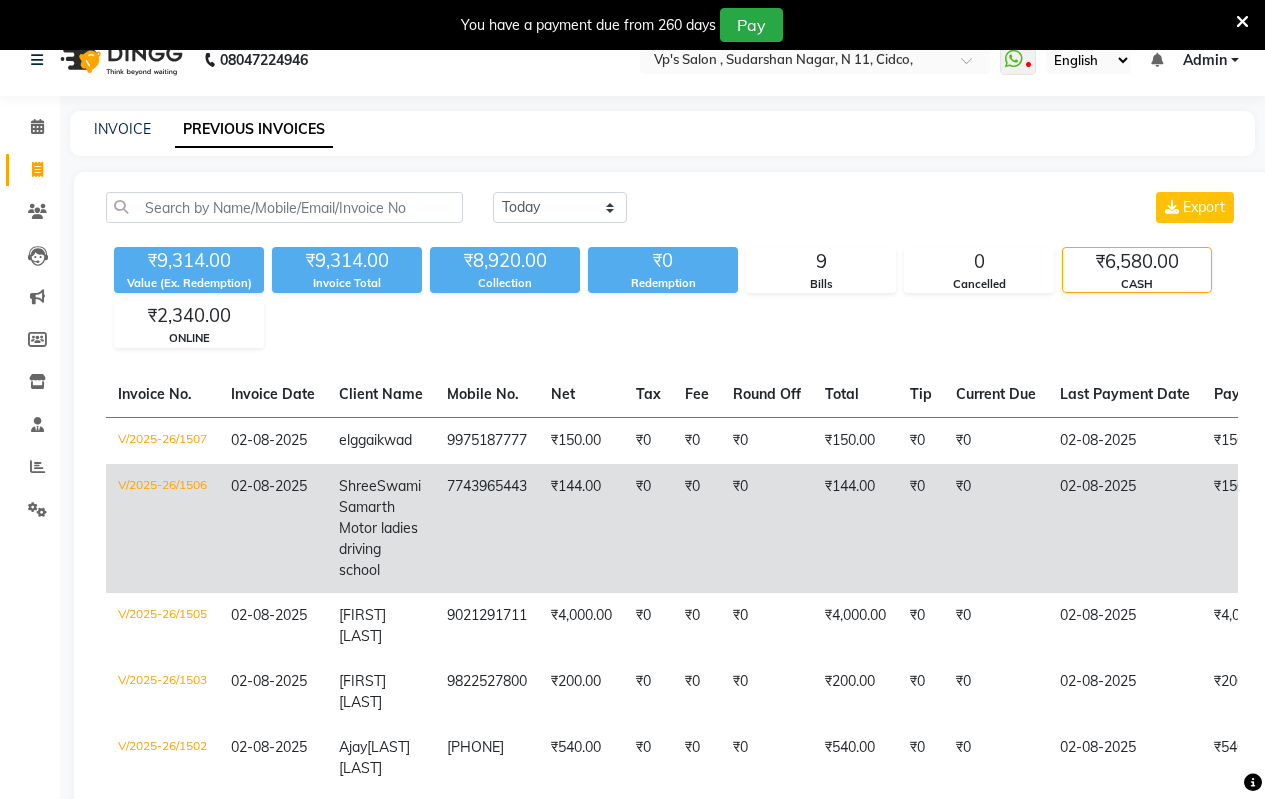 scroll, scrollTop: 0, scrollLeft: 0, axis: both 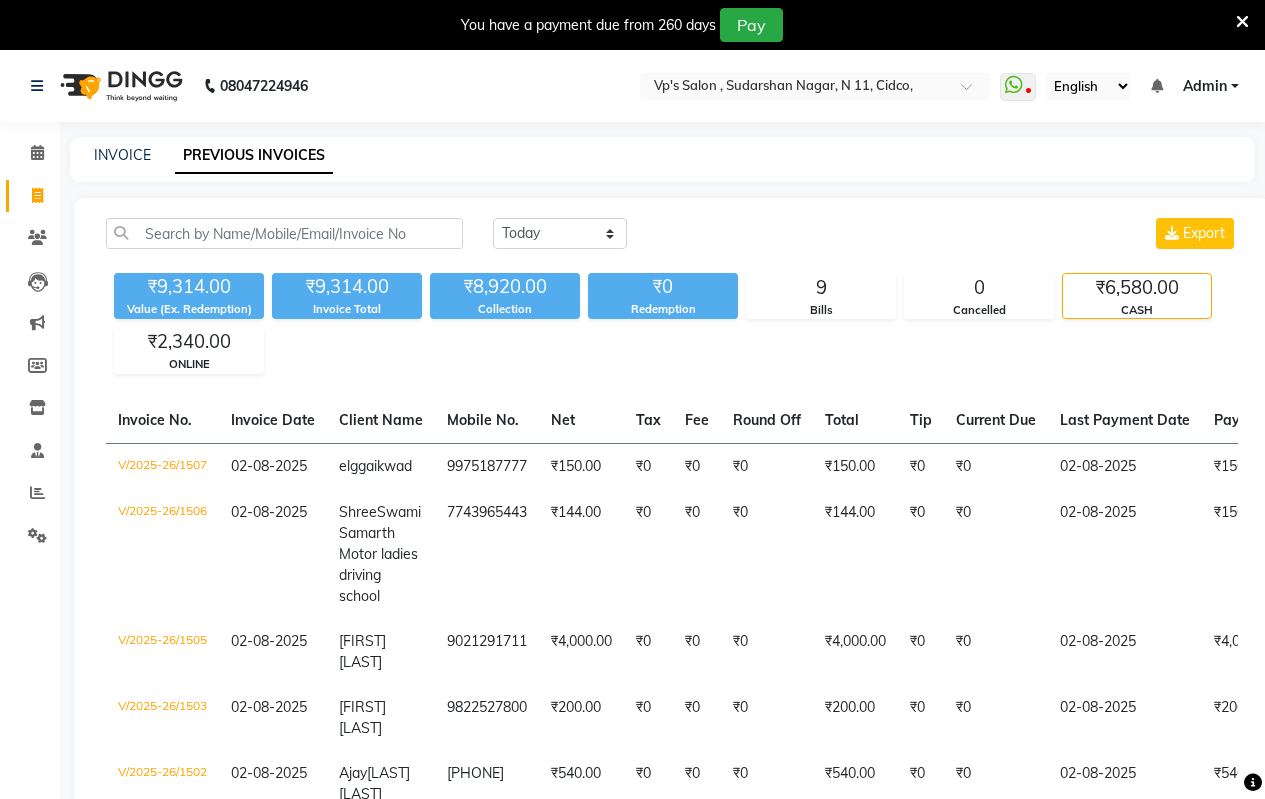 click on "CASH" 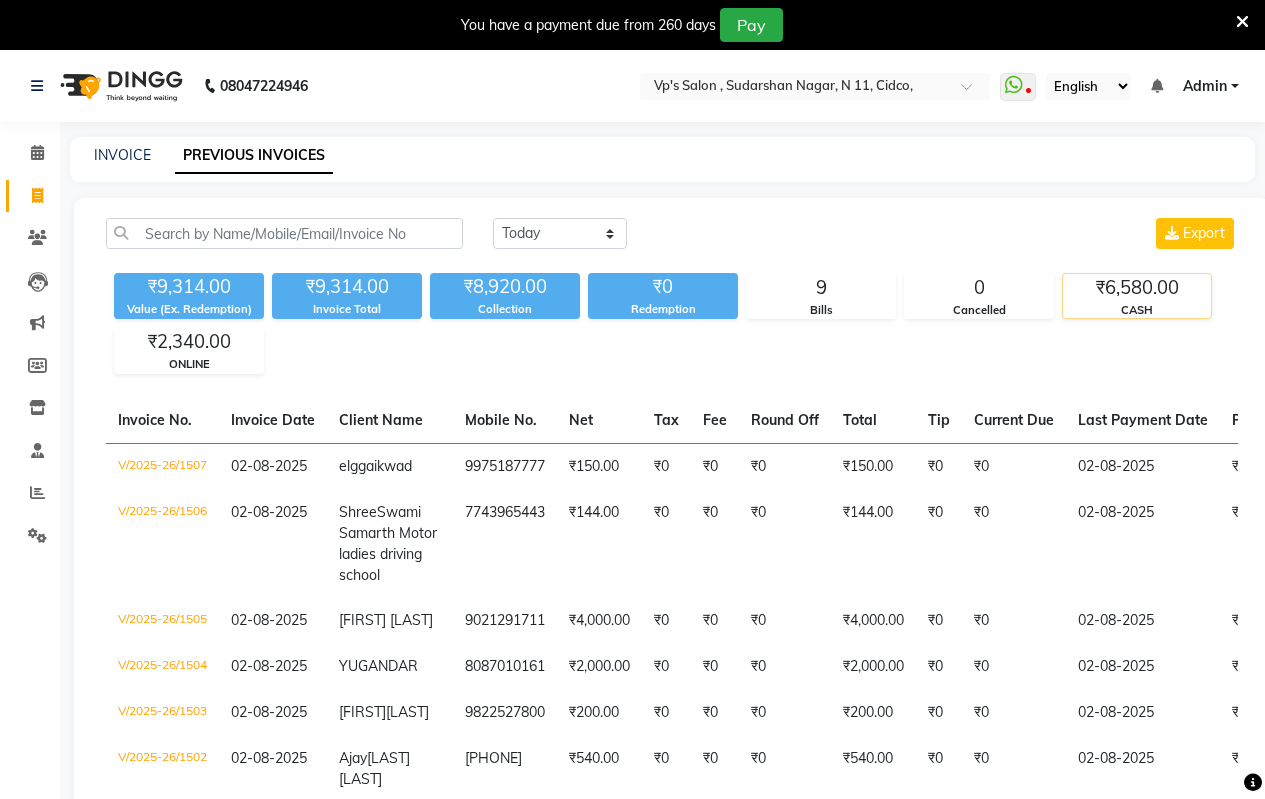 click on "CASH" 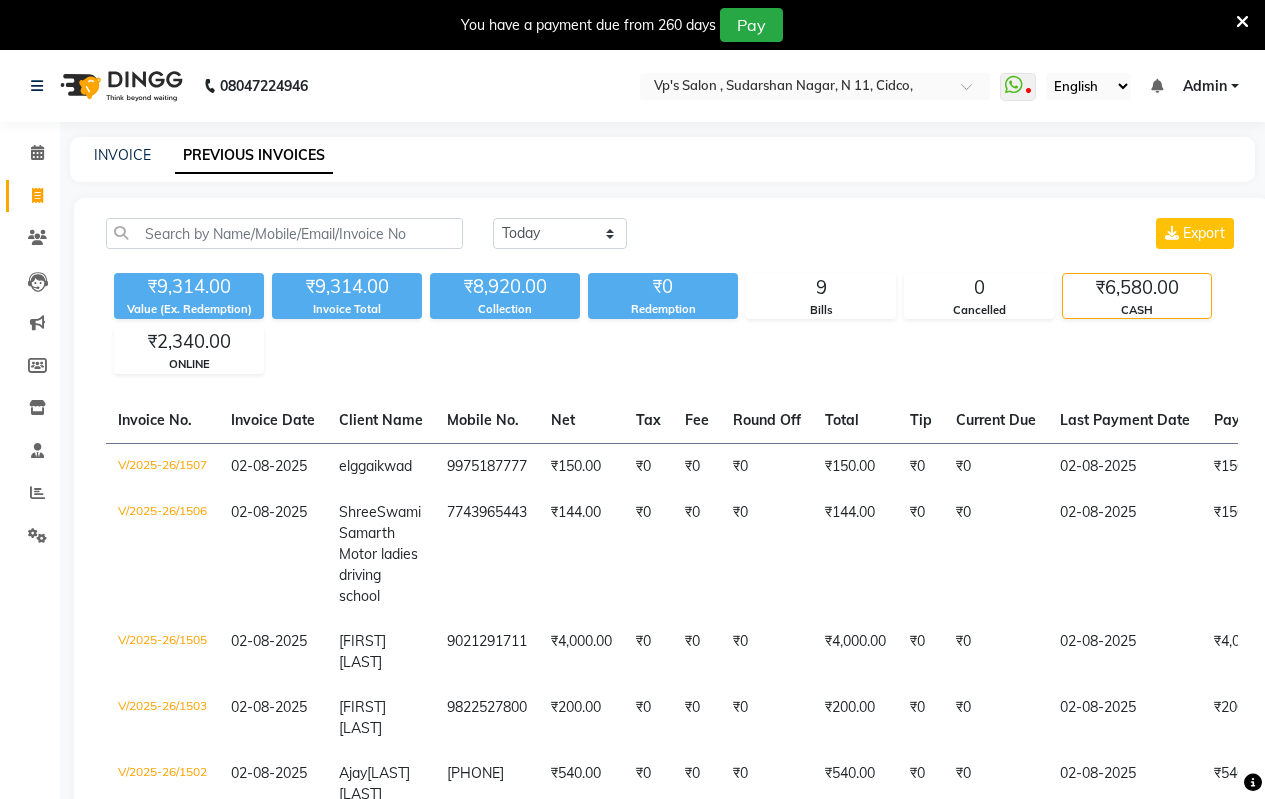 click on "CASH" 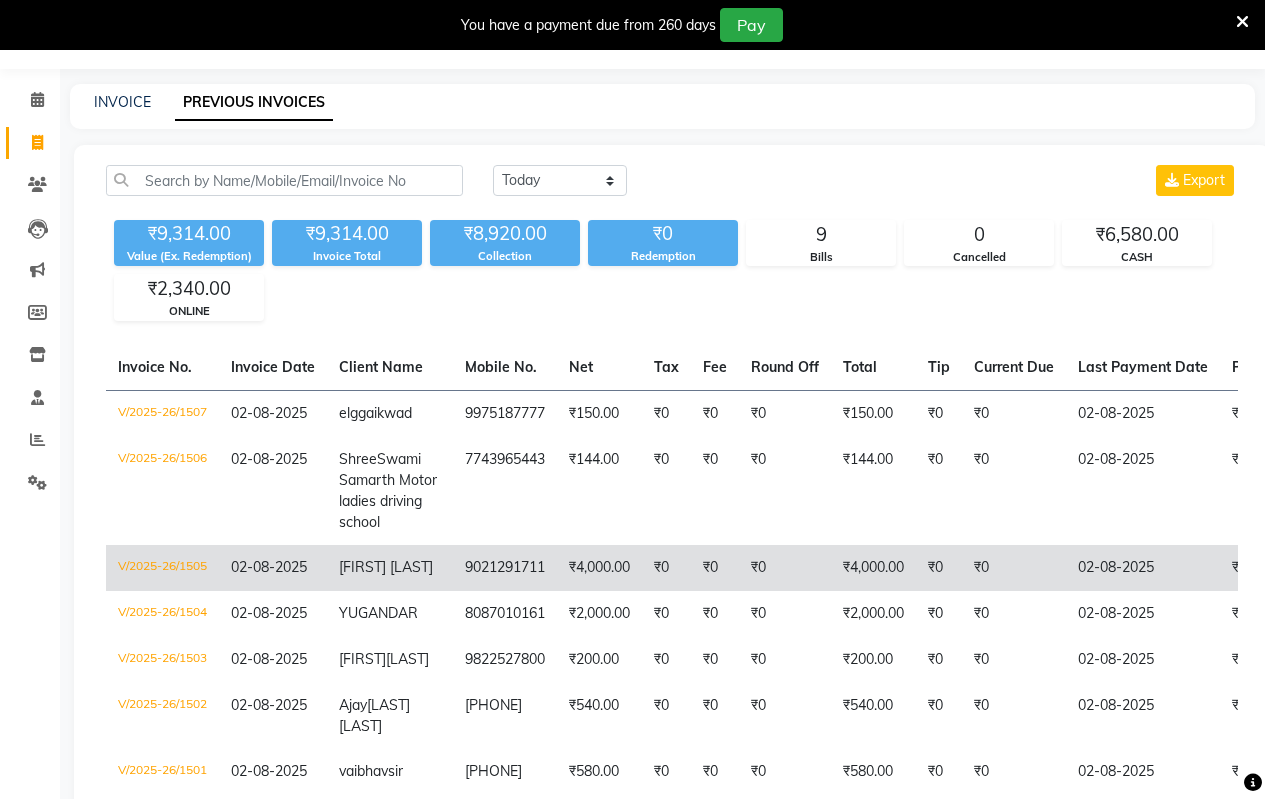 scroll, scrollTop: 100, scrollLeft: 0, axis: vertical 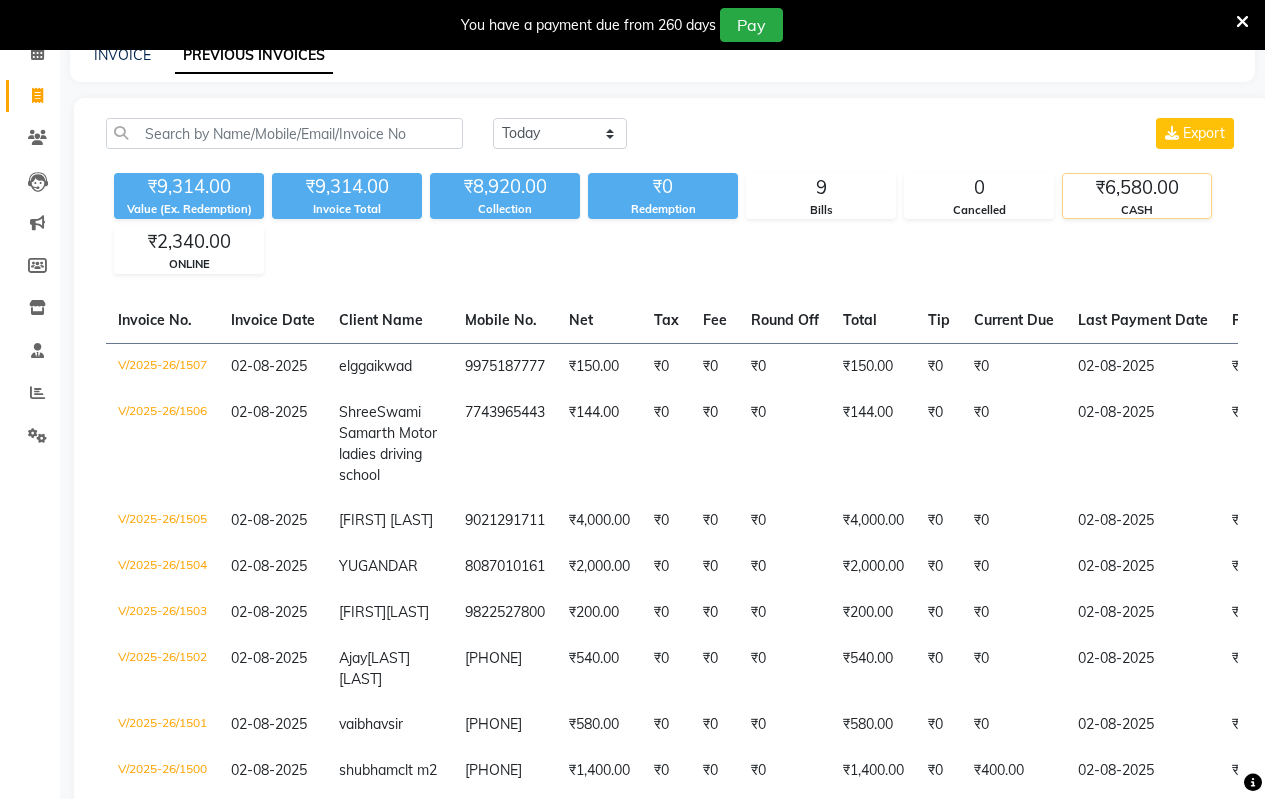 click on "CASH" 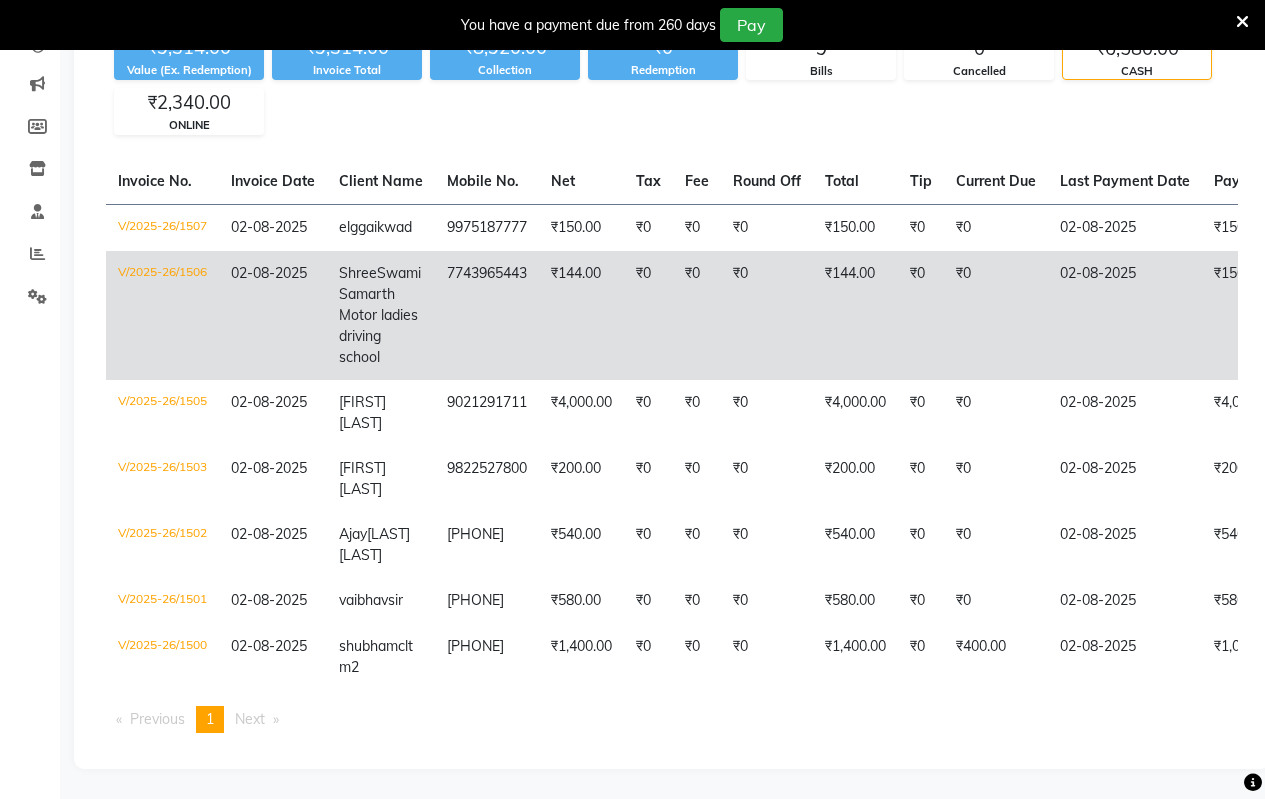 scroll, scrollTop: 255, scrollLeft: 0, axis: vertical 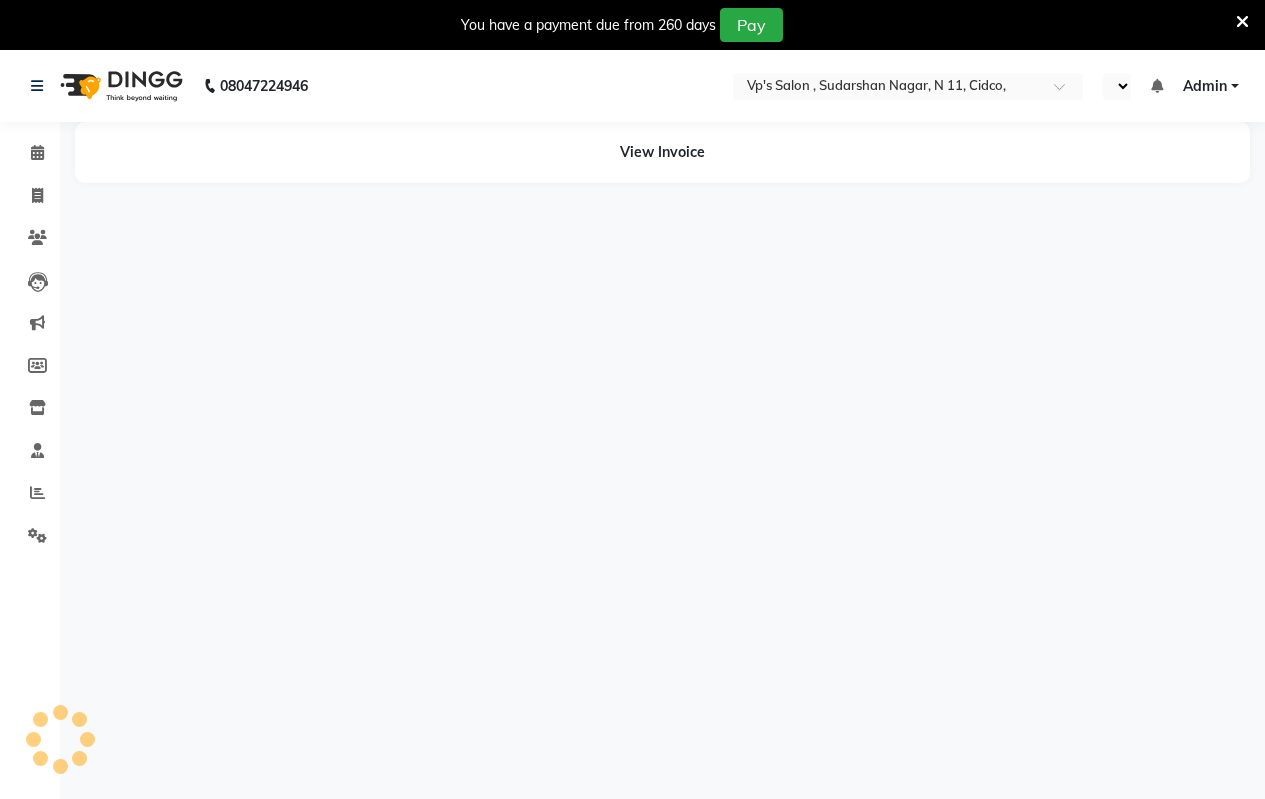select on "en" 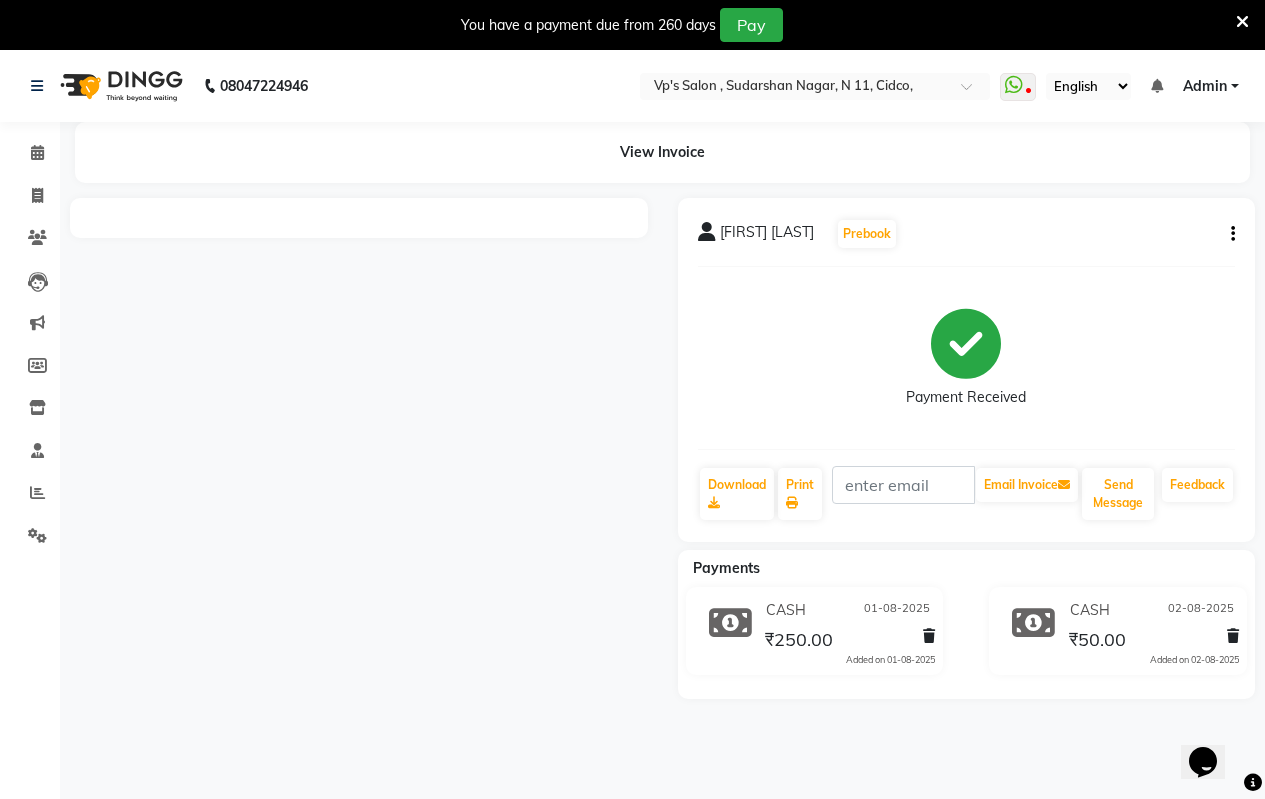 scroll, scrollTop: 0, scrollLeft: 0, axis: both 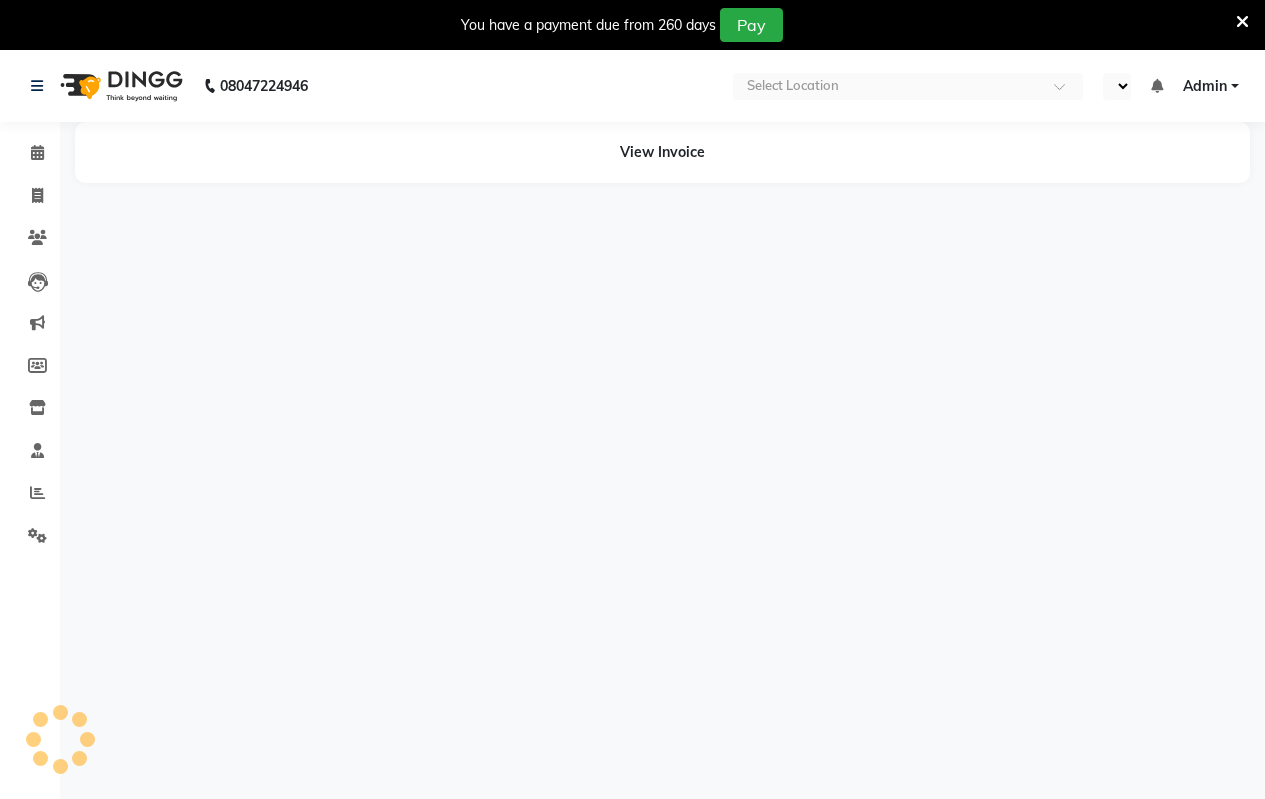 select on "en" 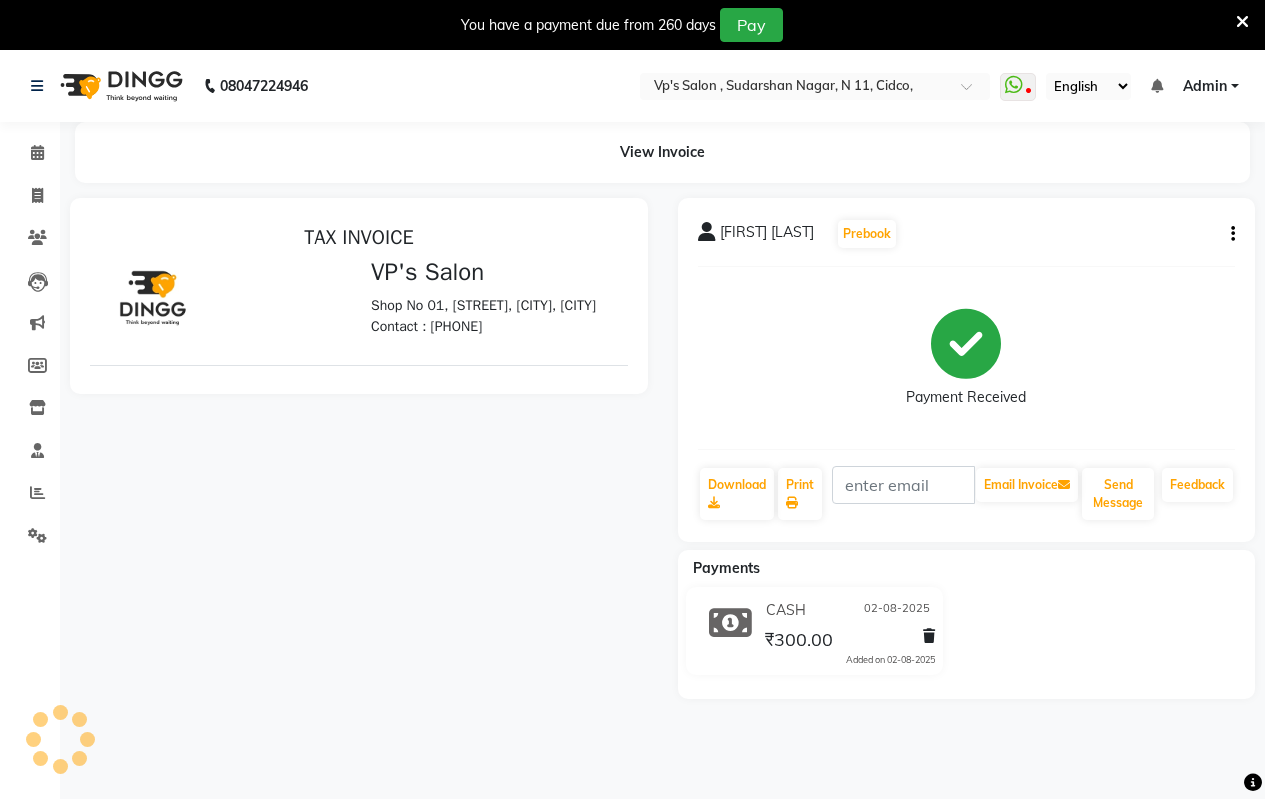 scroll, scrollTop: 0, scrollLeft: 0, axis: both 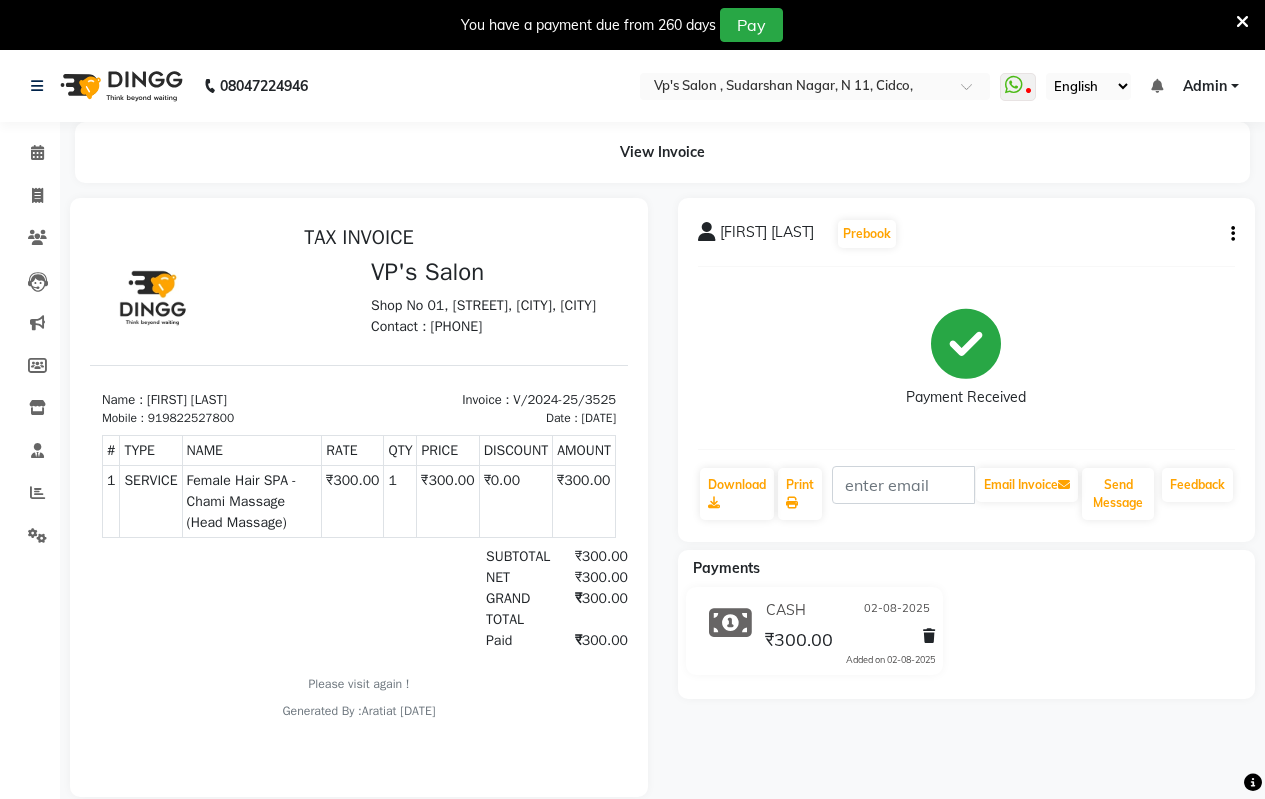 click 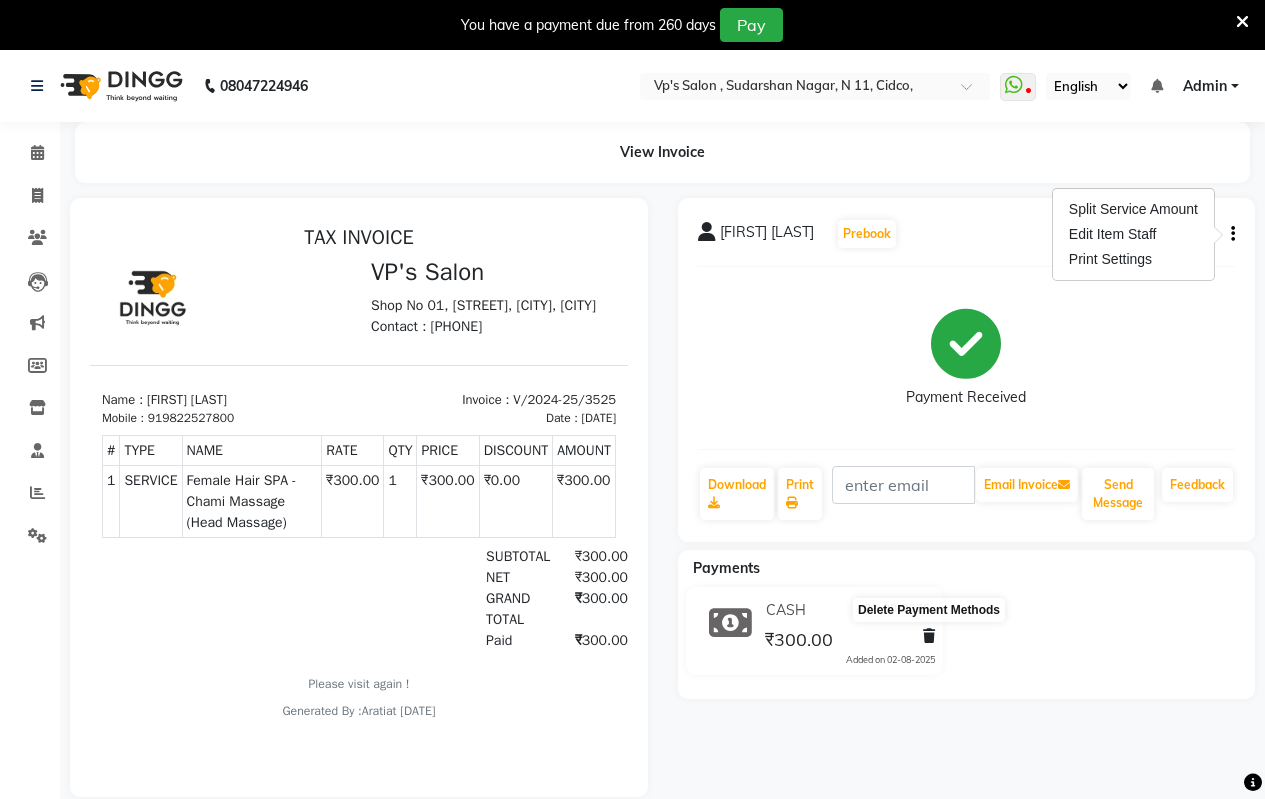 click 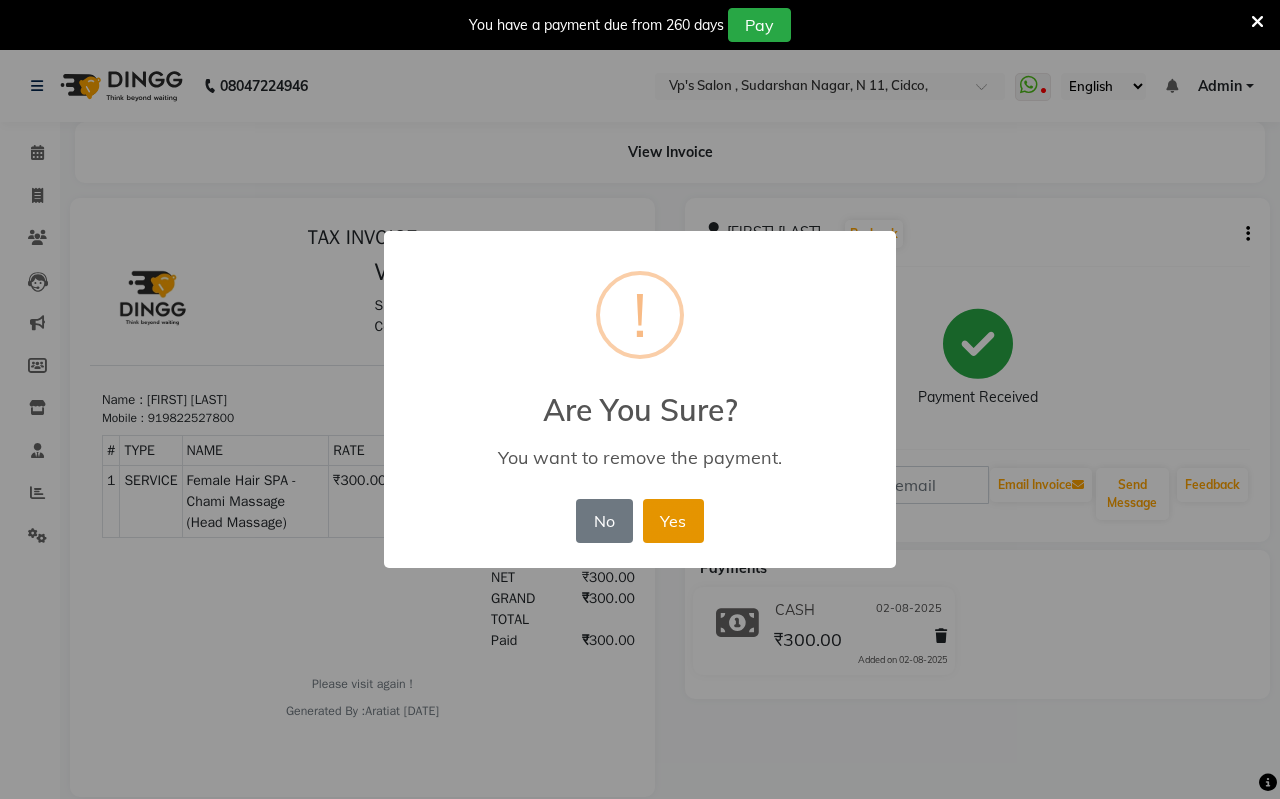 click on "Yes" at bounding box center [673, 521] 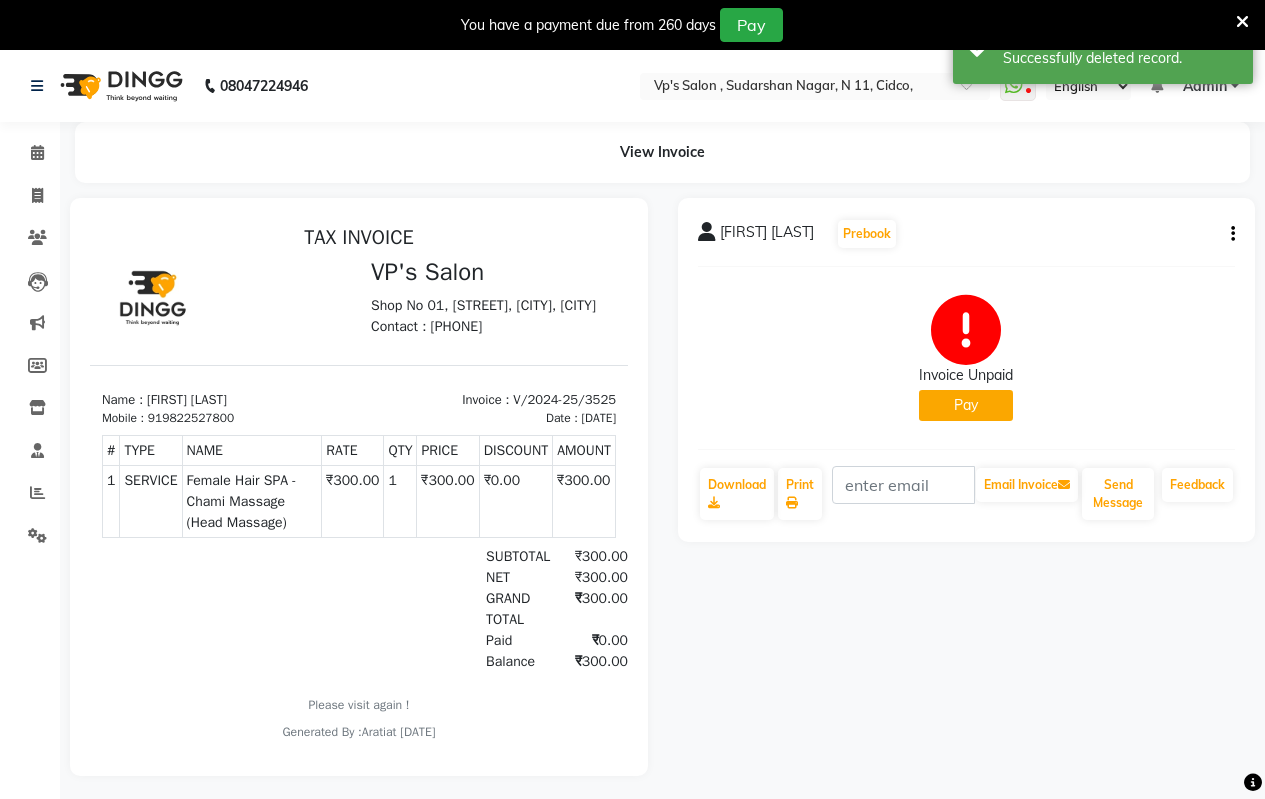 click 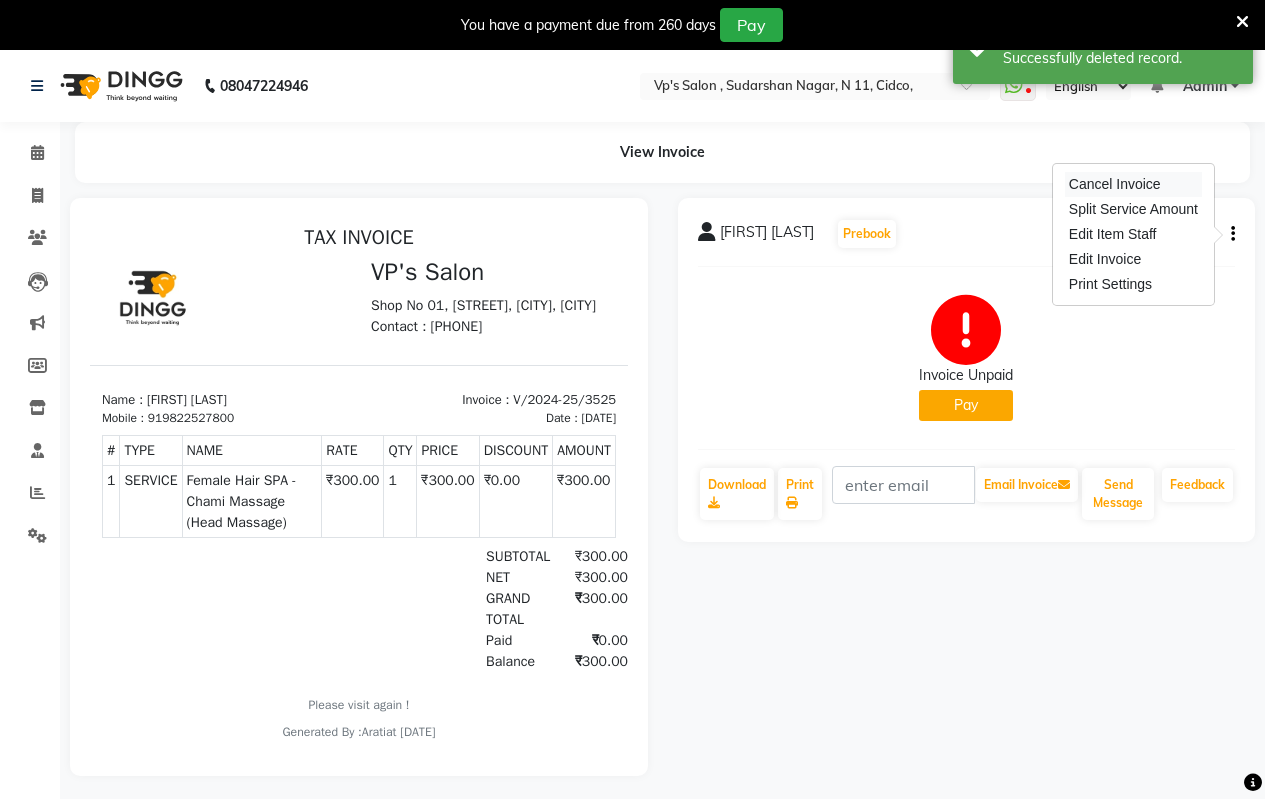 click on "Cancel Invoice" at bounding box center [1133, 184] 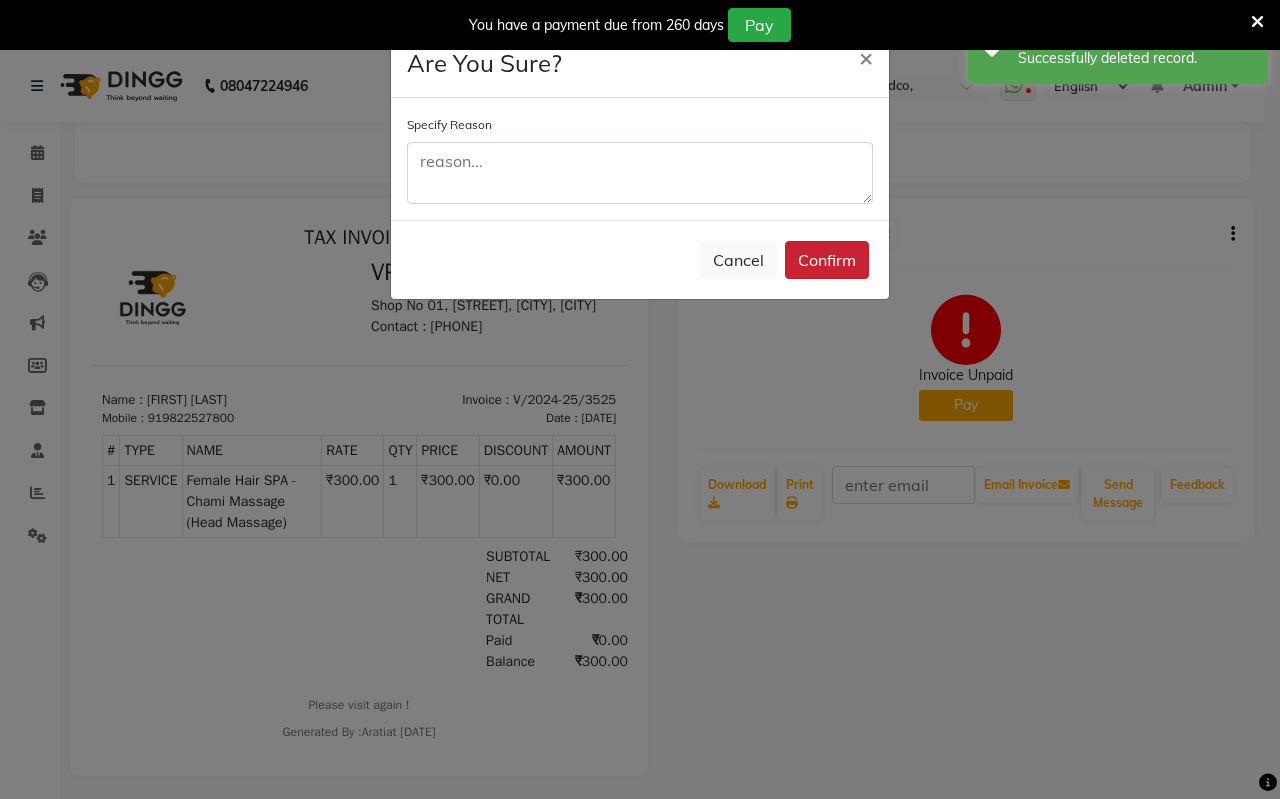 click on "Confirm" 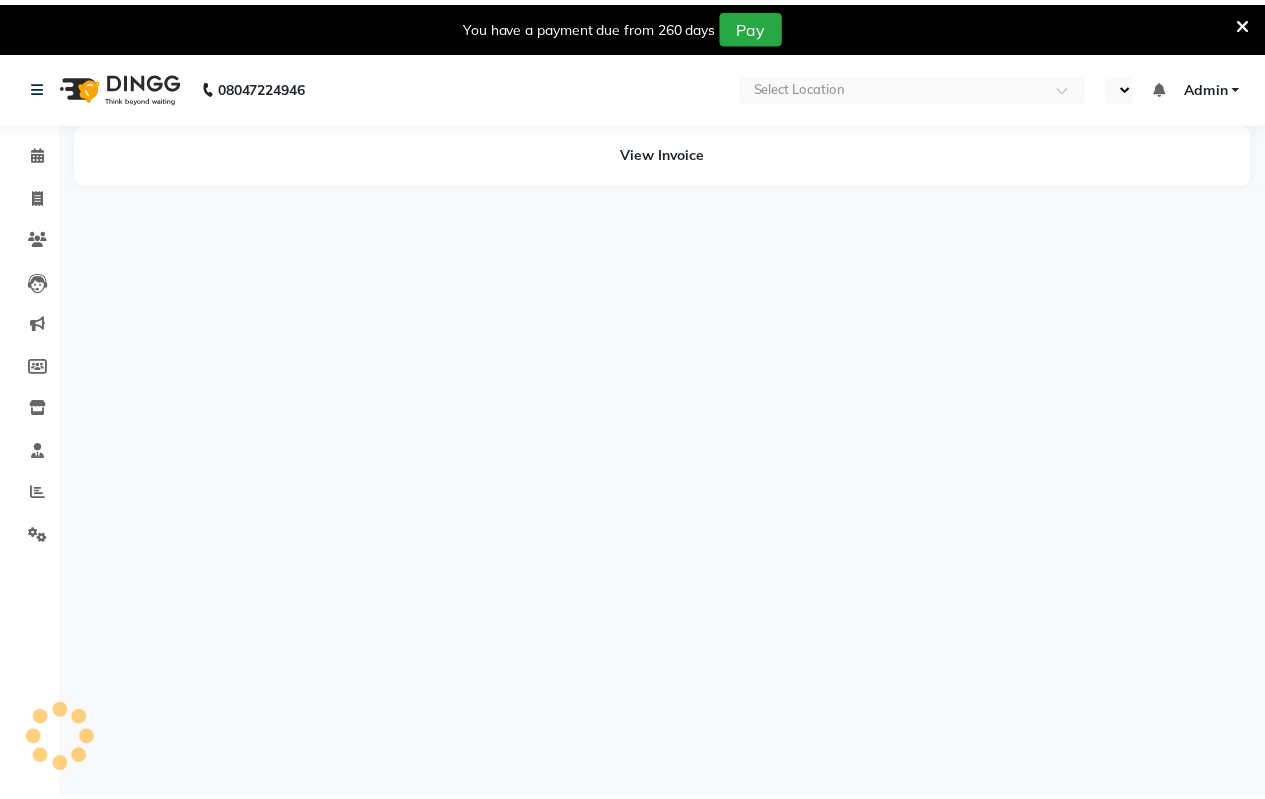 scroll, scrollTop: 0, scrollLeft: 0, axis: both 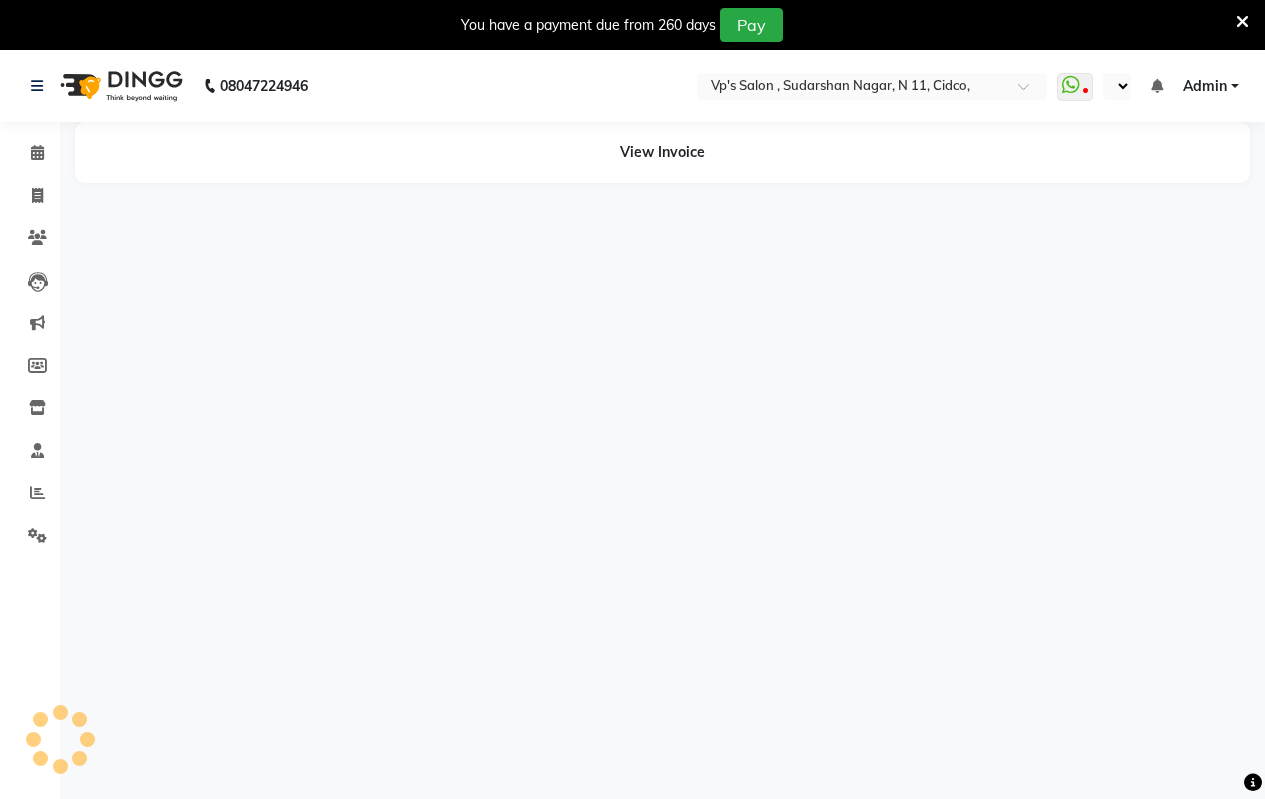 select on "en" 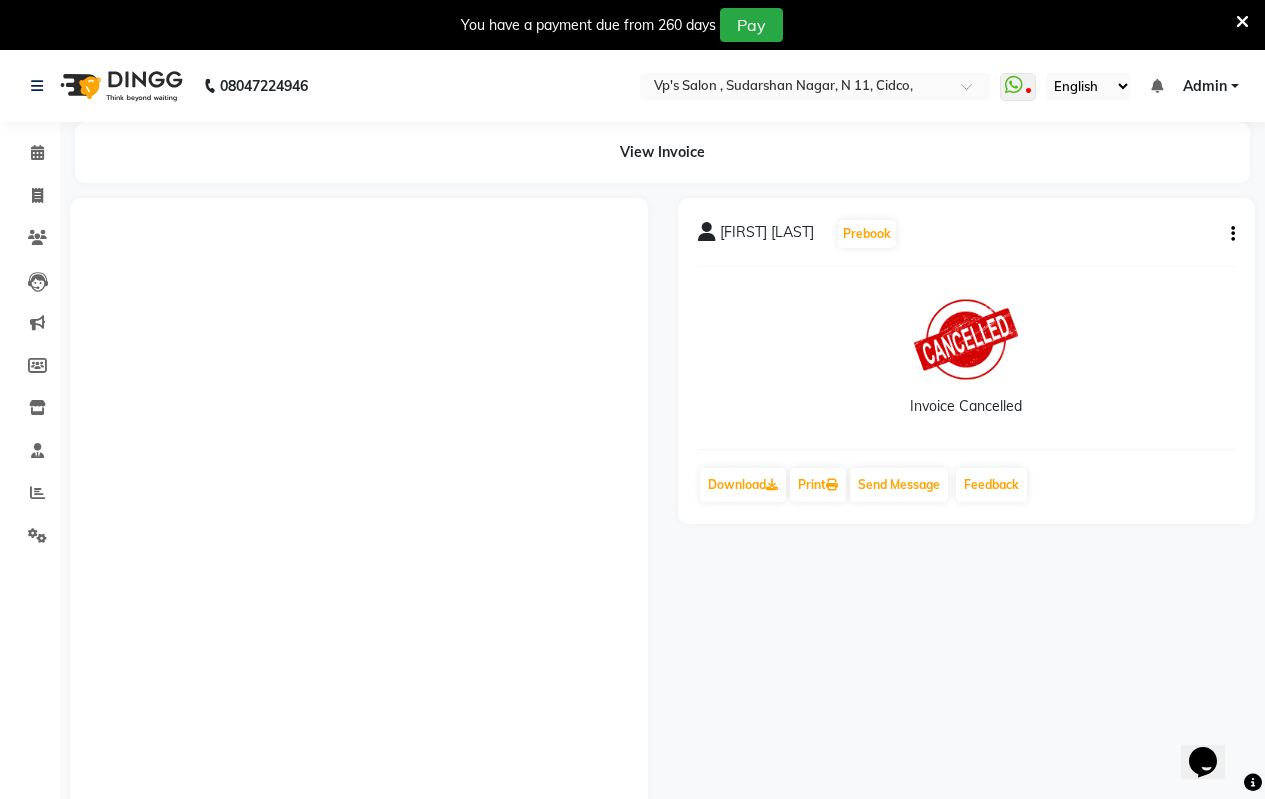 scroll, scrollTop: 0, scrollLeft: 0, axis: both 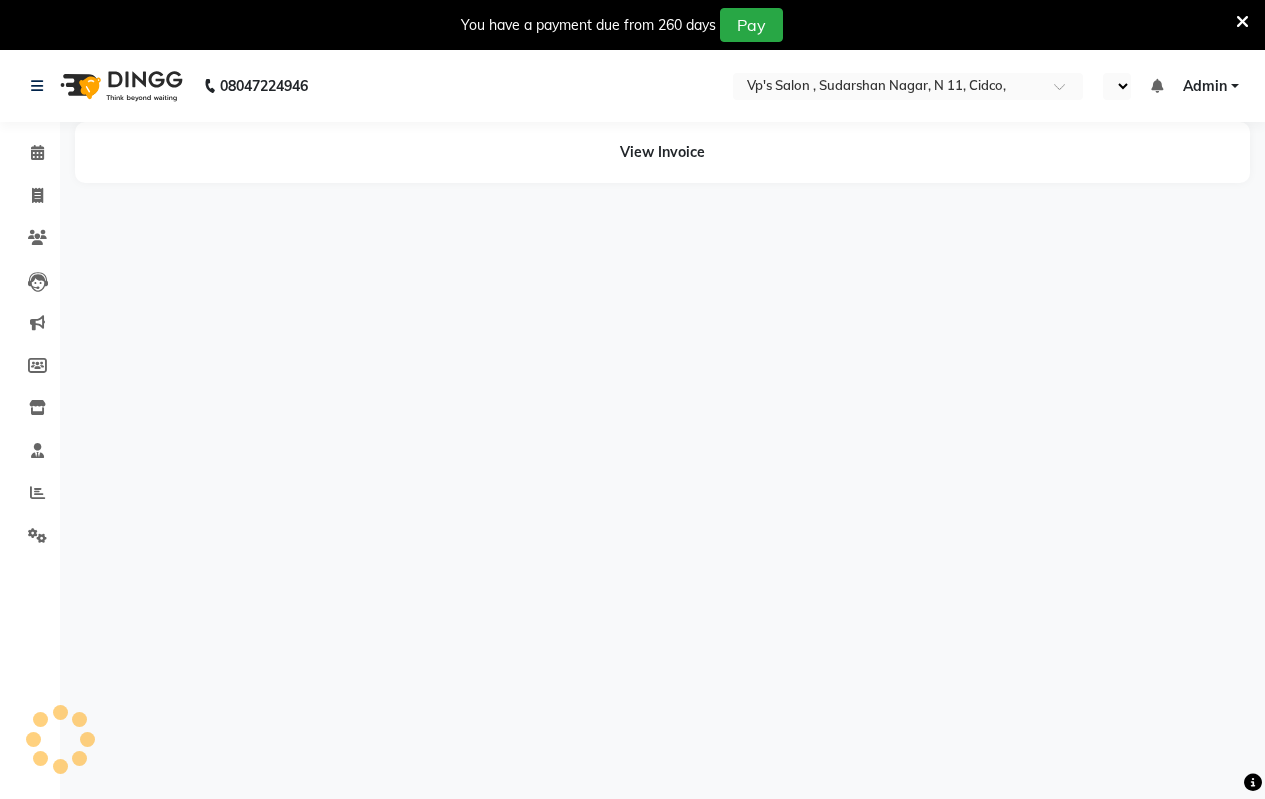 select on "en" 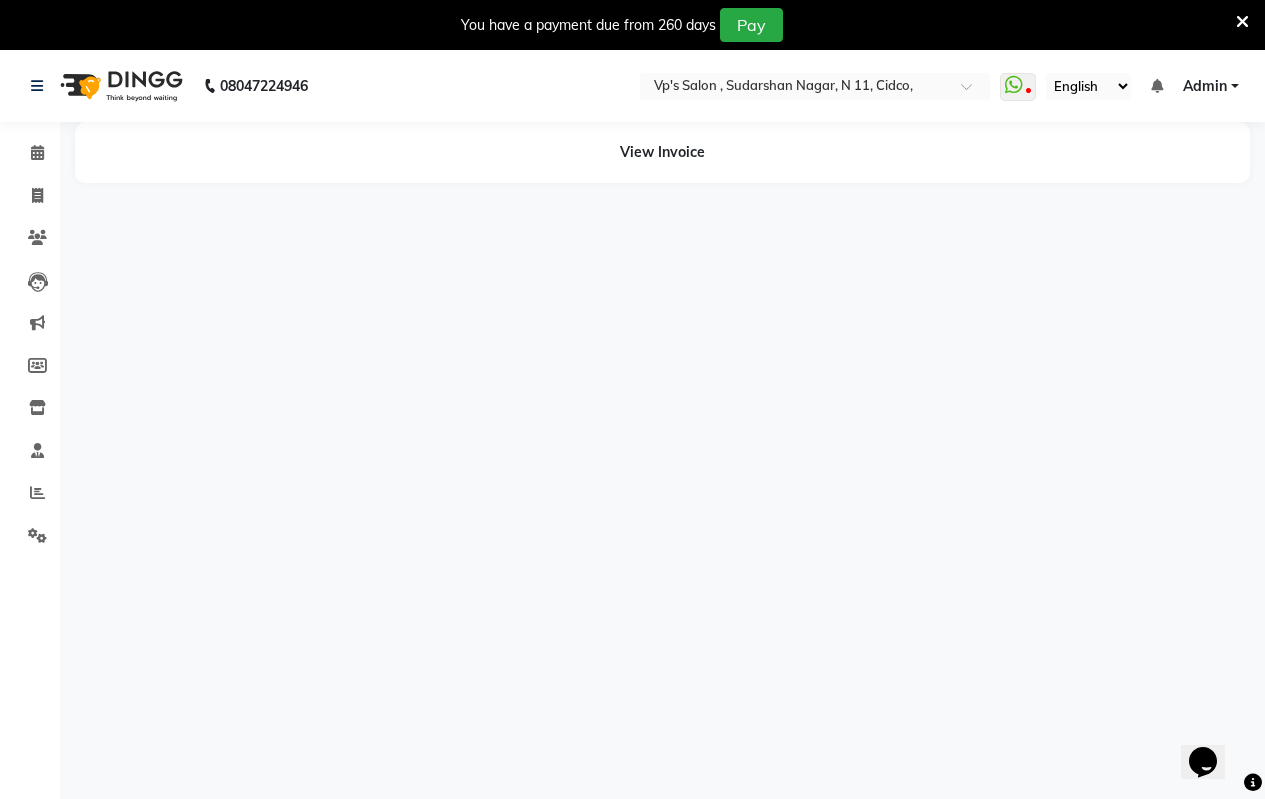 scroll, scrollTop: 0, scrollLeft: 0, axis: both 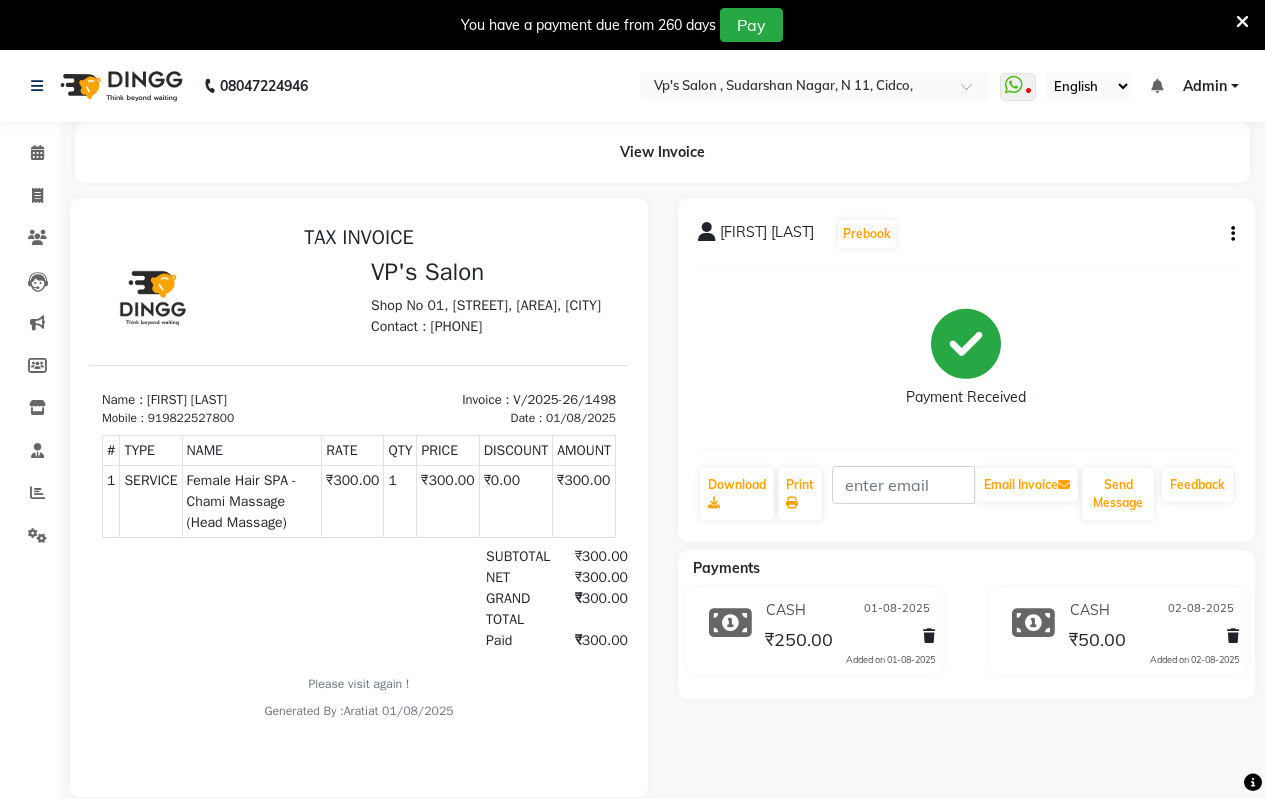 click 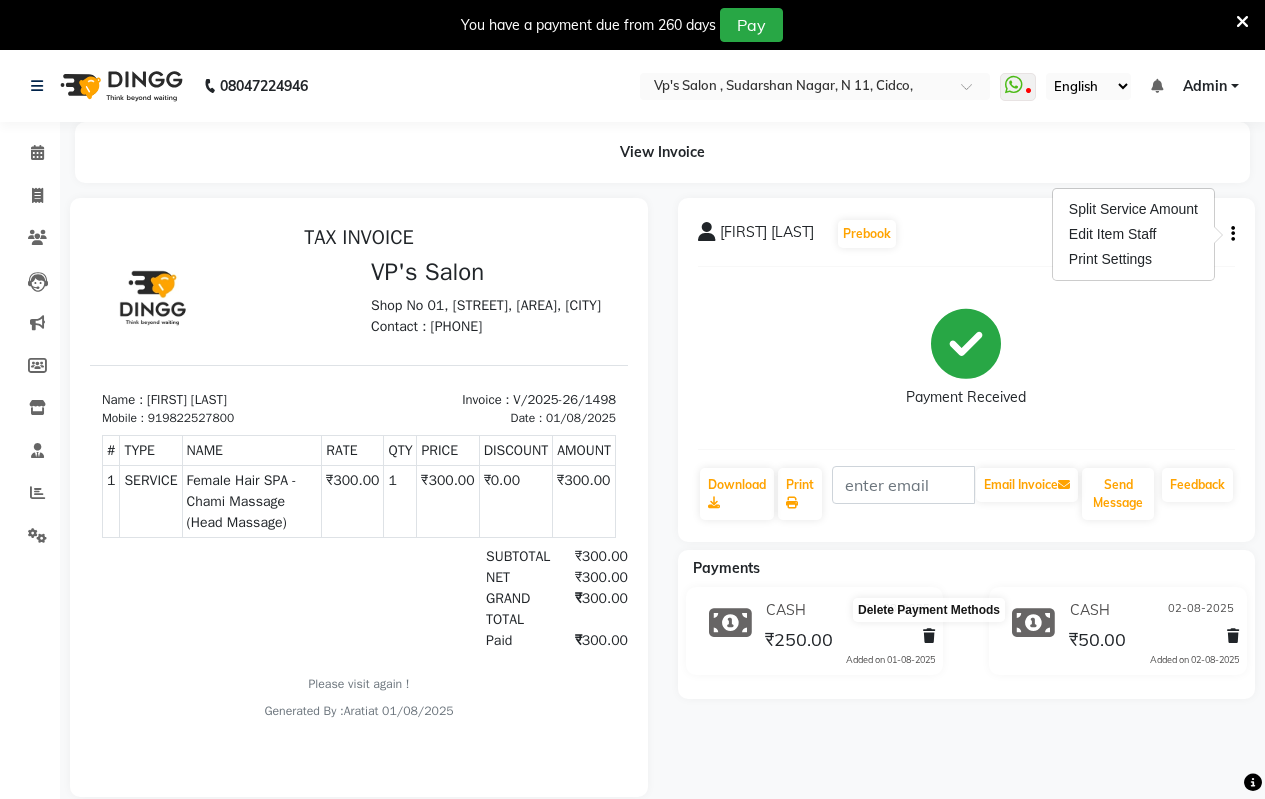 click 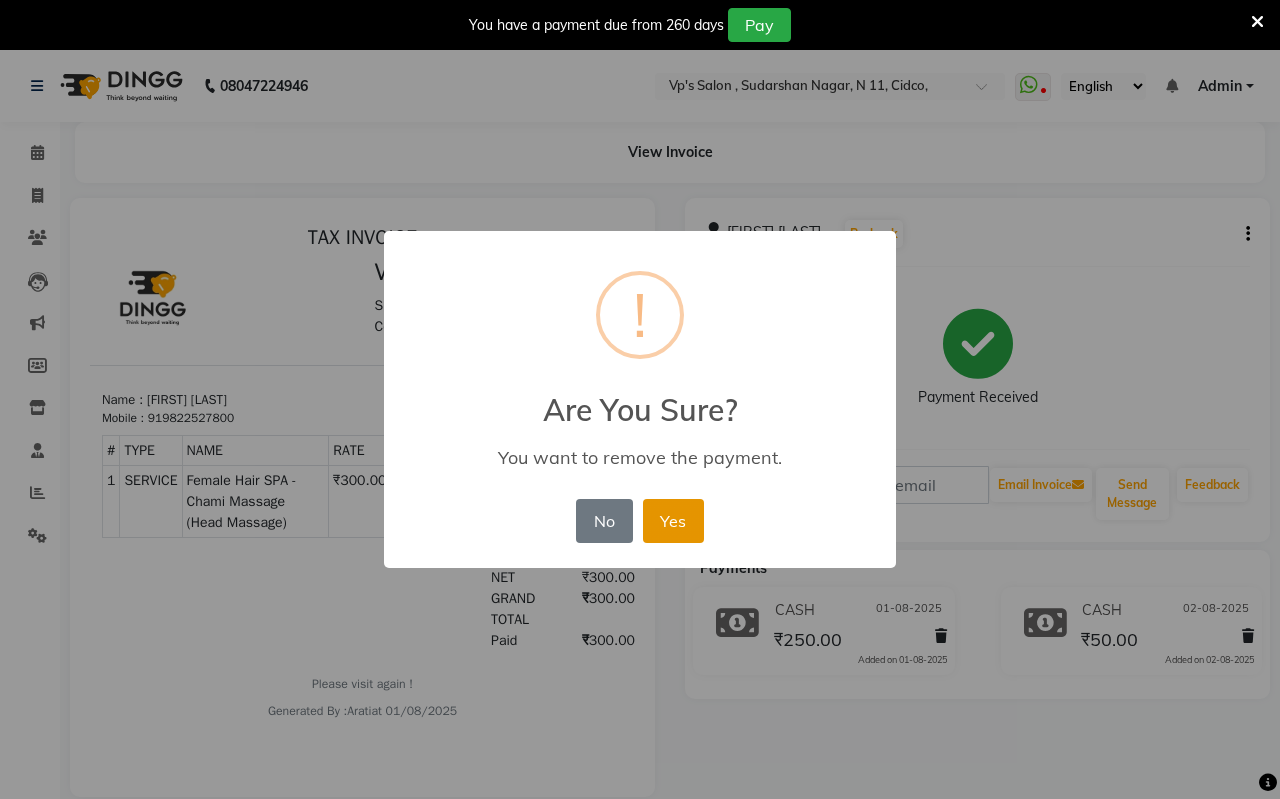 click on "Yes" at bounding box center (673, 521) 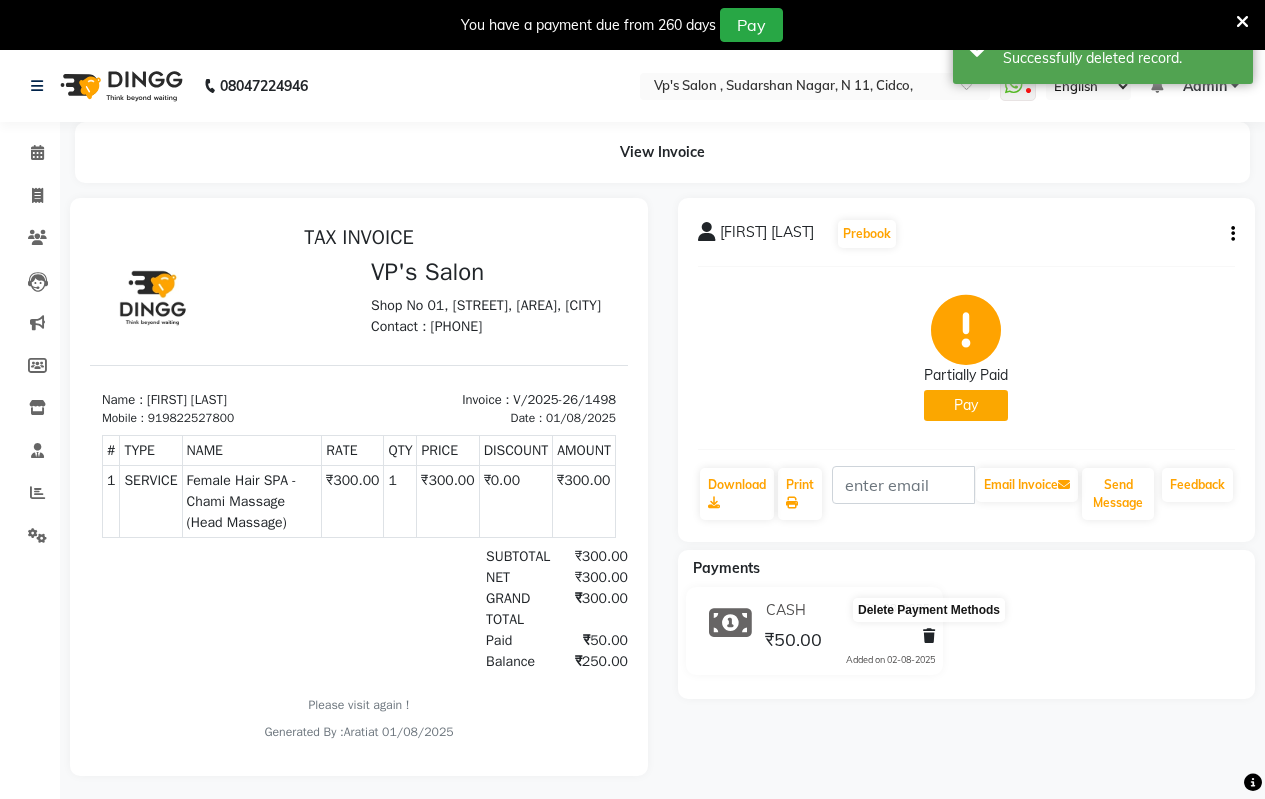 click 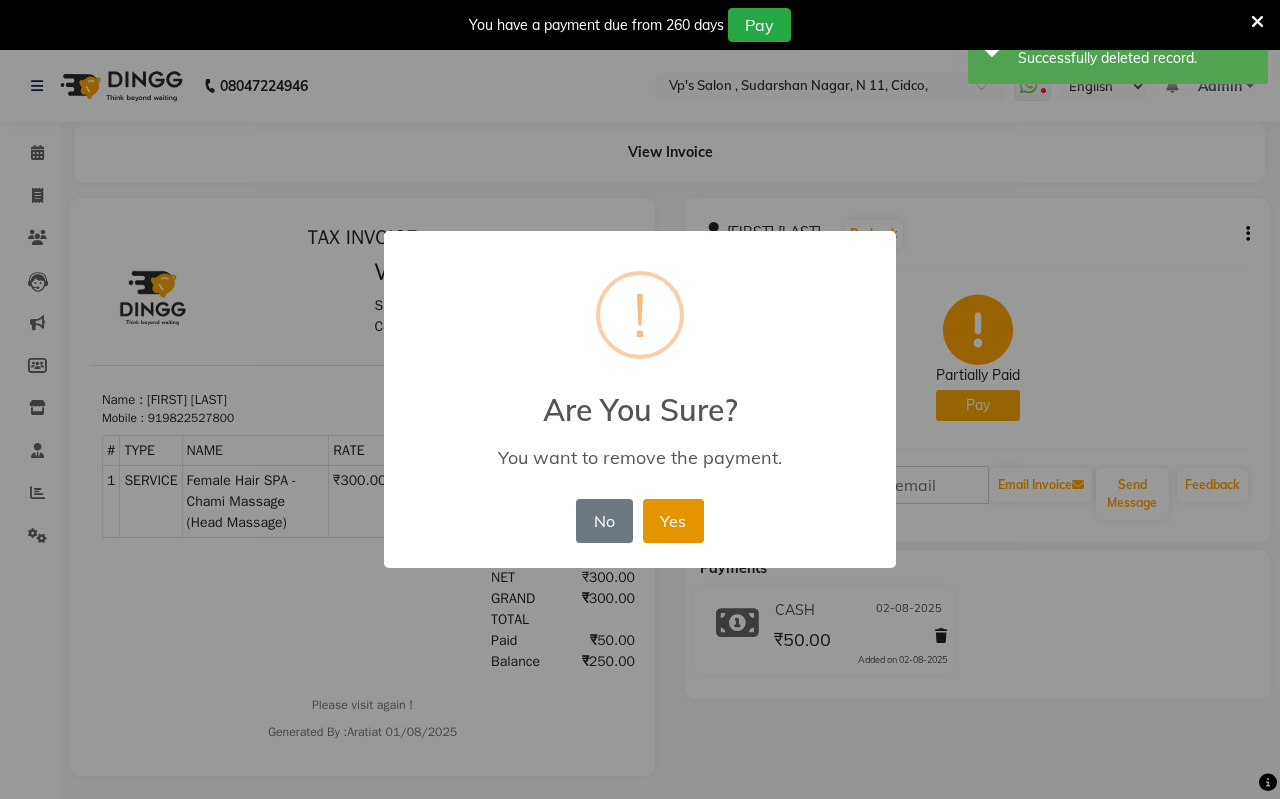 click on "Yes" at bounding box center [673, 521] 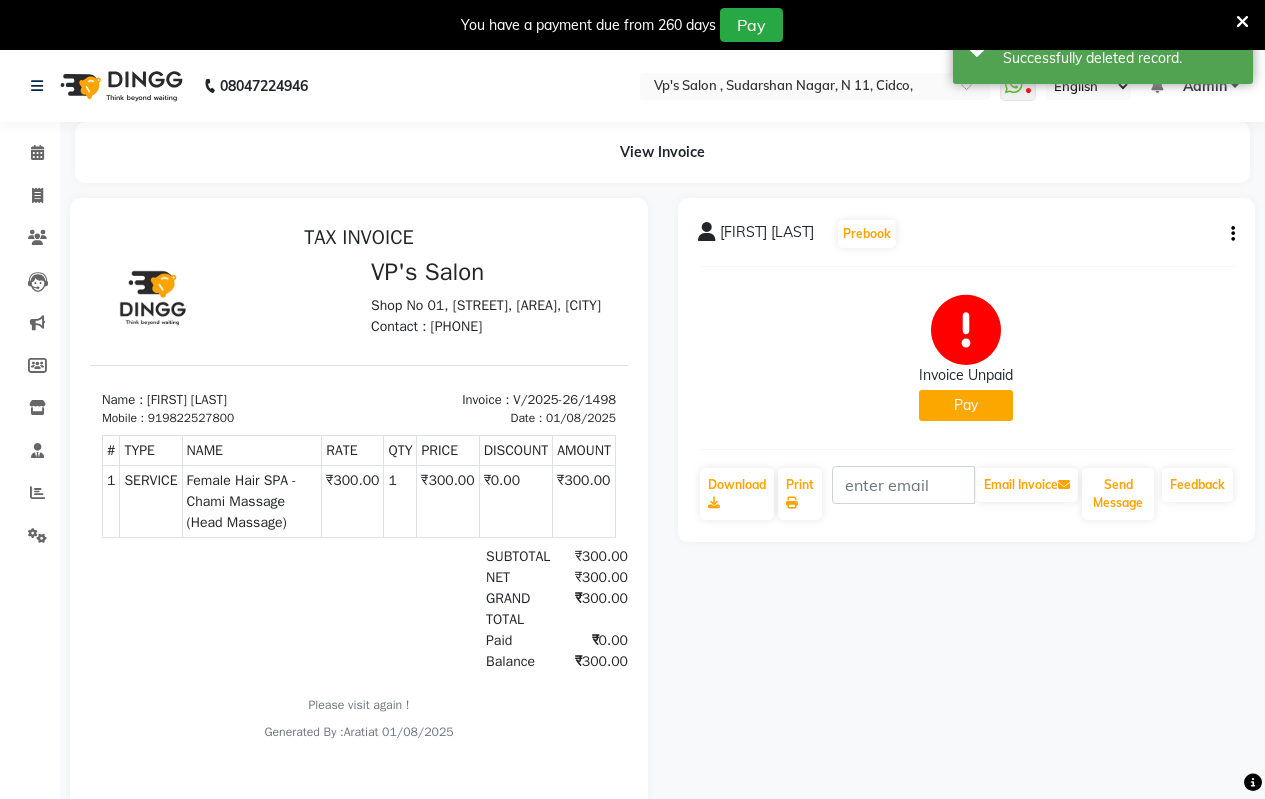 click 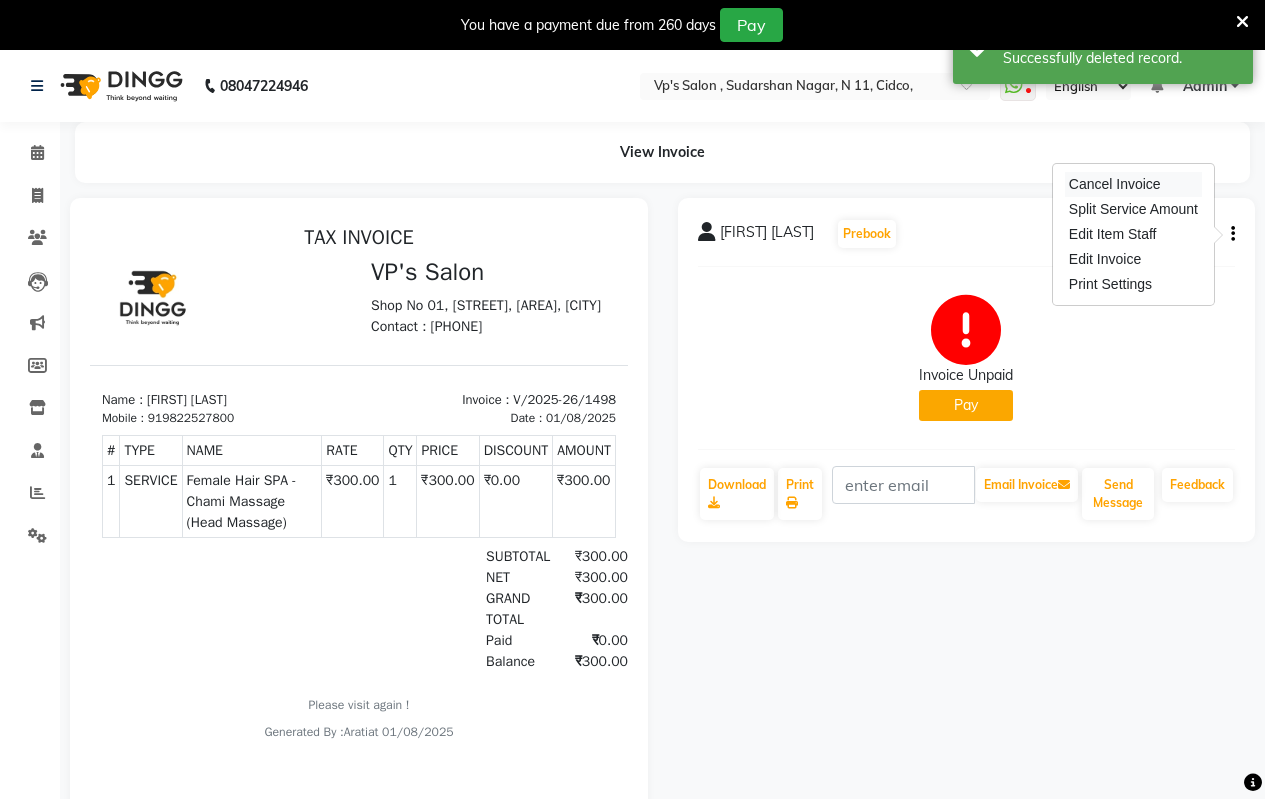 click on "Cancel Invoice" at bounding box center (1133, 184) 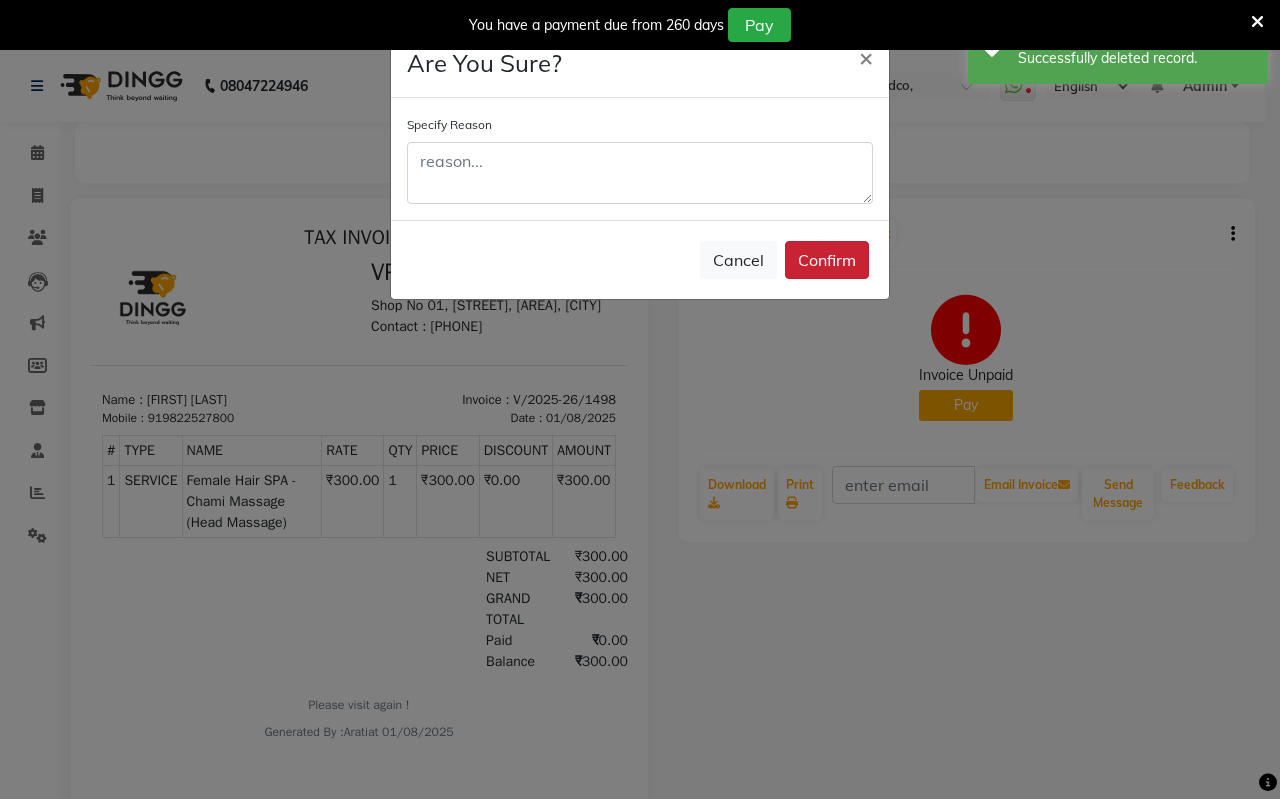 click on "Confirm" 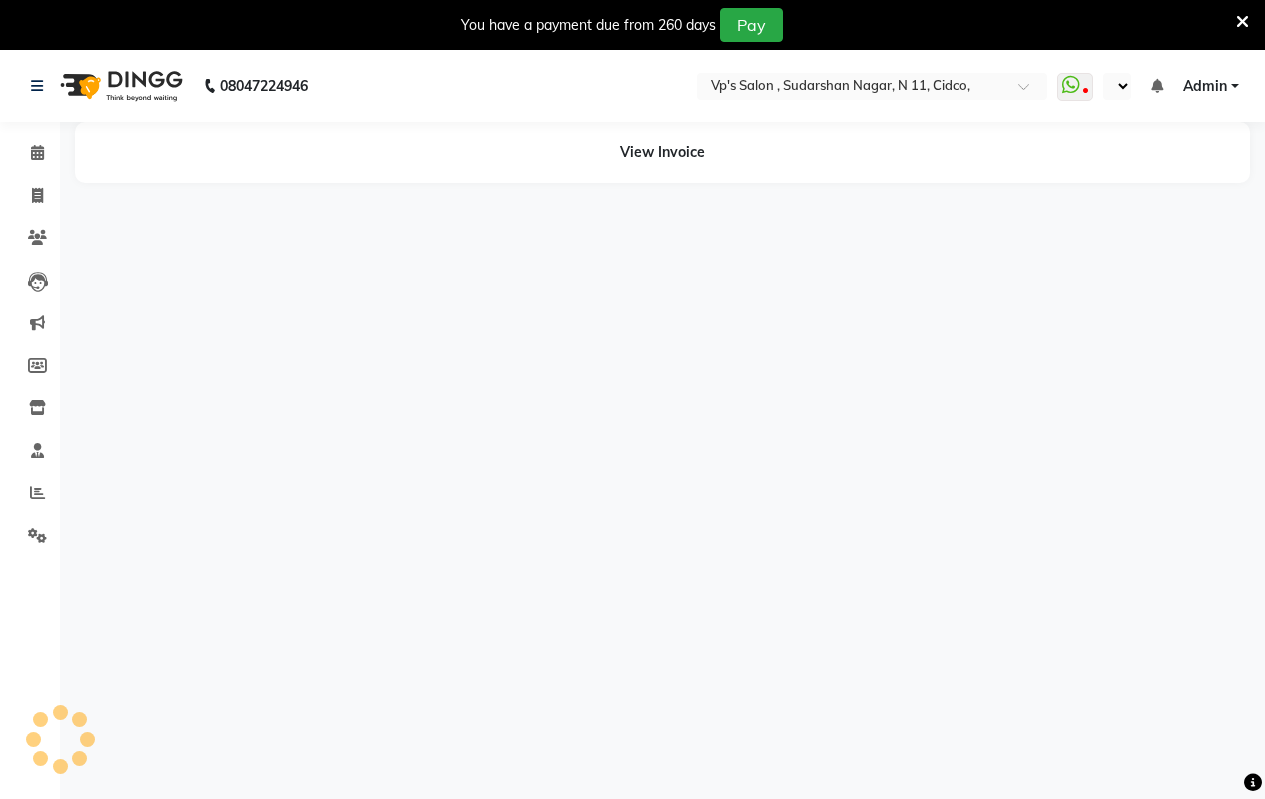 scroll, scrollTop: 0, scrollLeft: 0, axis: both 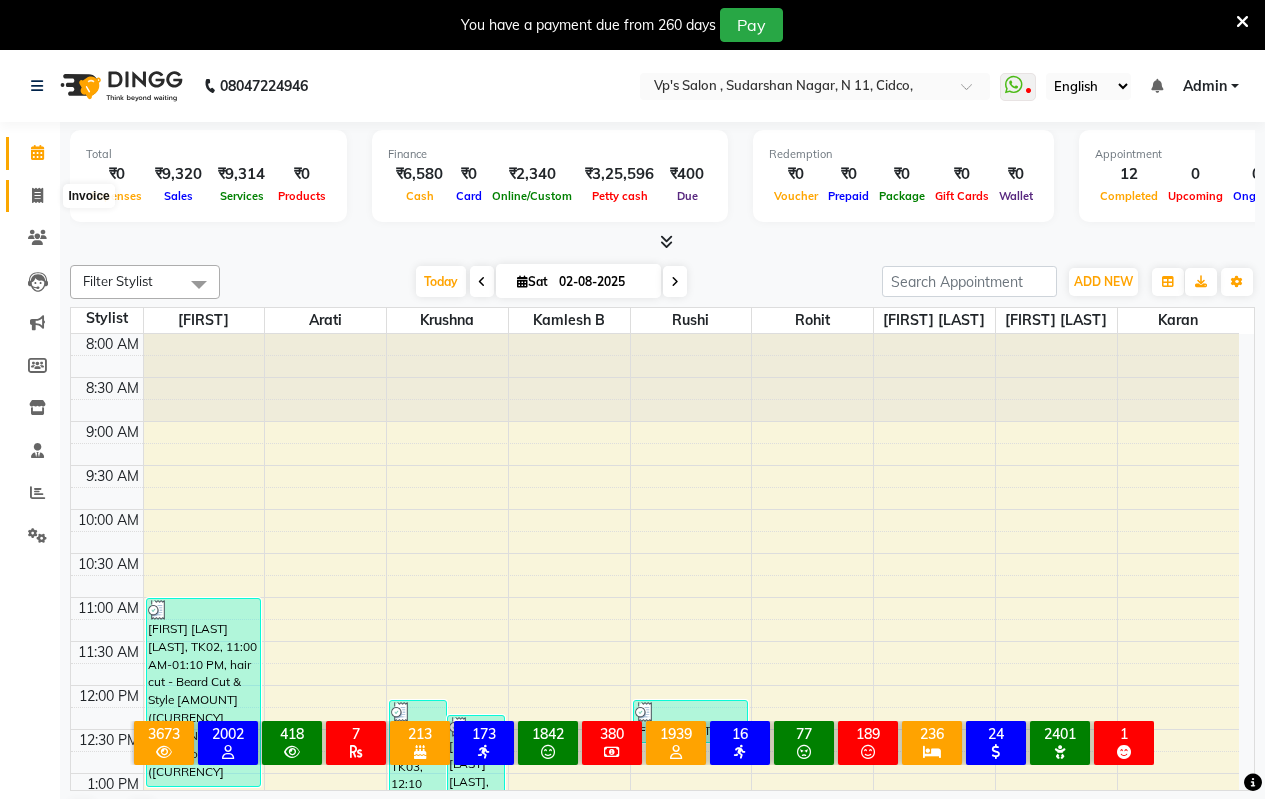 click 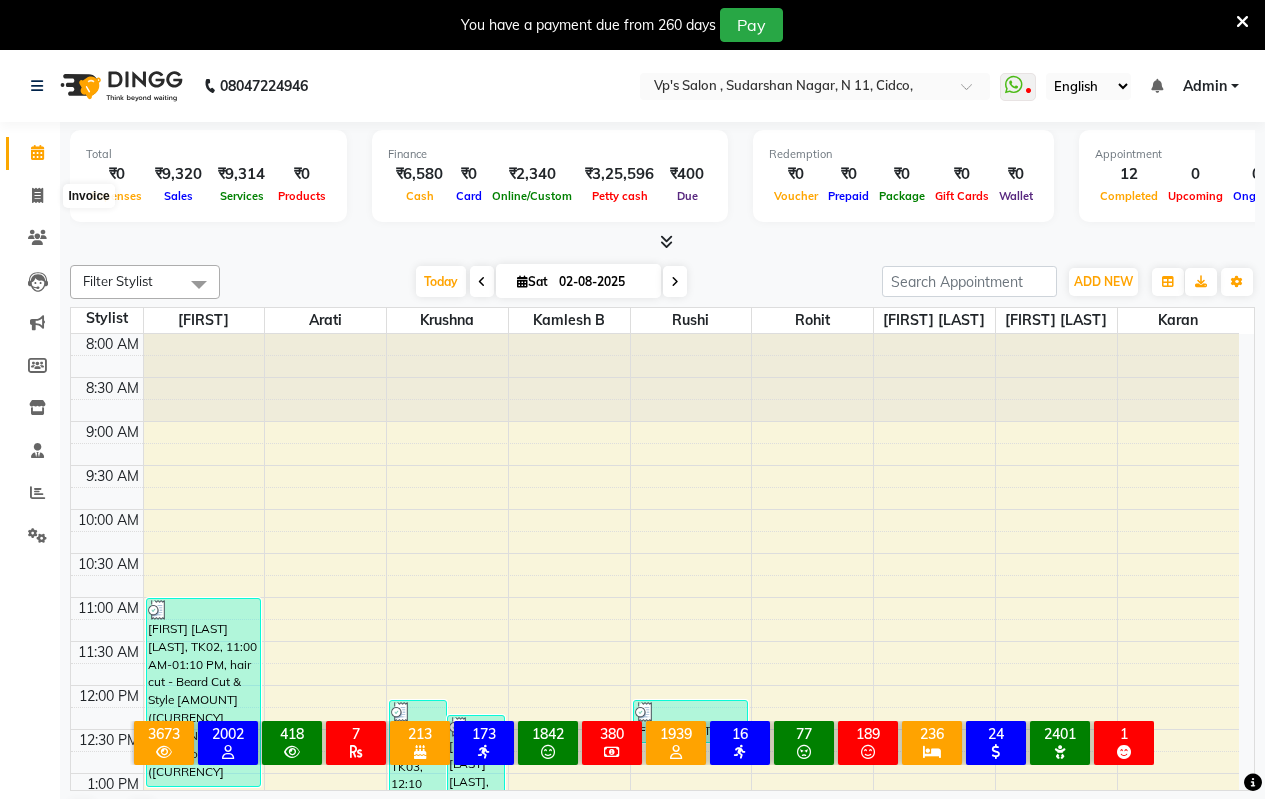 select on "service" 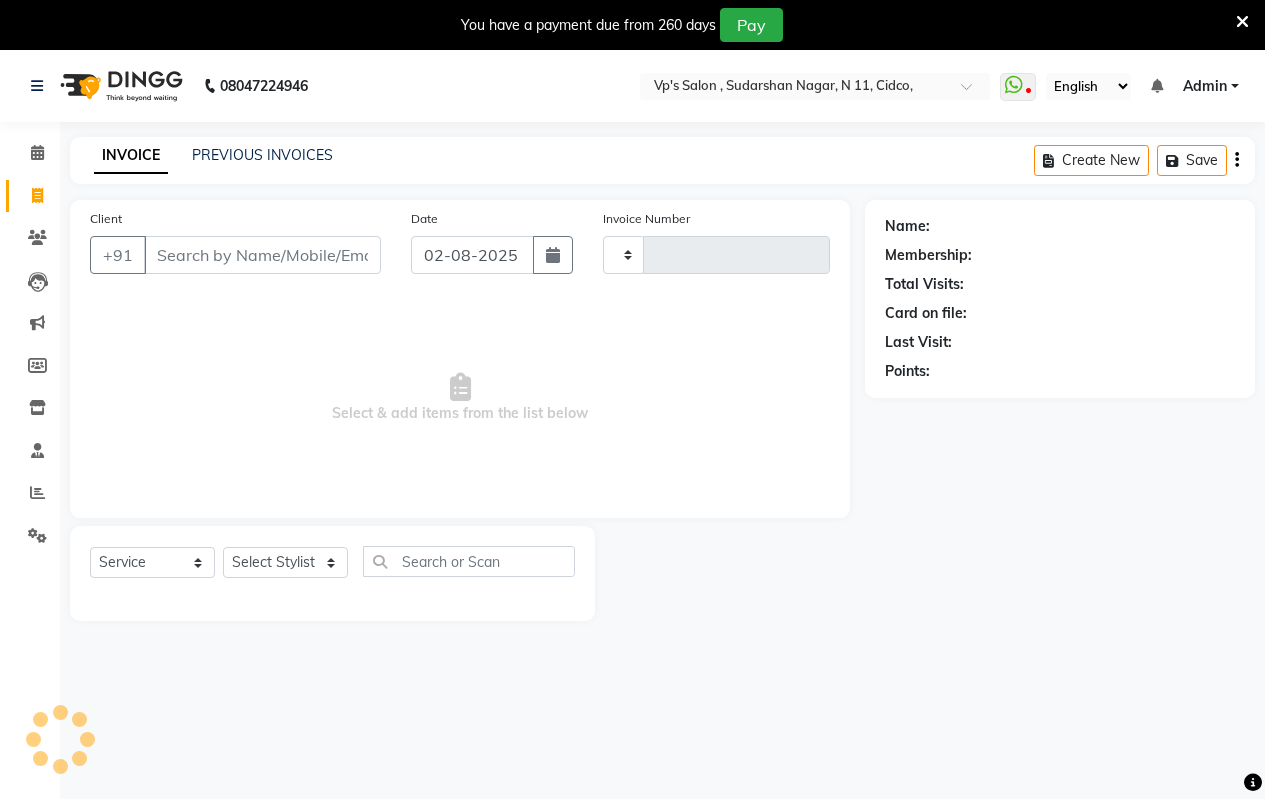 type on "1508" 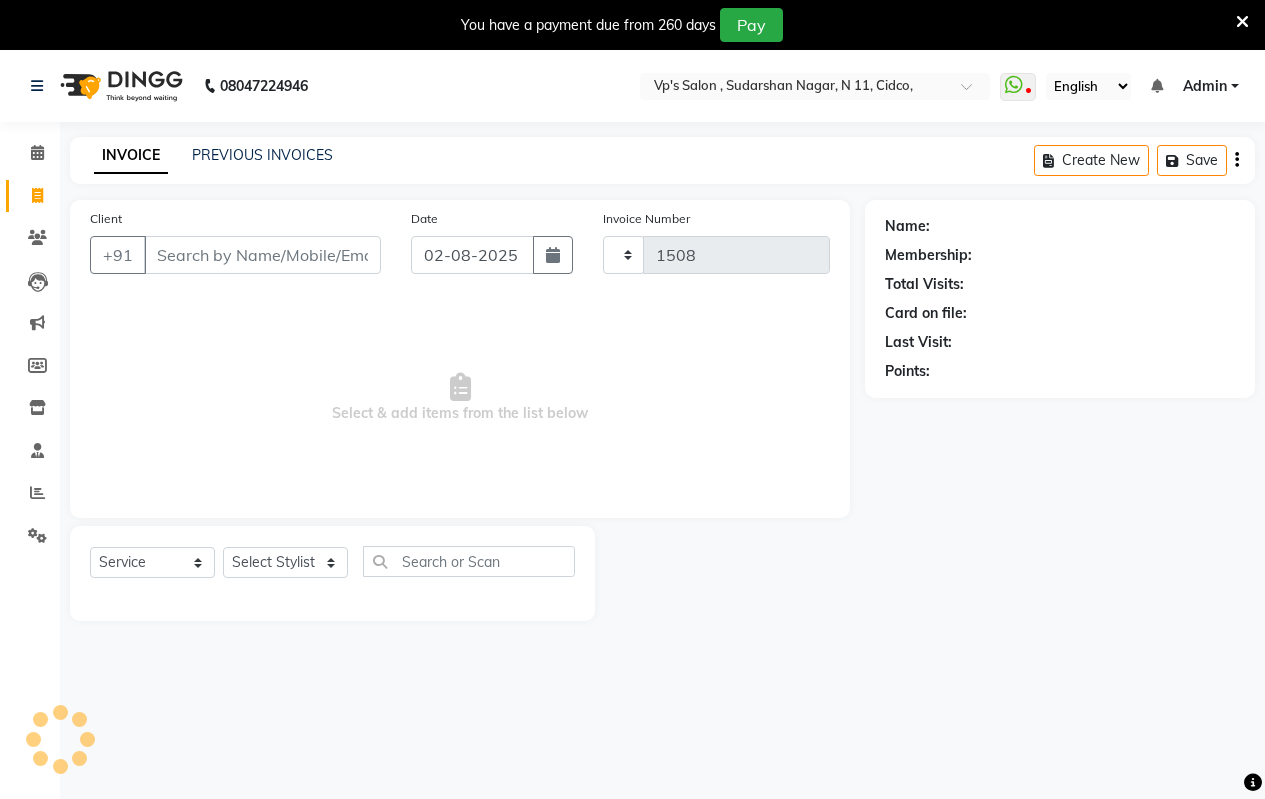 select on "4917" 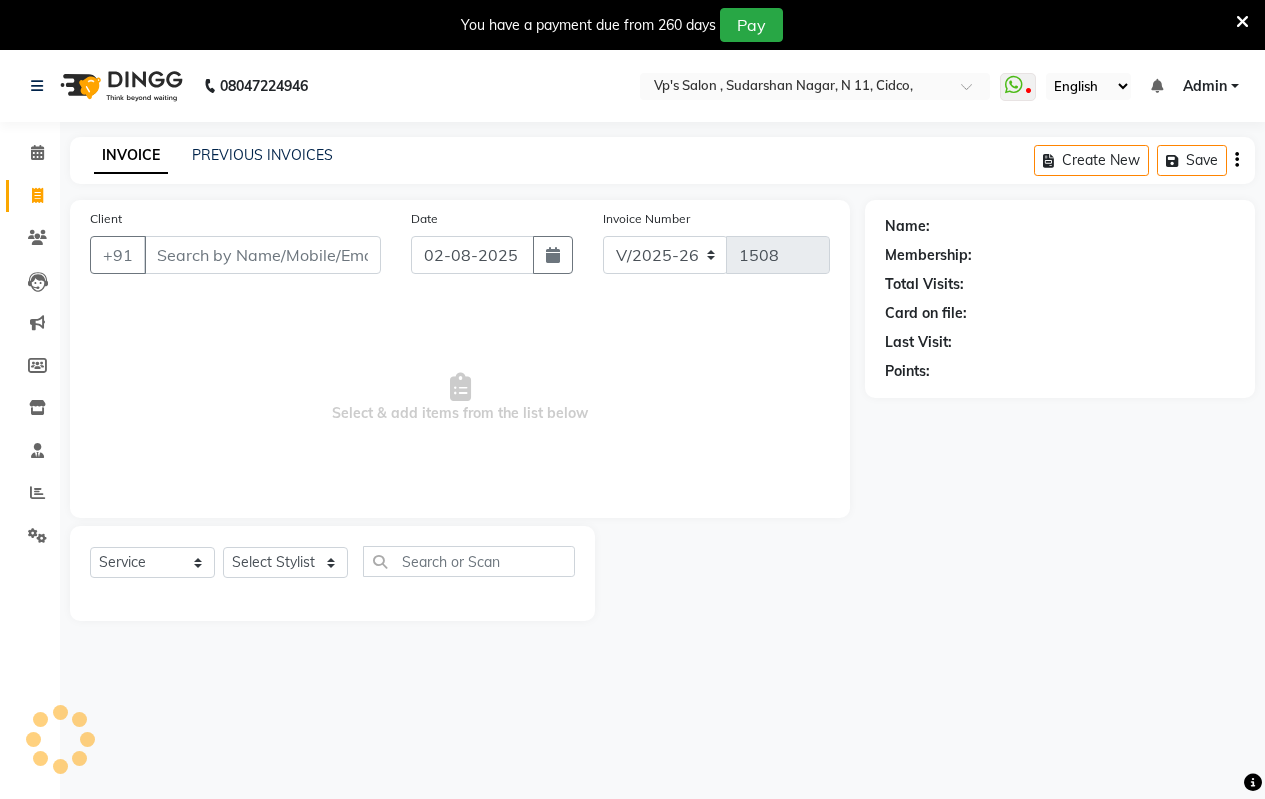 scroll, scrollTop: 0, scrollLeft: 0, axis: both 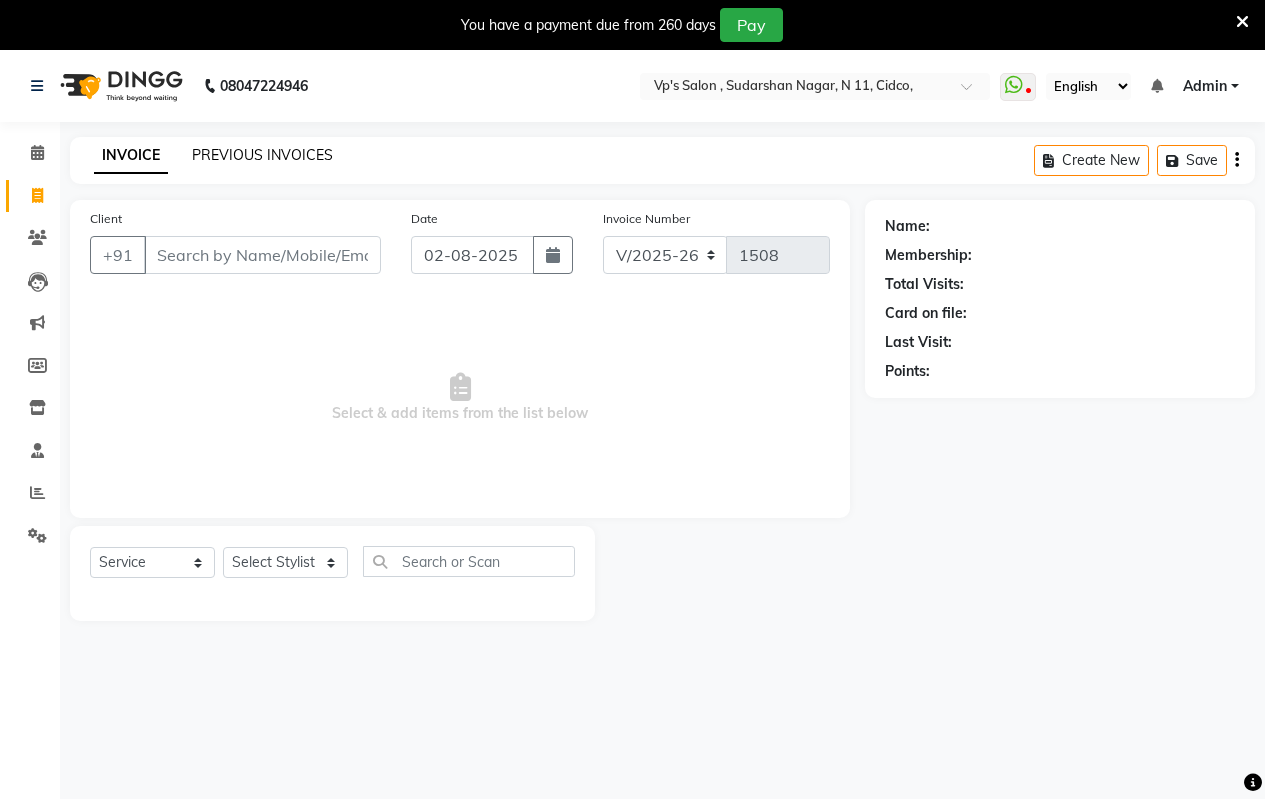click on "PREVIOUS INVOICES" 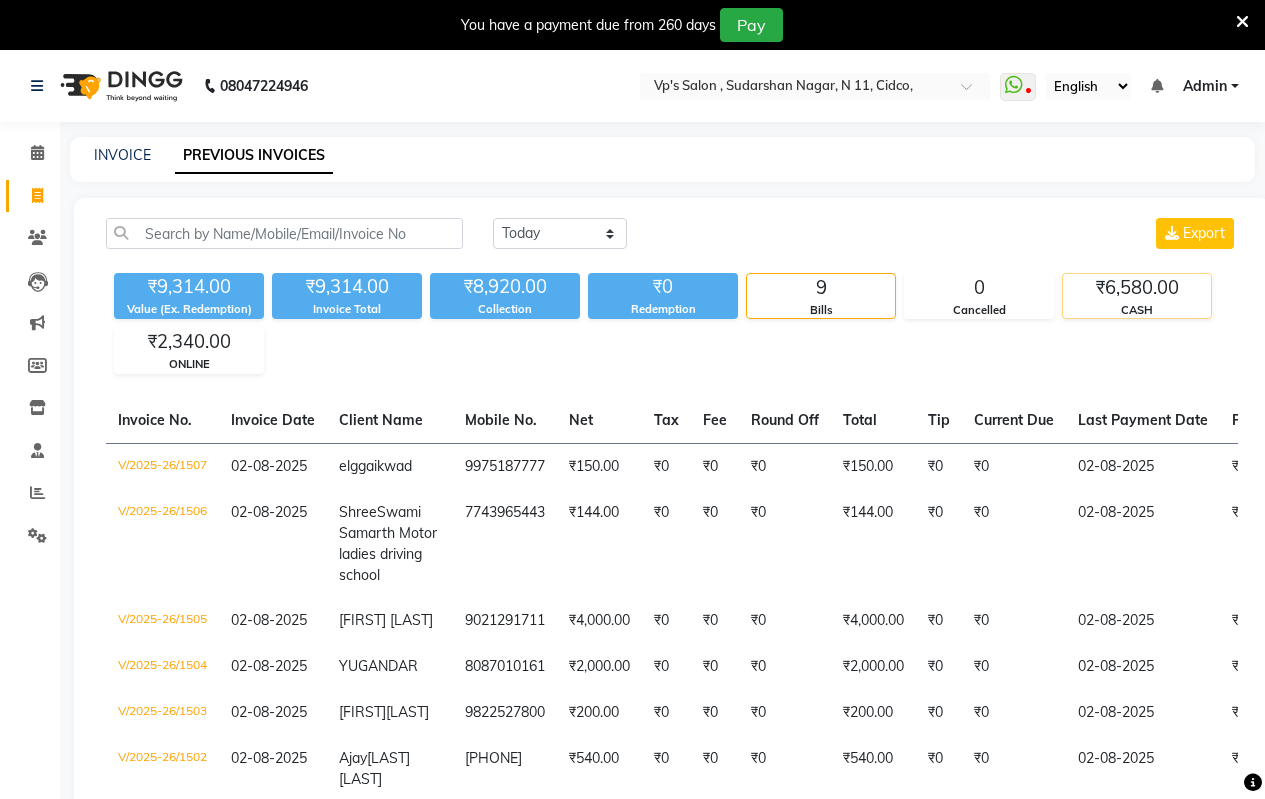 click on "CASH" 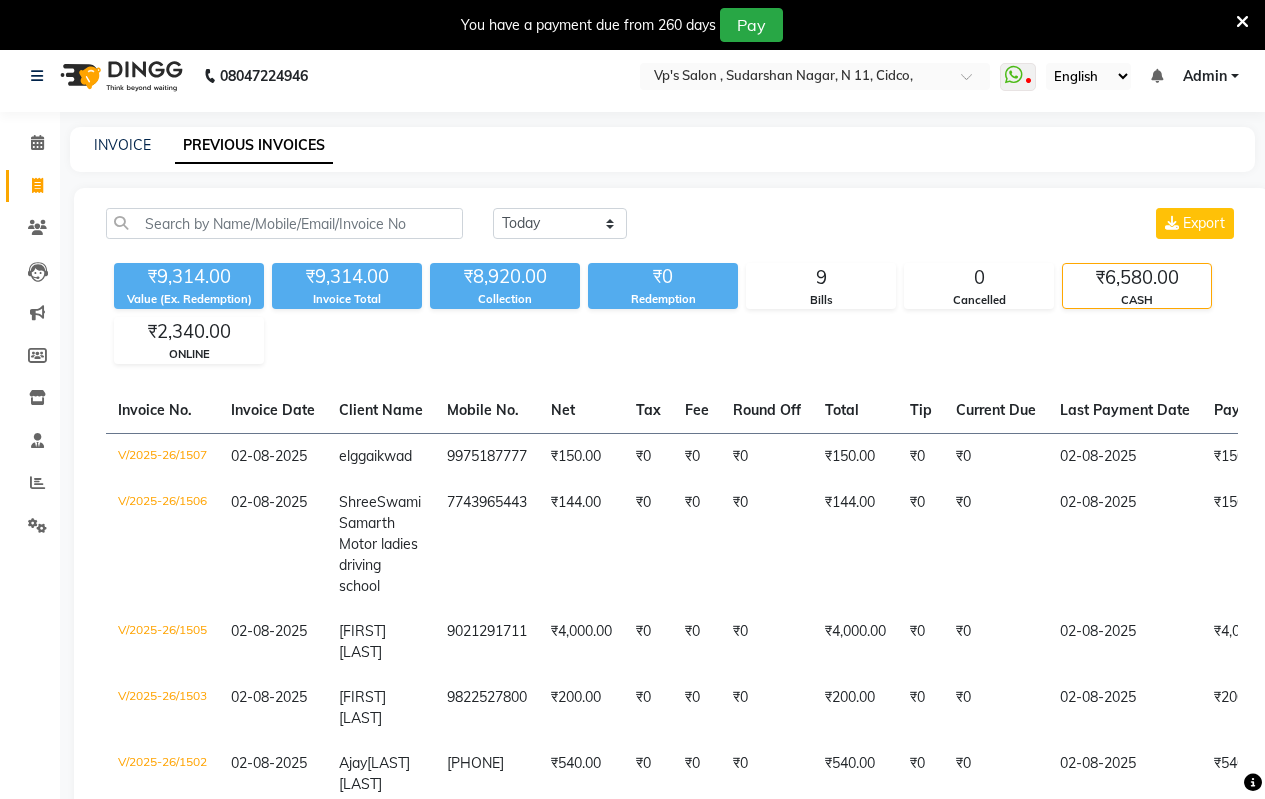 scroll, scrollTop: 0, scrollLeft: 0, axis: both 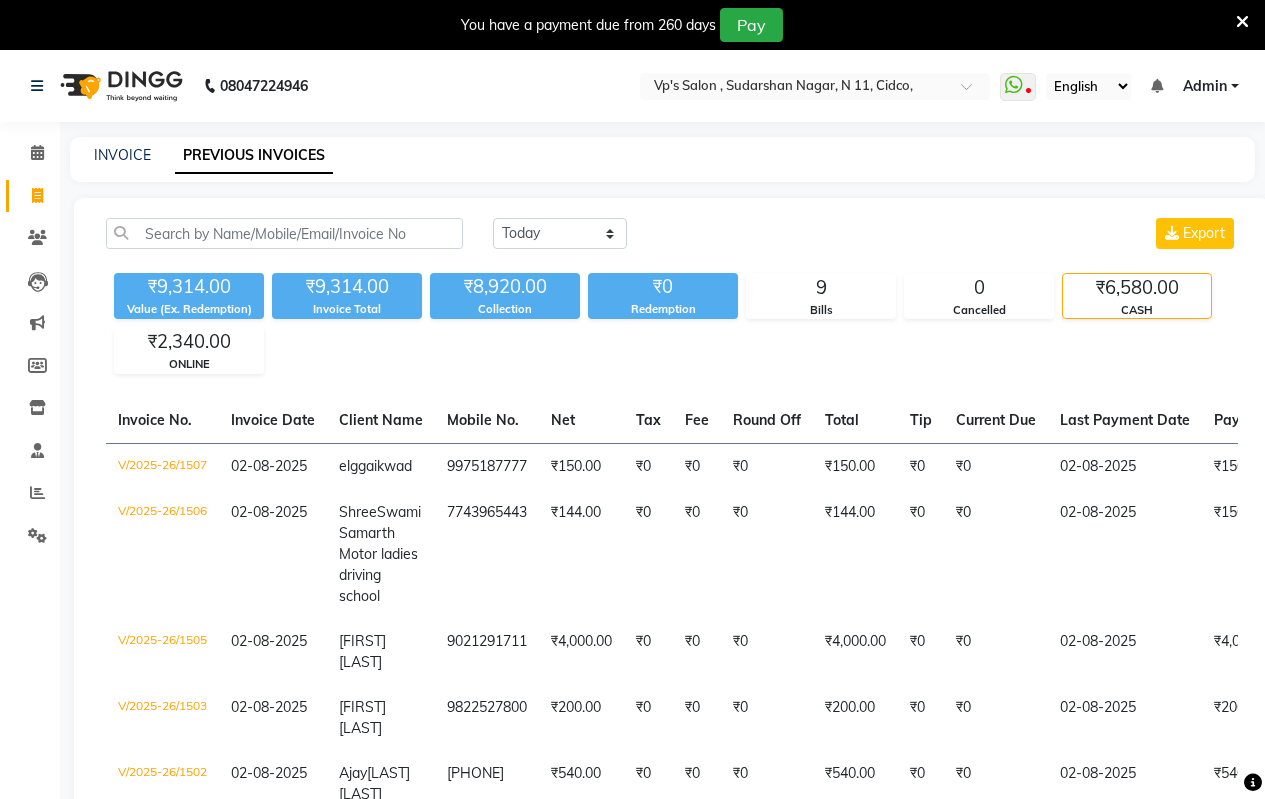 click on "₹6,580.00" 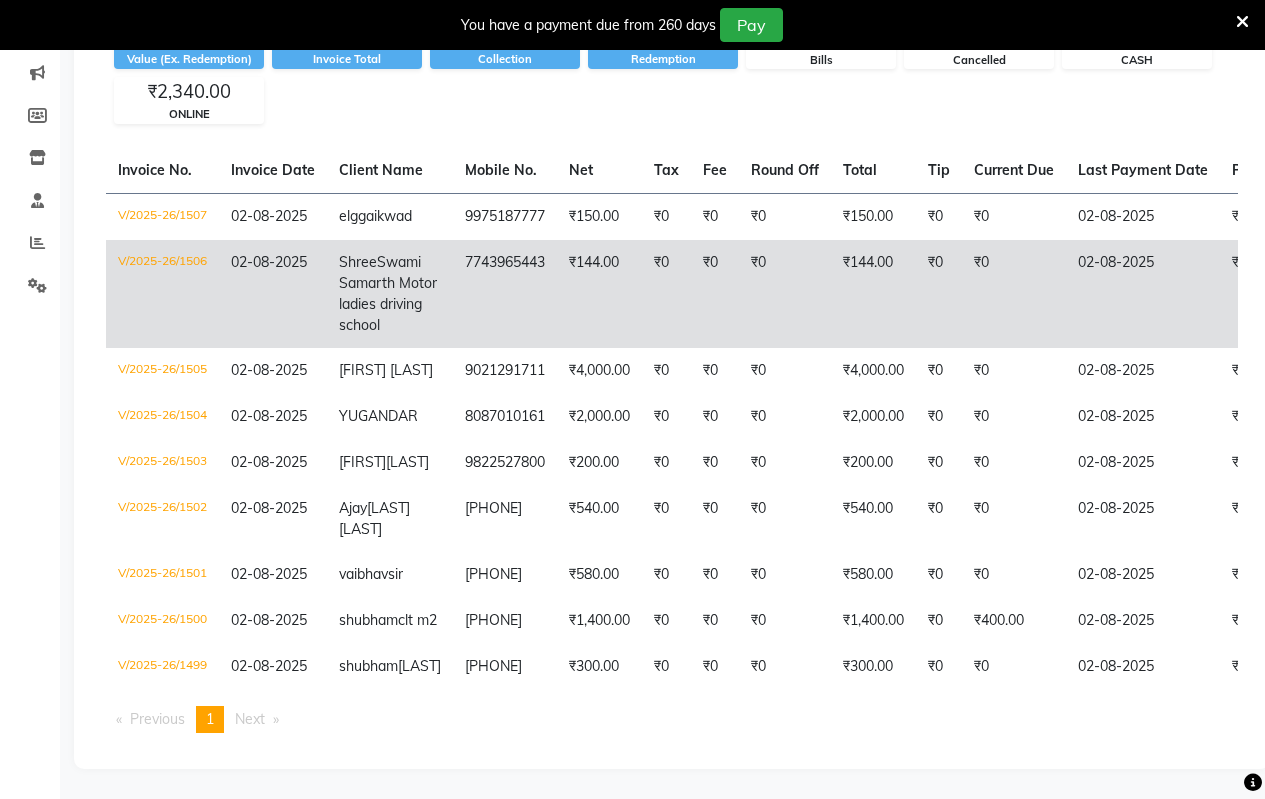 scroll, scrollTop: 367, scrollLeft: 0, axis: vertical 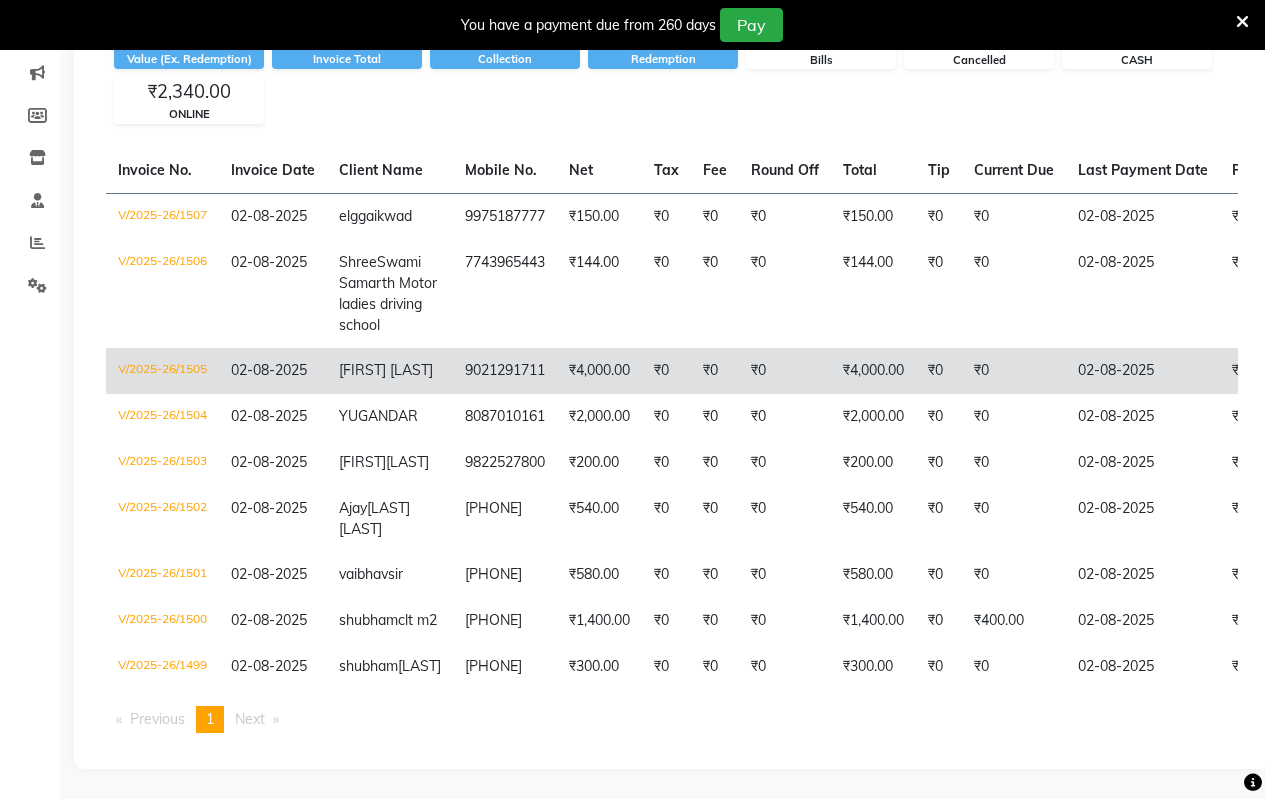 click on "₹4,000.00" 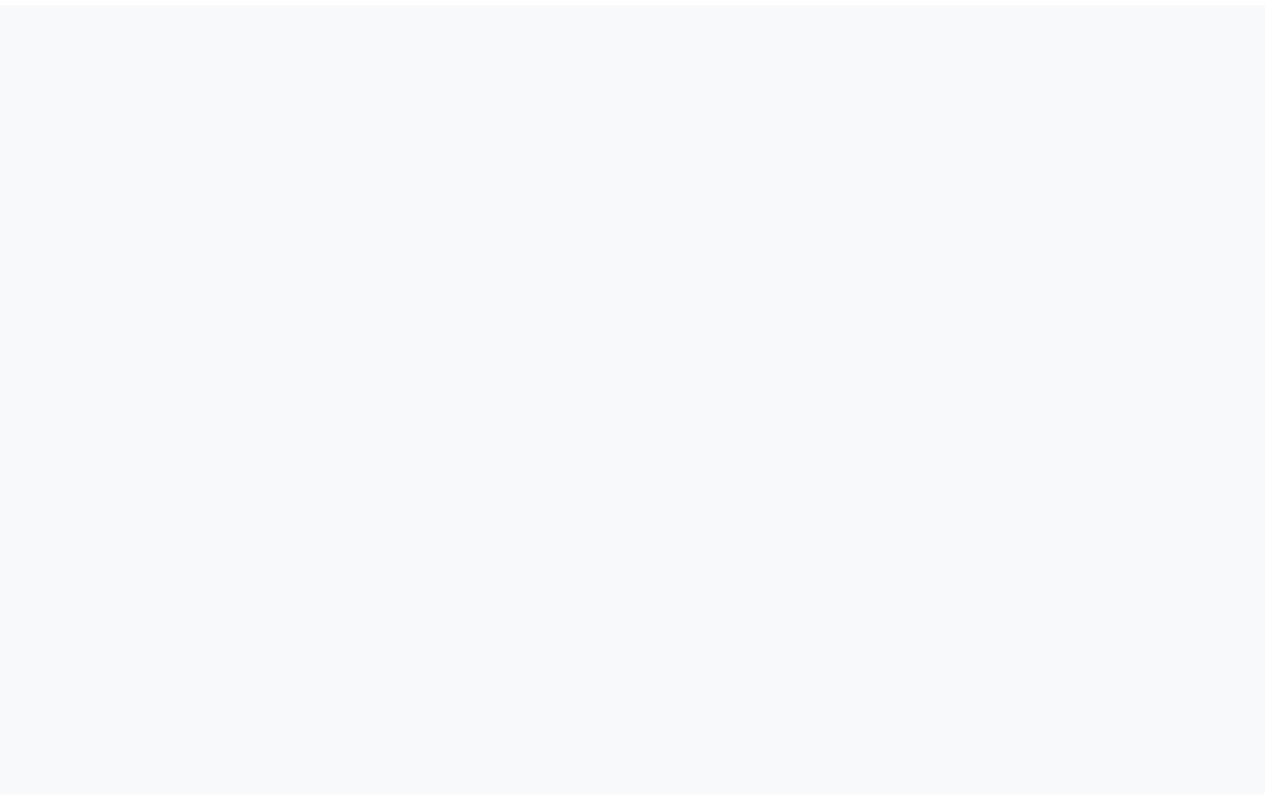 scroll, scrollTop: 0, scrollLeft: 0, axis: both 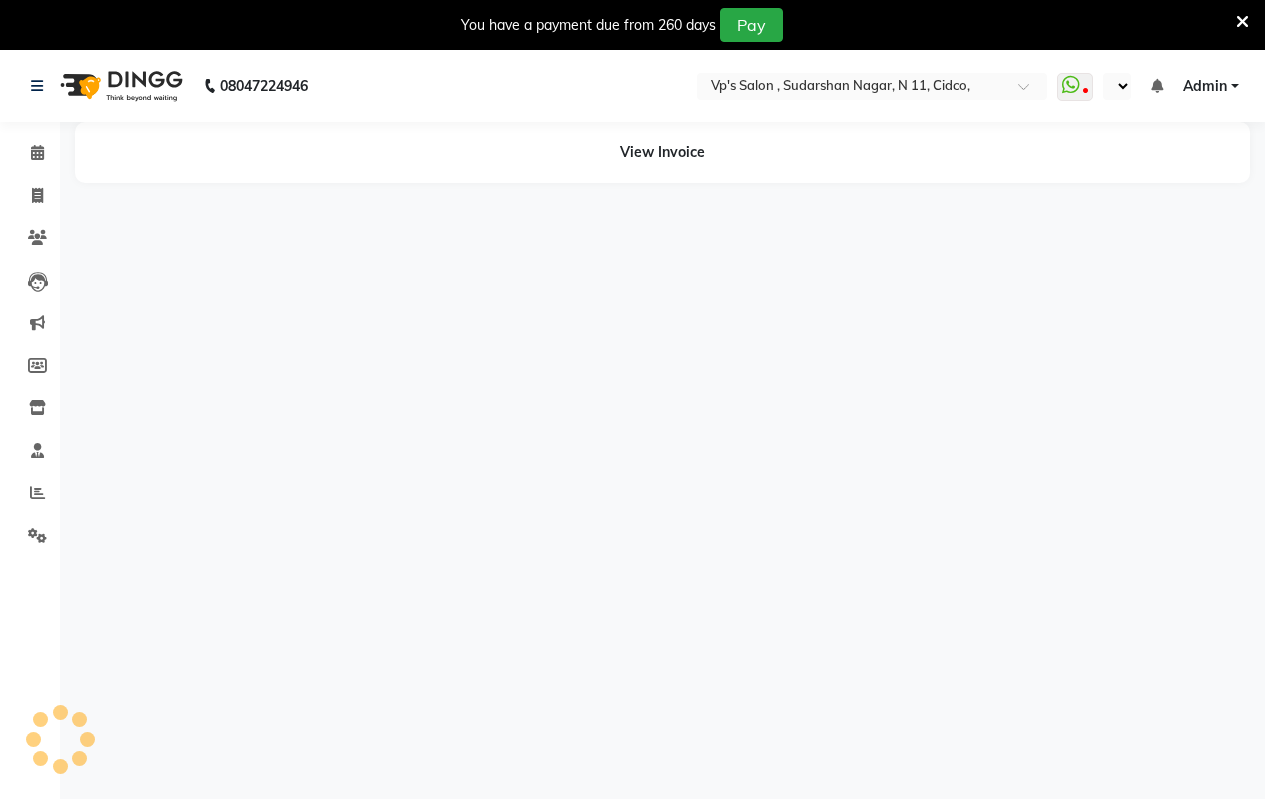 select on "en" 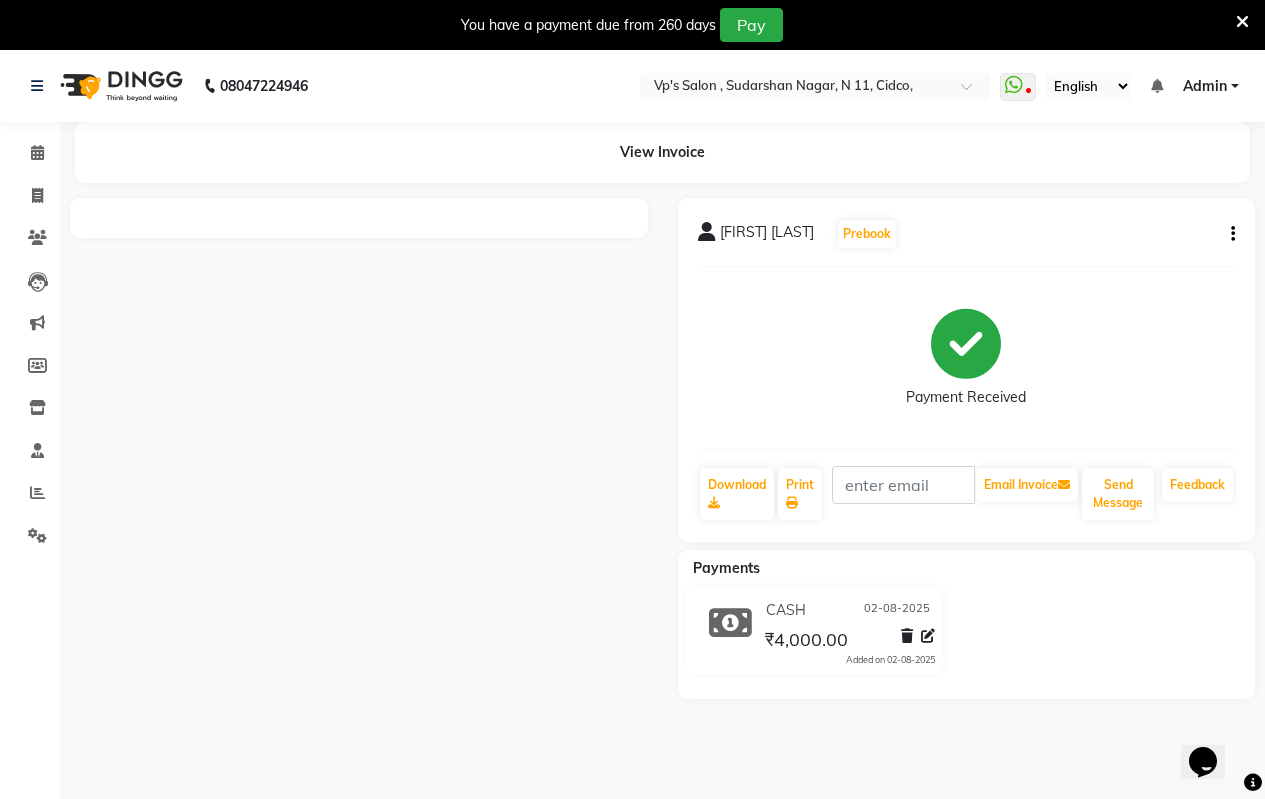 scroll, scrollTop: 0, scrollLeft: 0, axis: both 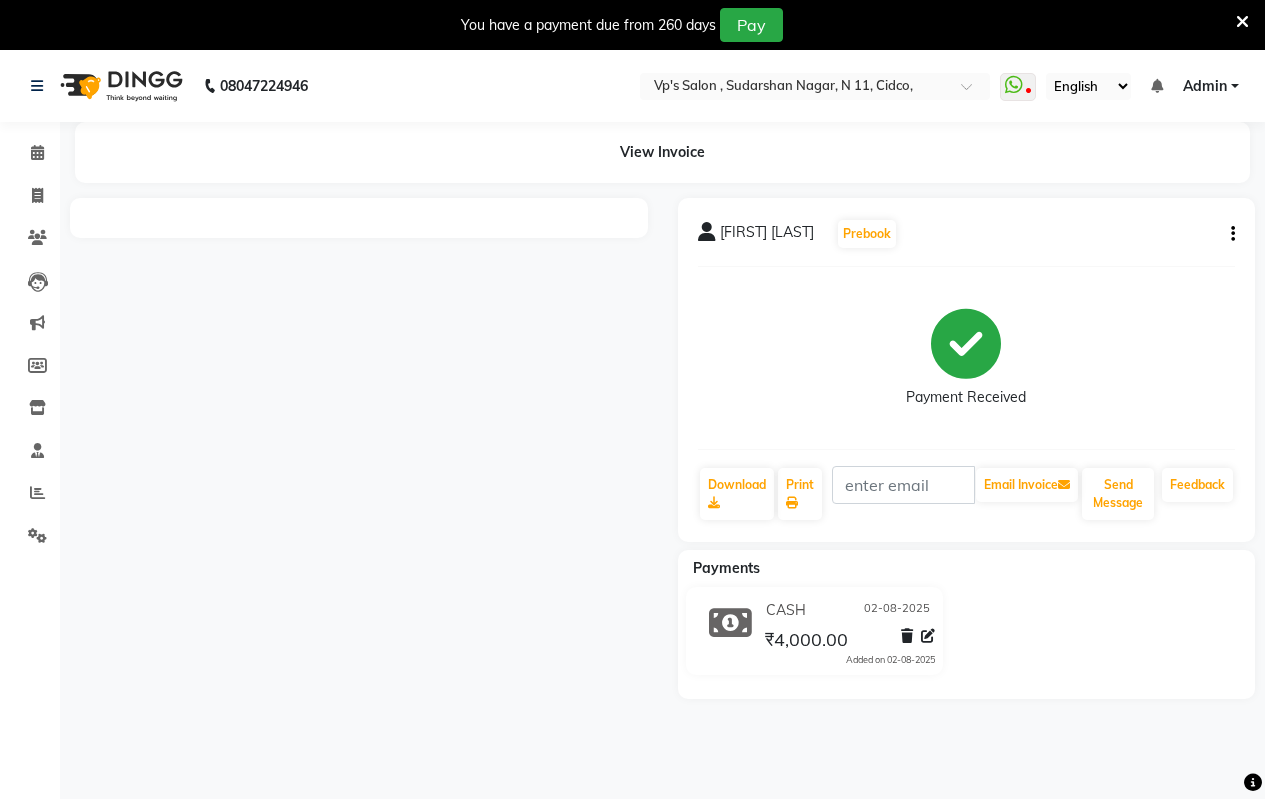click on "[FIRST] [LAST]   Prebook   Payment Received  Download  Print   Email Invoice   Send Message Feedback" 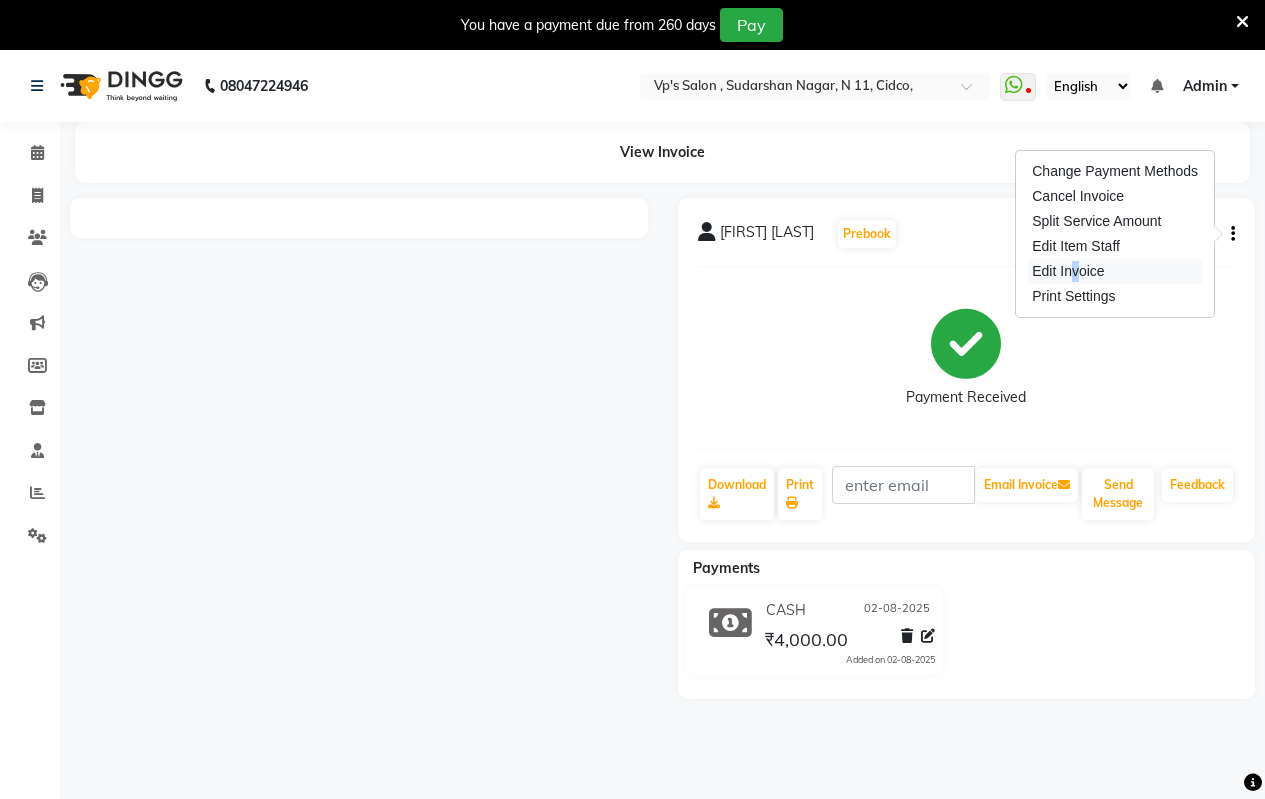 click on "Edit Invoice" at bounding box center (1115, 271) 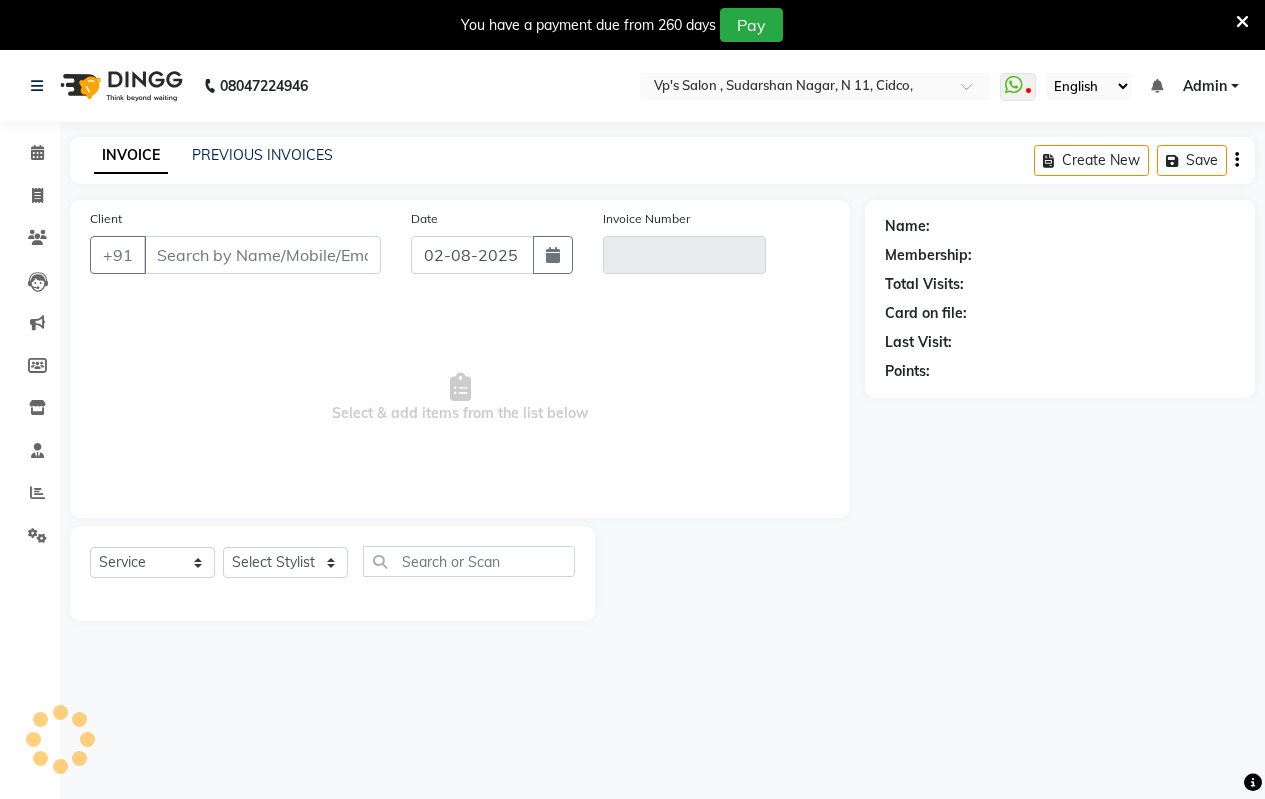 scroll, scrollTop: 50, scrollLeft: 0, axis: vertical 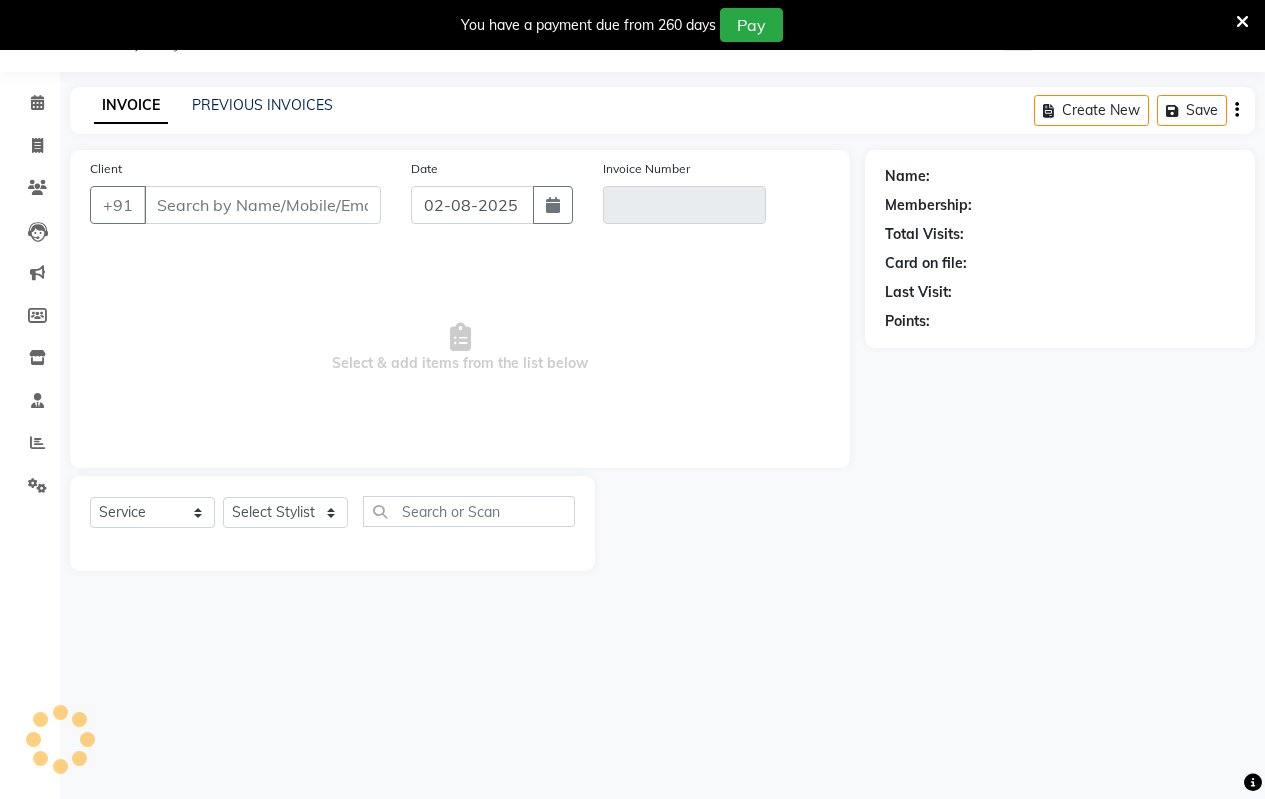 type on "9021291711" 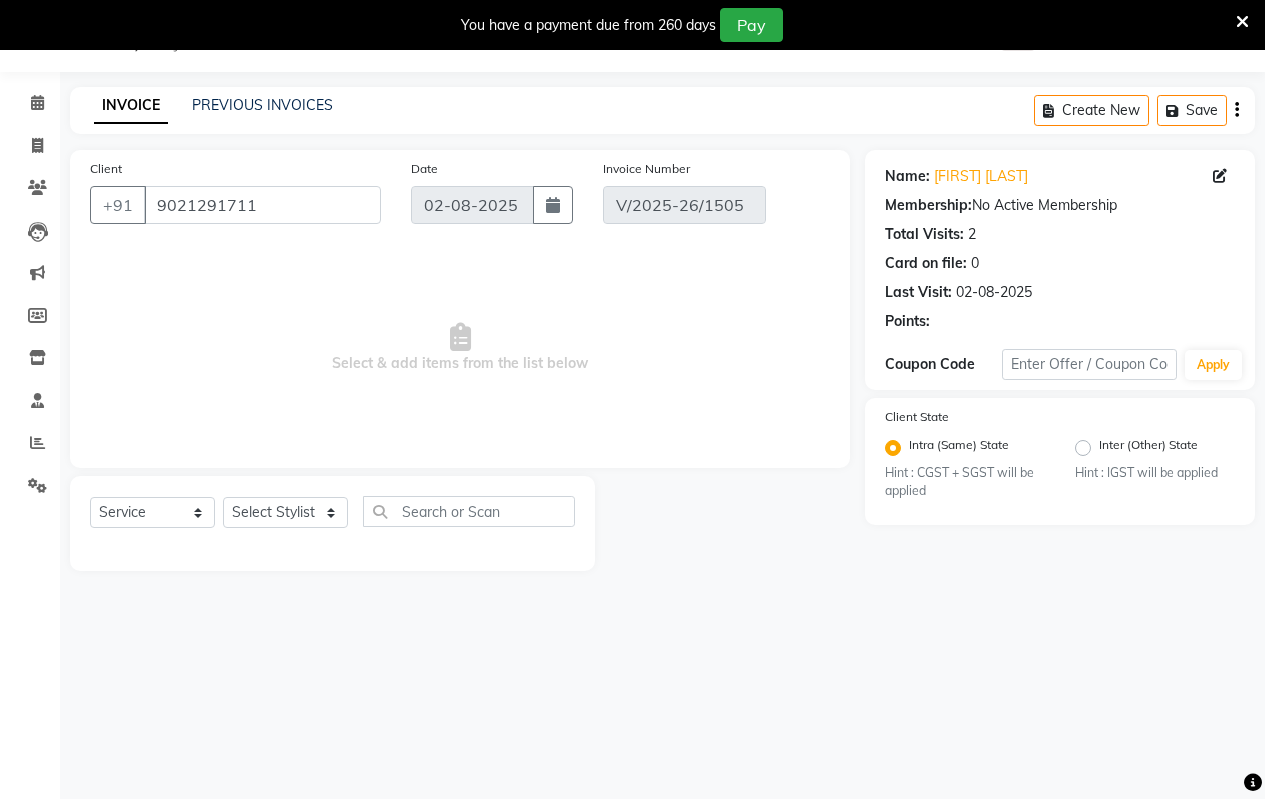 select on "select" 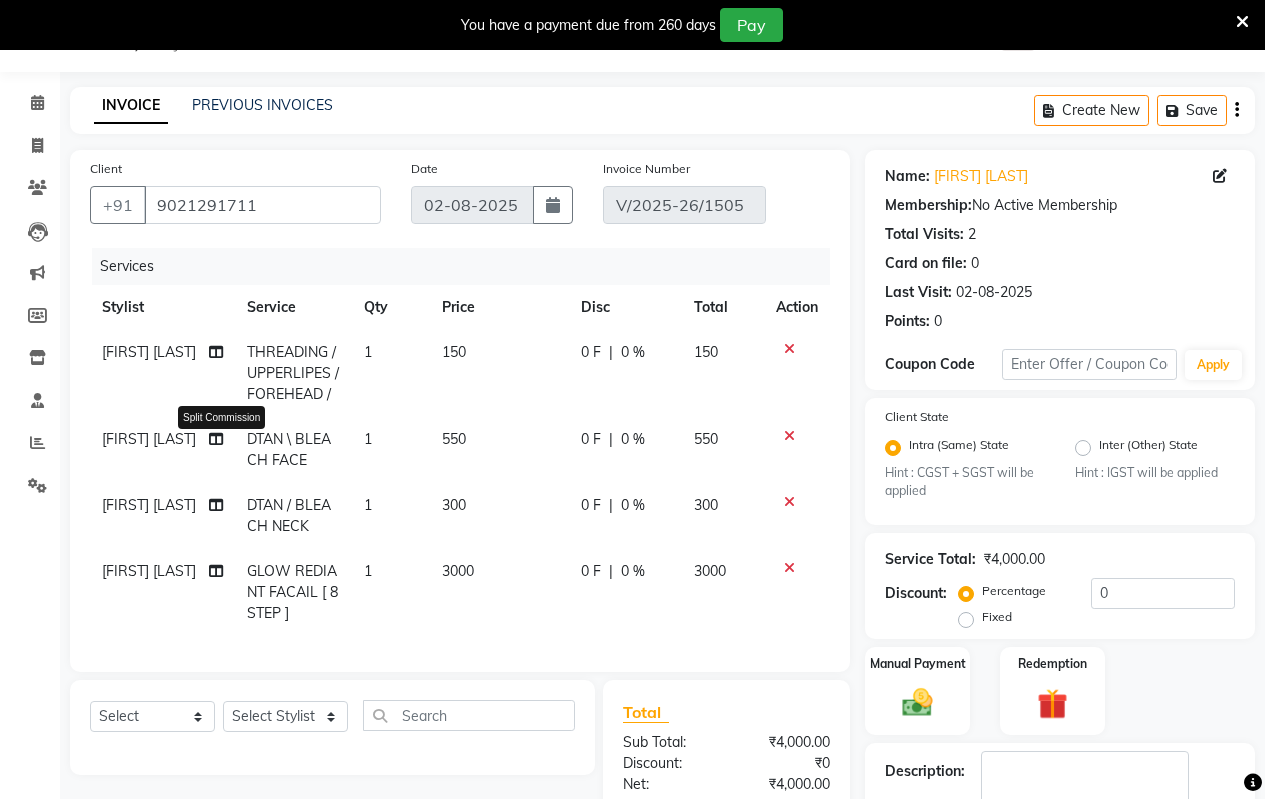 click 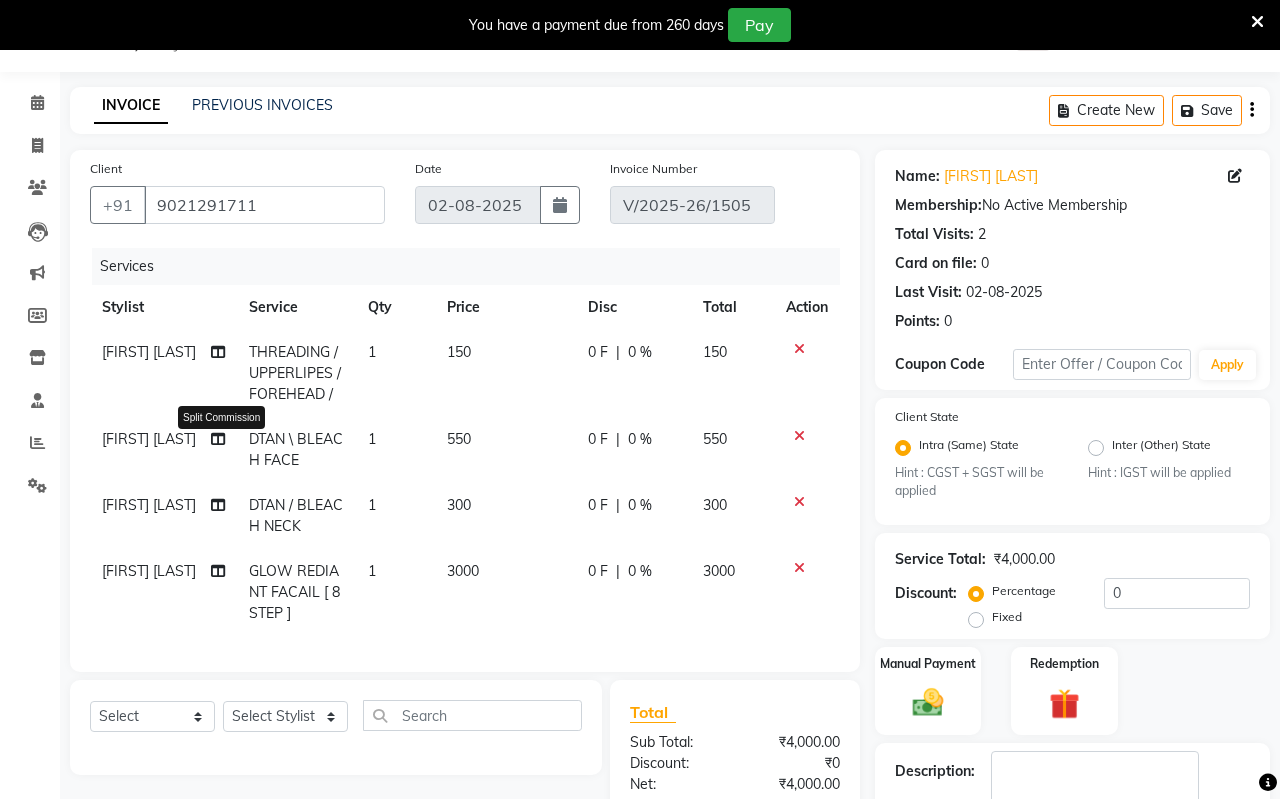select on "80905" 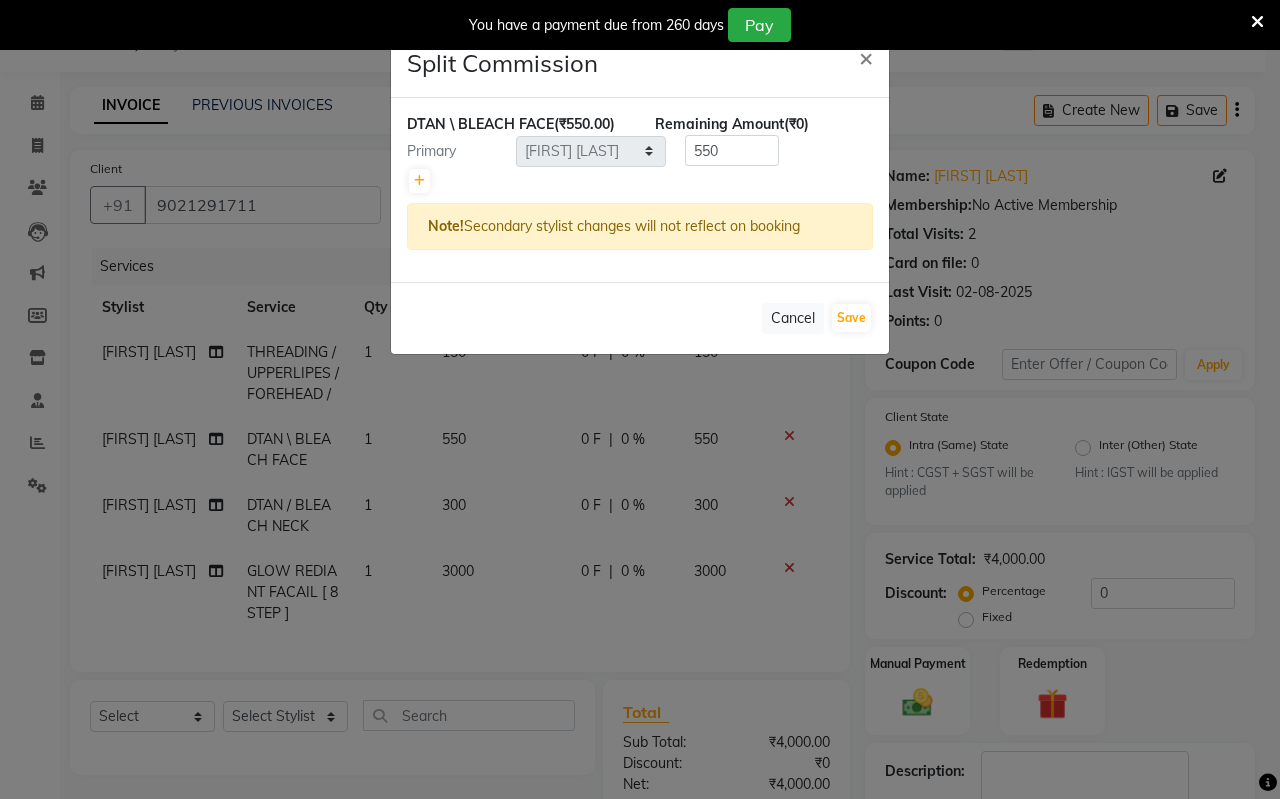 click on "Split Commission × DTAN \ BLEACH FACE   (₹550.00) Remaining Amount  (₹0) Primary Select  Arati   kamlesh b    karan    Krushna   pramila jadhav   priyanka bawaskar    rohit    rushi    Venesh  550 Note!  Secondary stylist changes will not reflect on booking   Cancel   Save" 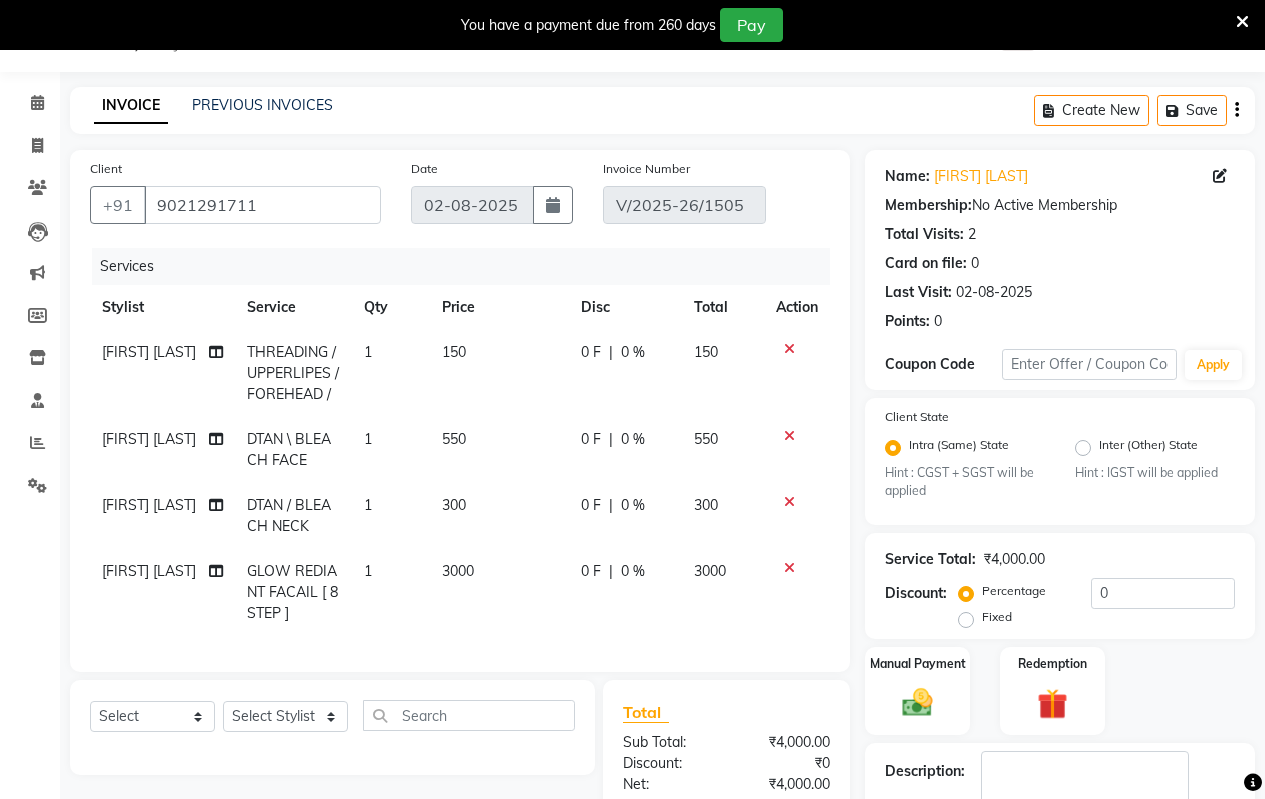 click on "priyanka bawaskar" 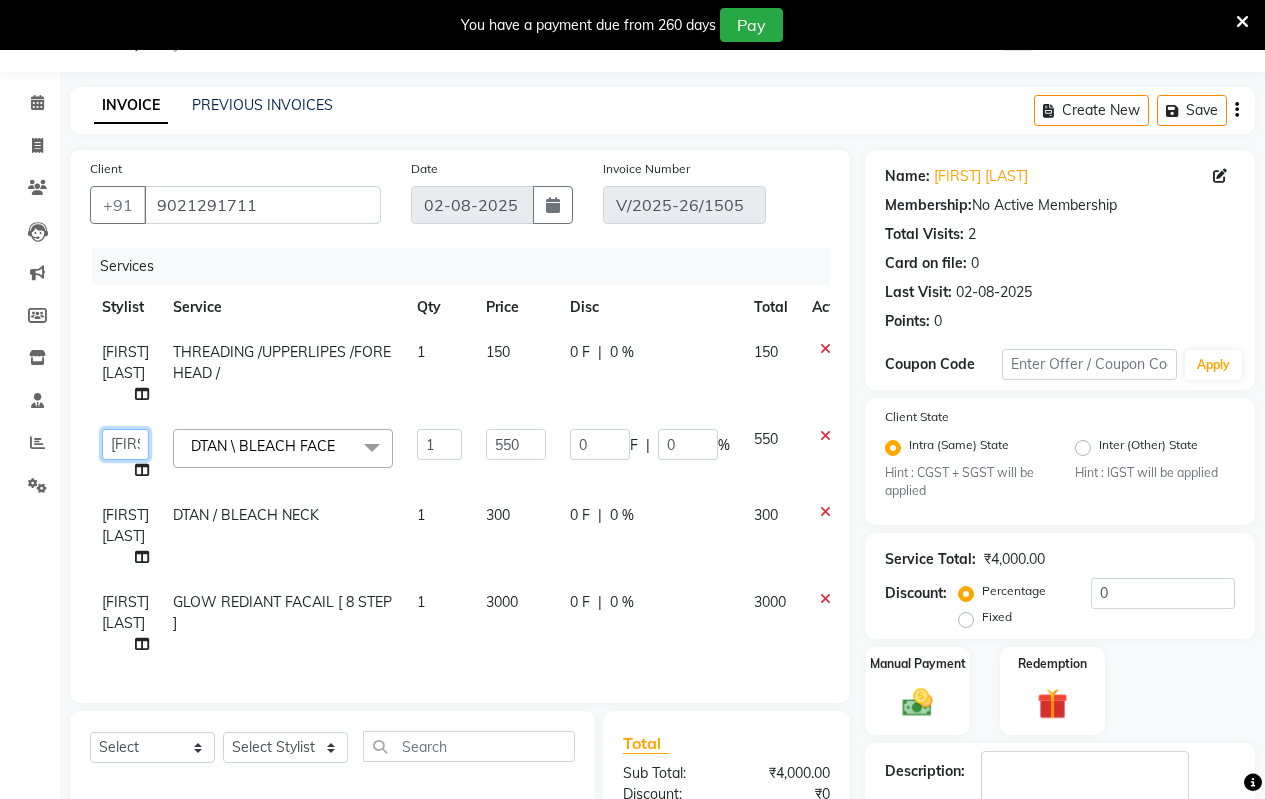 click on "Arati   kamlesh b    karan    Krushna   pramila jadhav   priyanka bawaskar    rohit    rushi    Venesh" 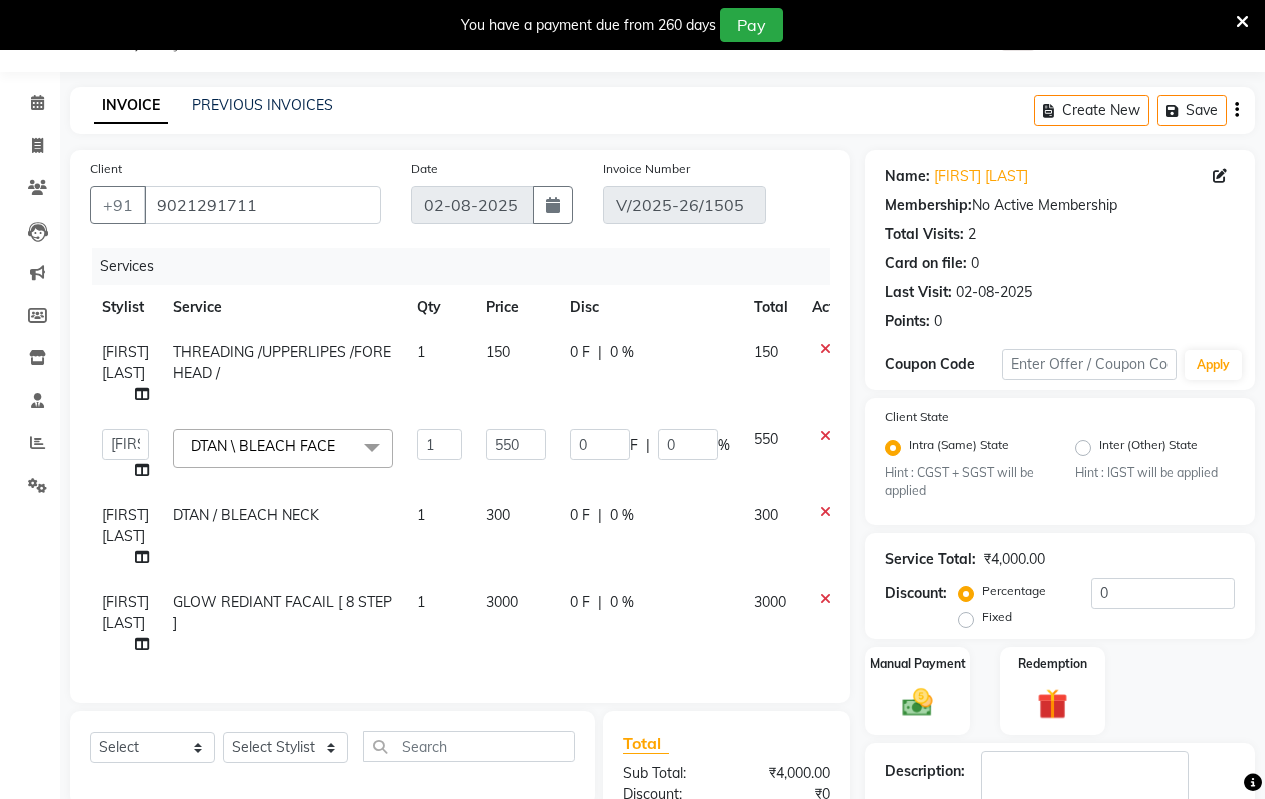 select on "71690" 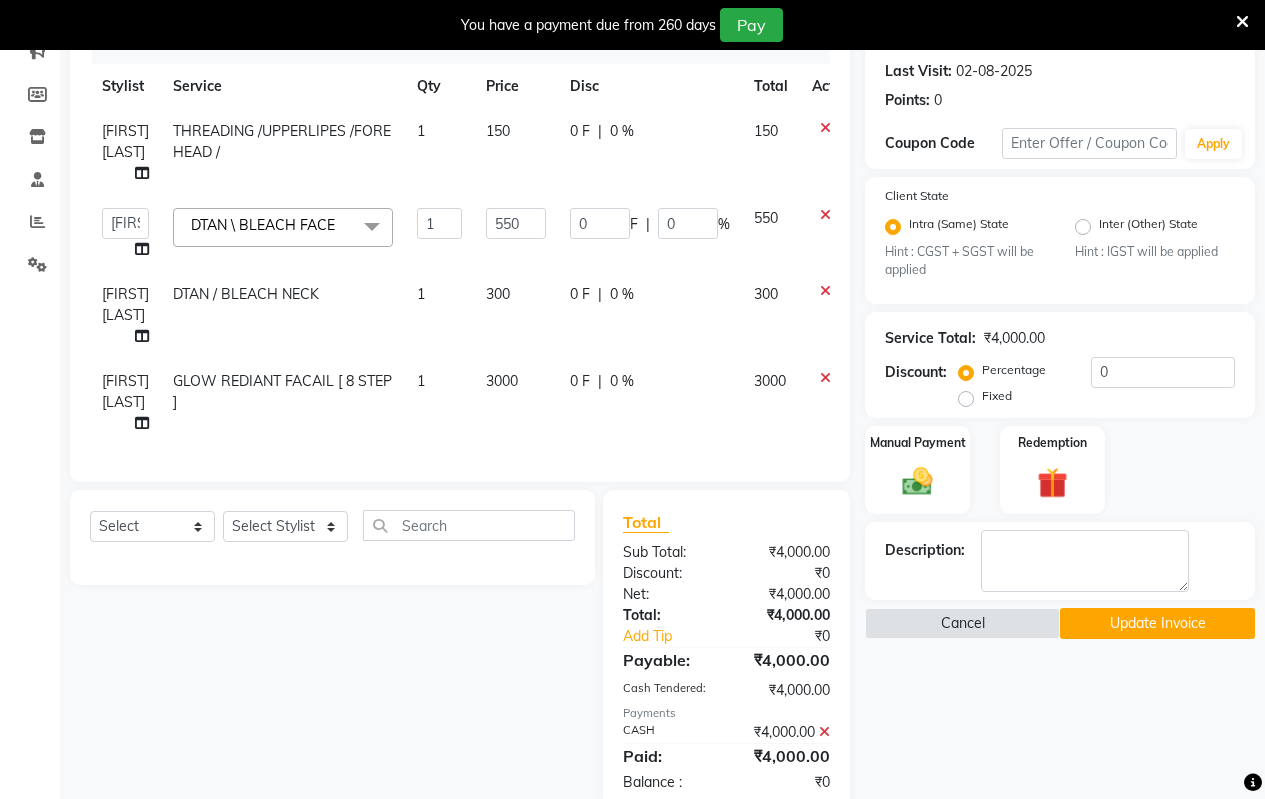 scroll, scrollTop: 288, scrollLeft: 0, axis: vertical 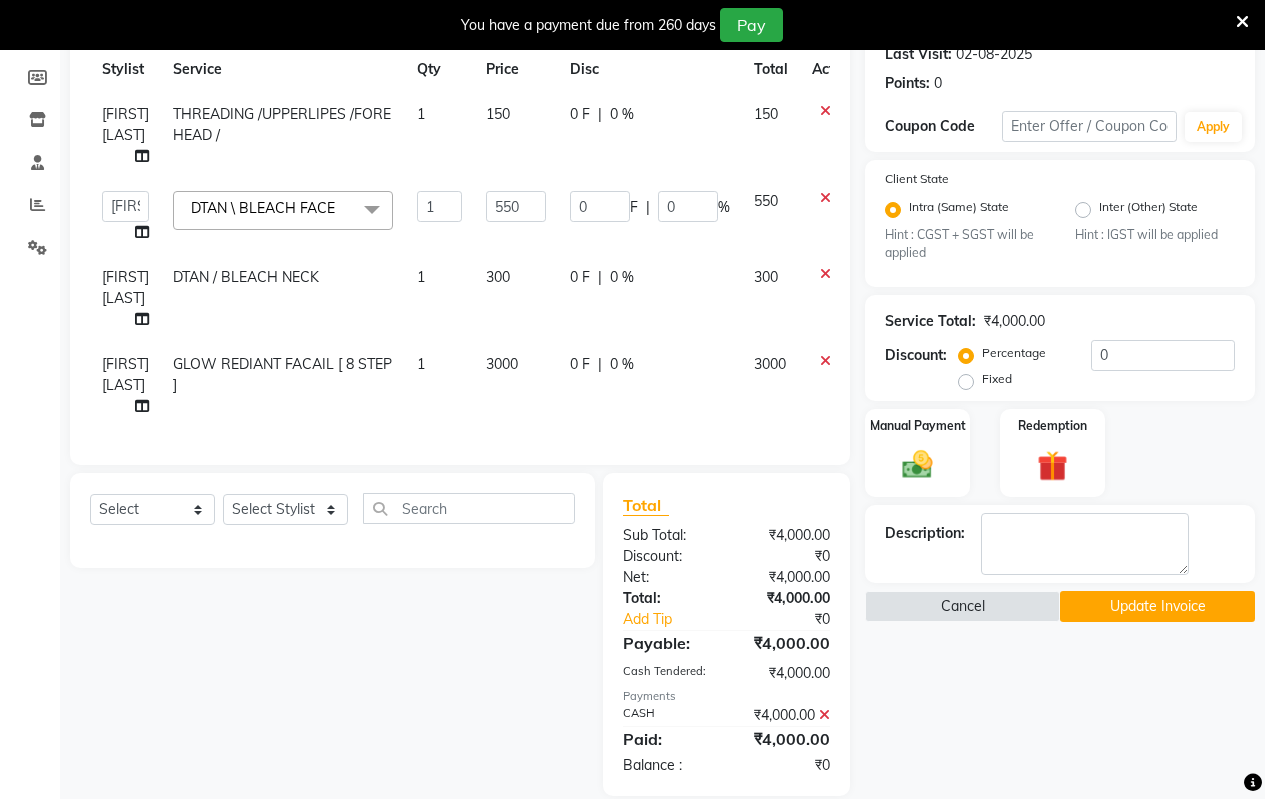 click on "Update Invoice" 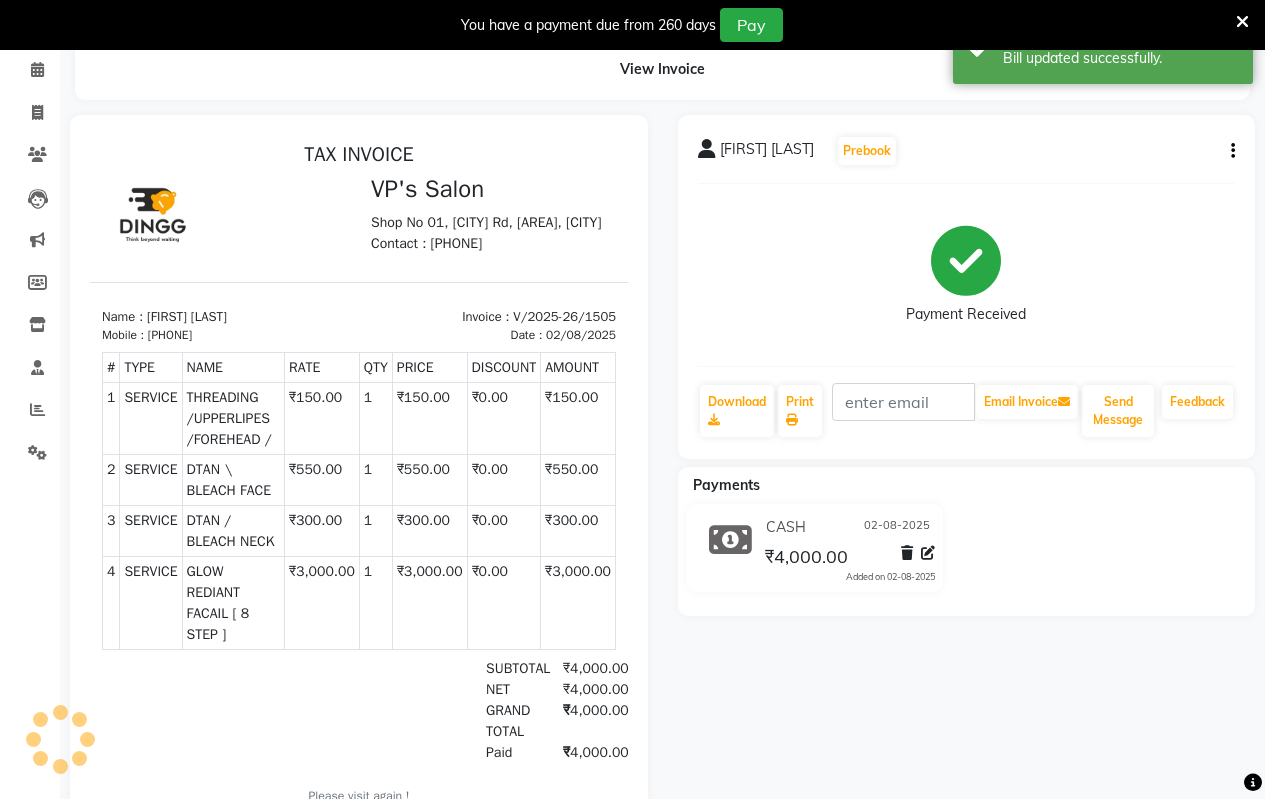 scroll, scrollTop: 0, scrollLeft: 0, axis: both 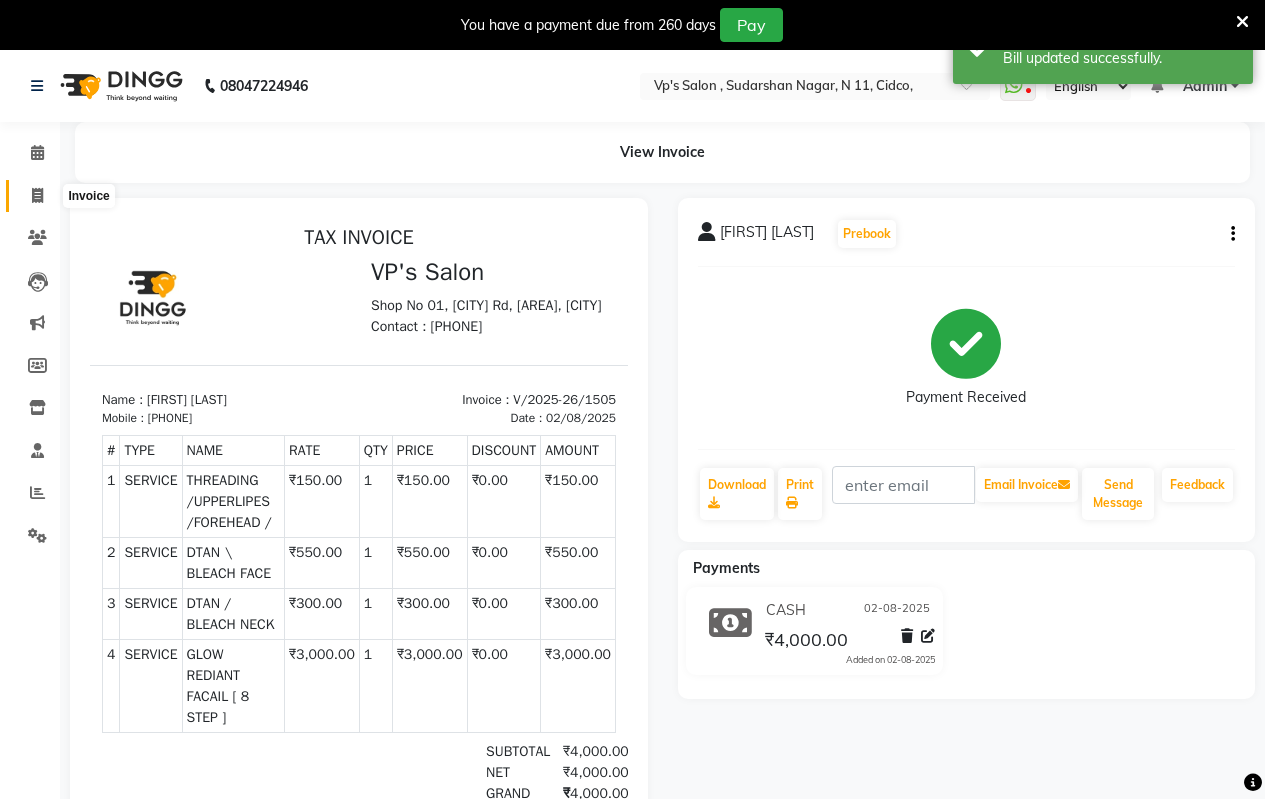 click 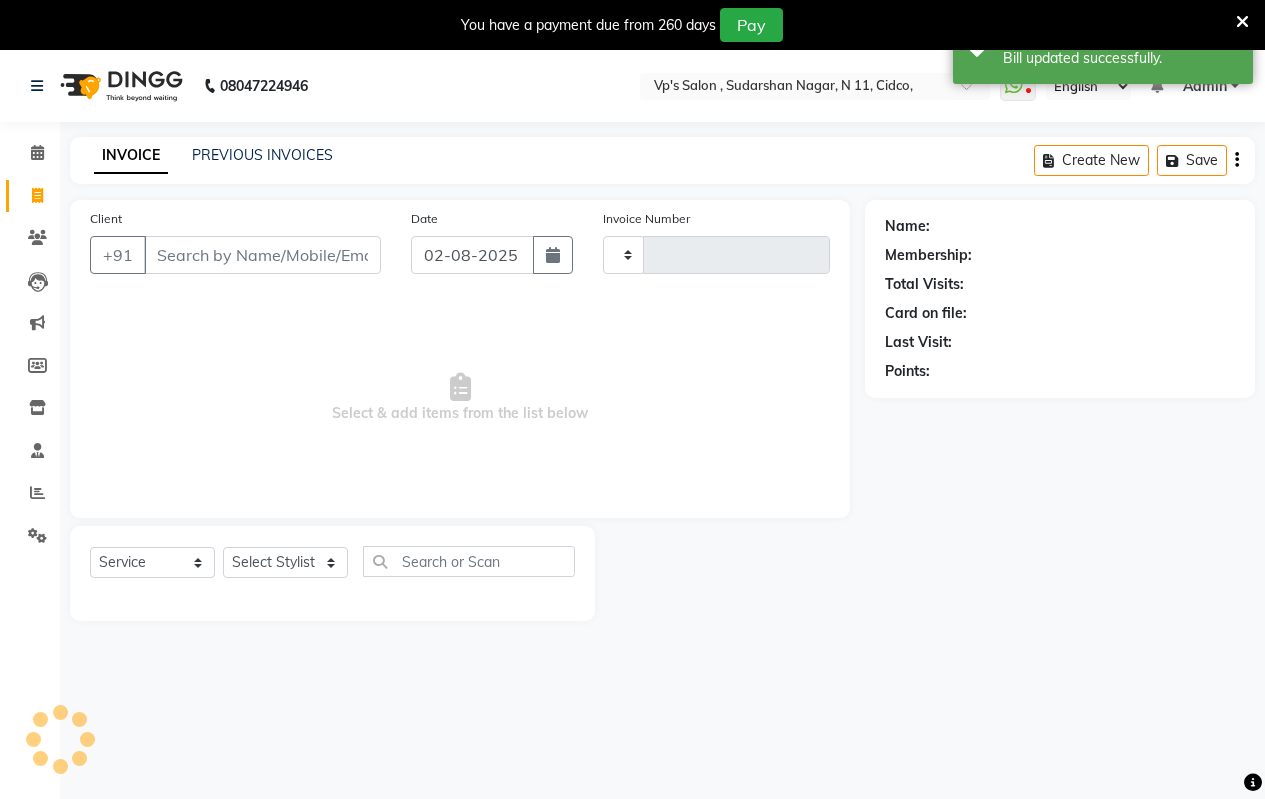 scroll, scrollTop: 50, scrollLeft: 0, axis: vertical 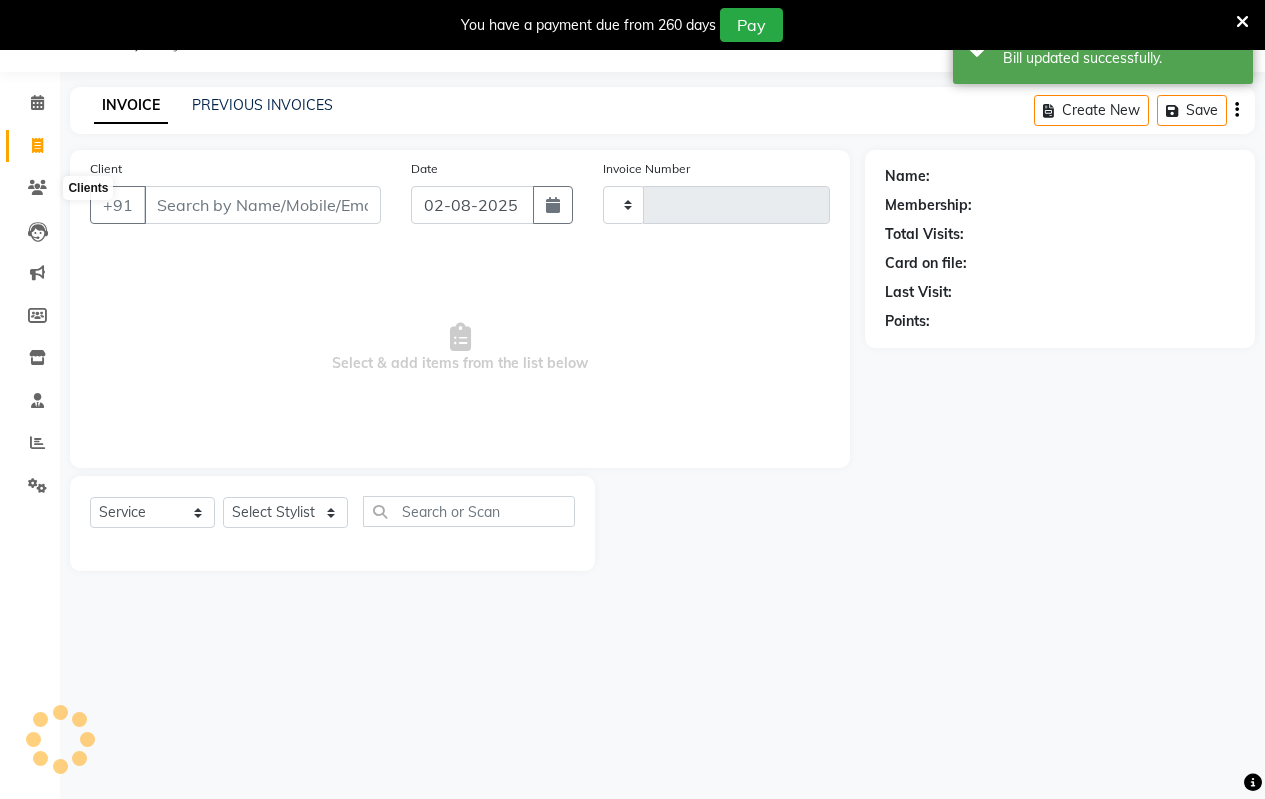 type on "1508" 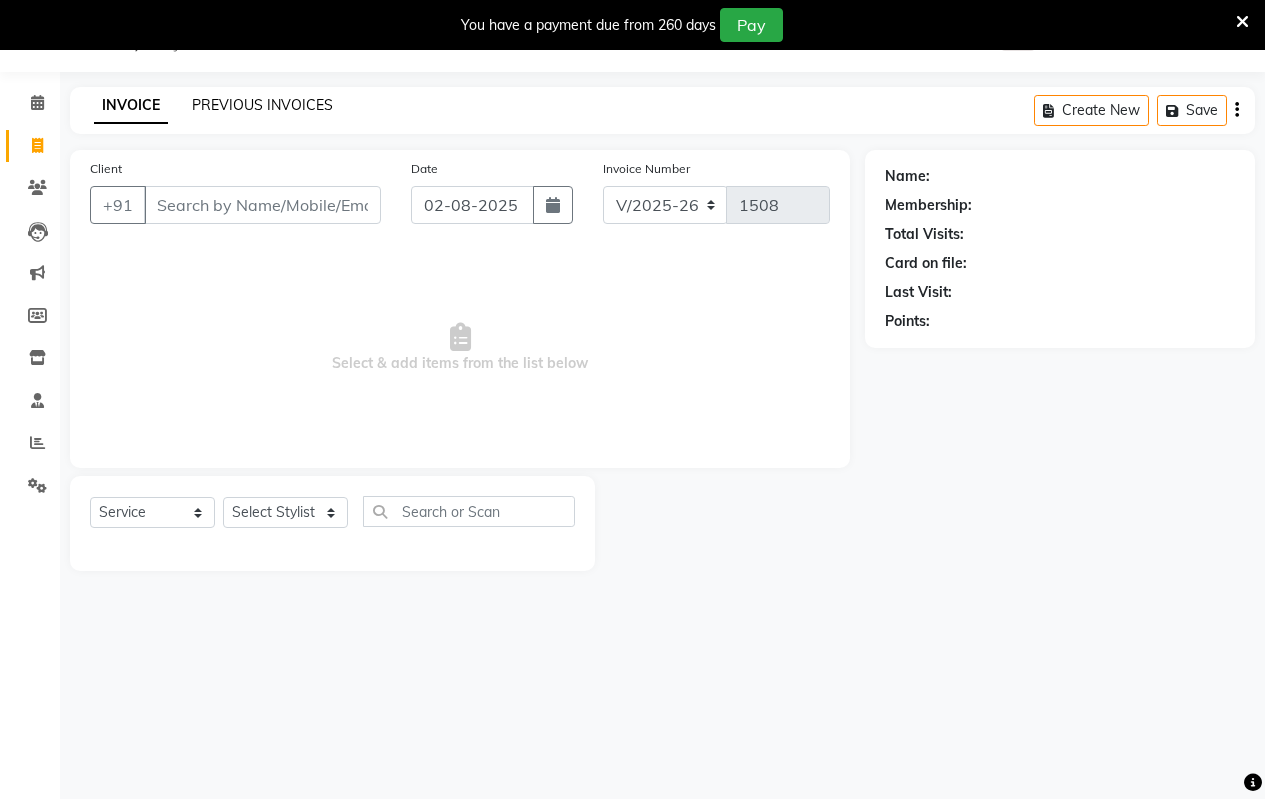 click on "PREVIOUS INVOICES" 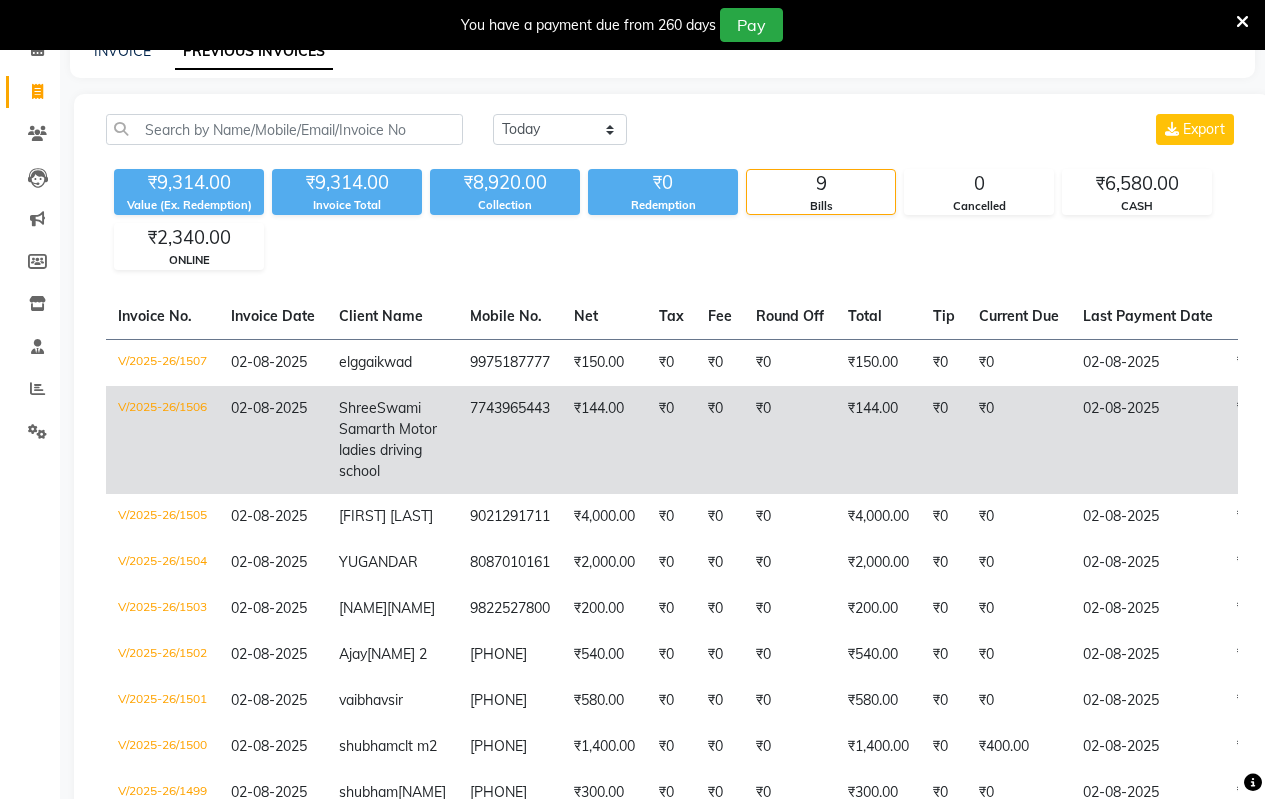scroll, scrollTop: 150, scrollLeft: 0, axis: vertical 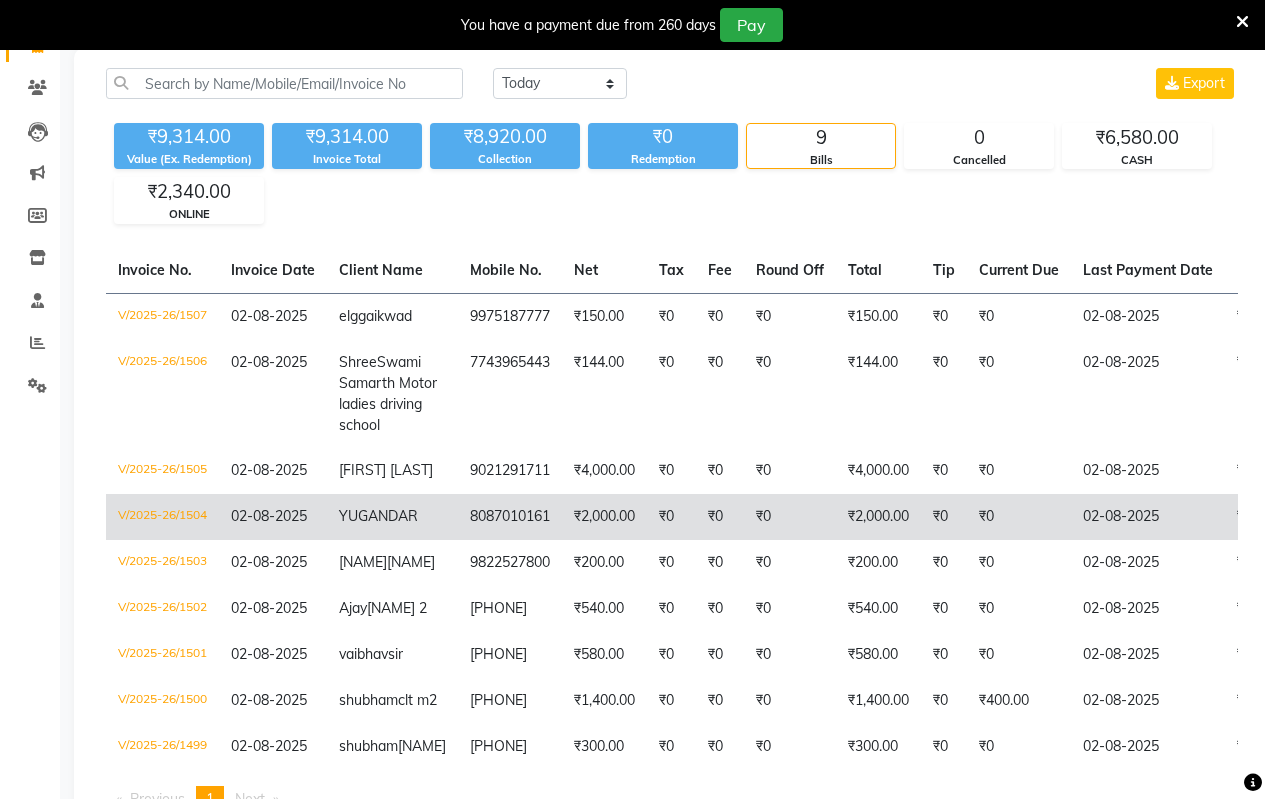 click on "8087010161" 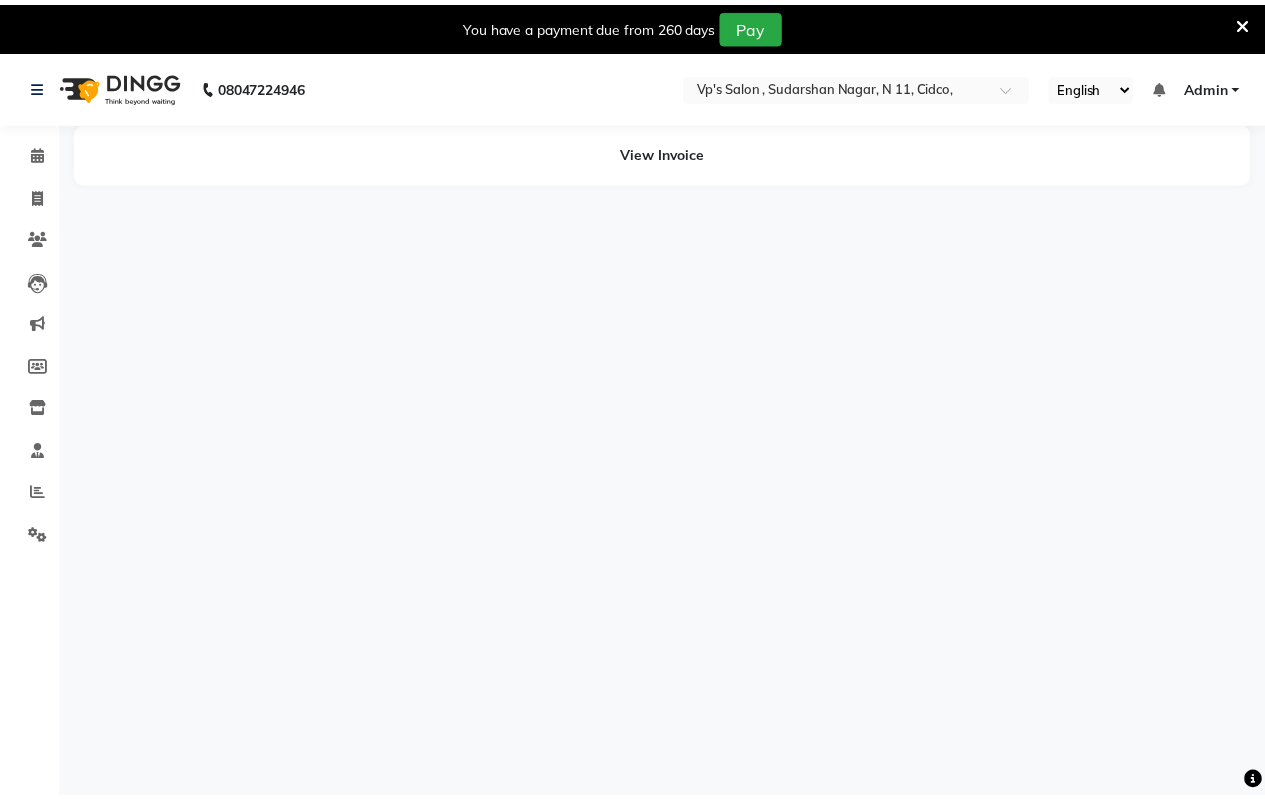 scroll, scrollTop: 0, scrollLeft: 0, axis: both 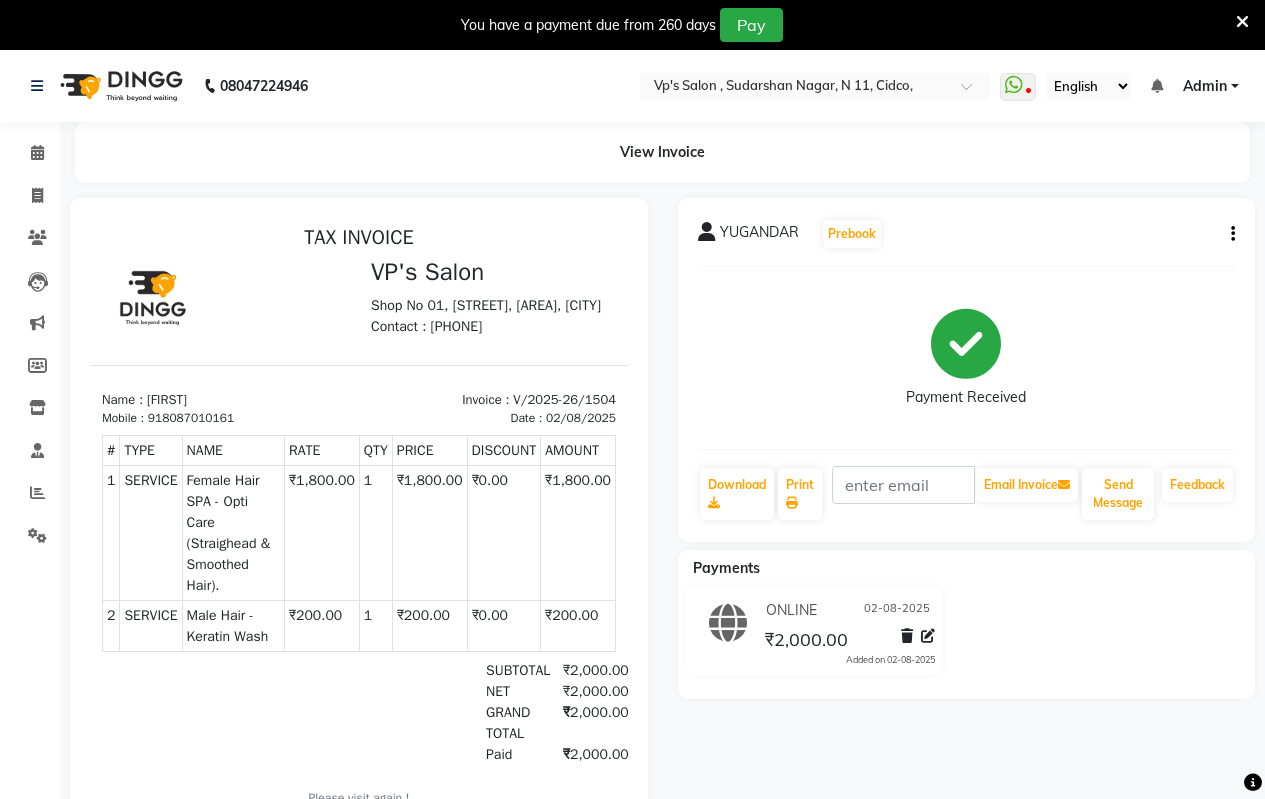 click 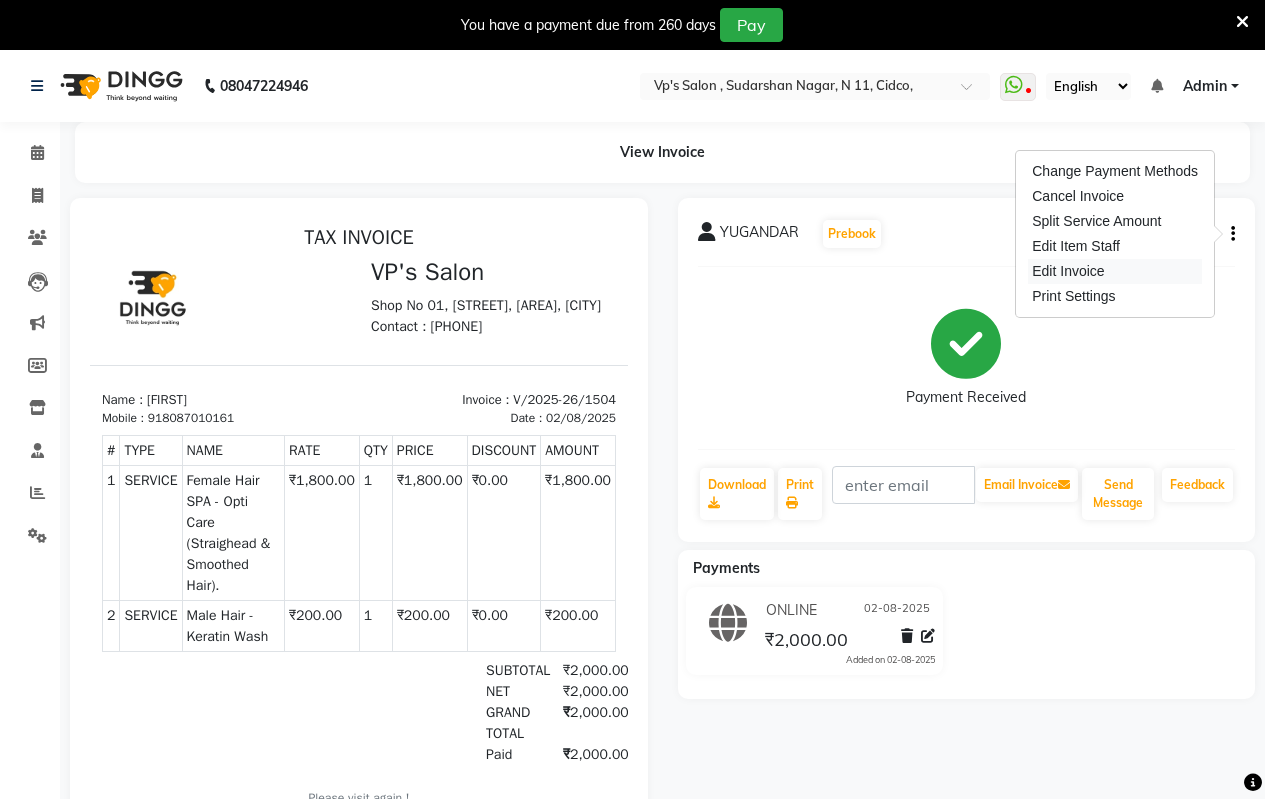 click on "Edit Invoice" at bounding box center (1115, 271) 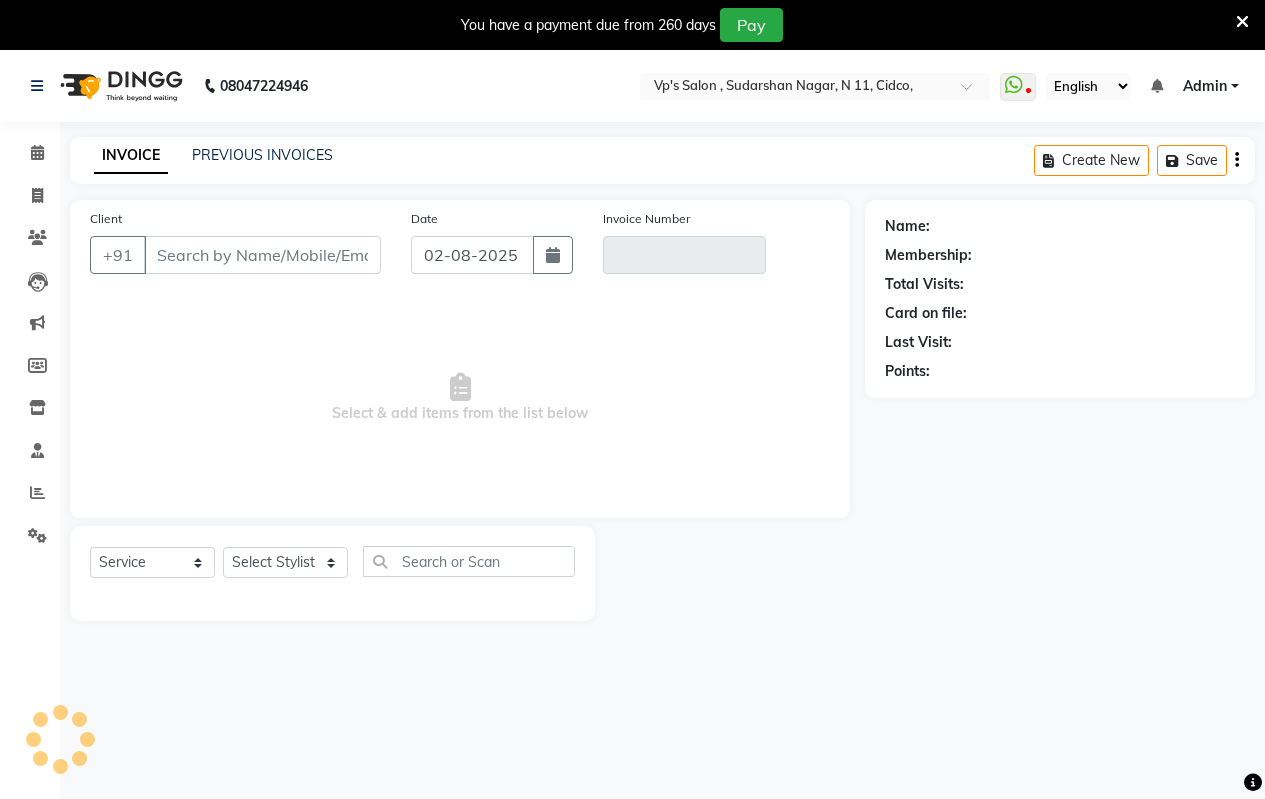 scroll, scrollTop: 50, scrollLeft: 0, axis: vertical 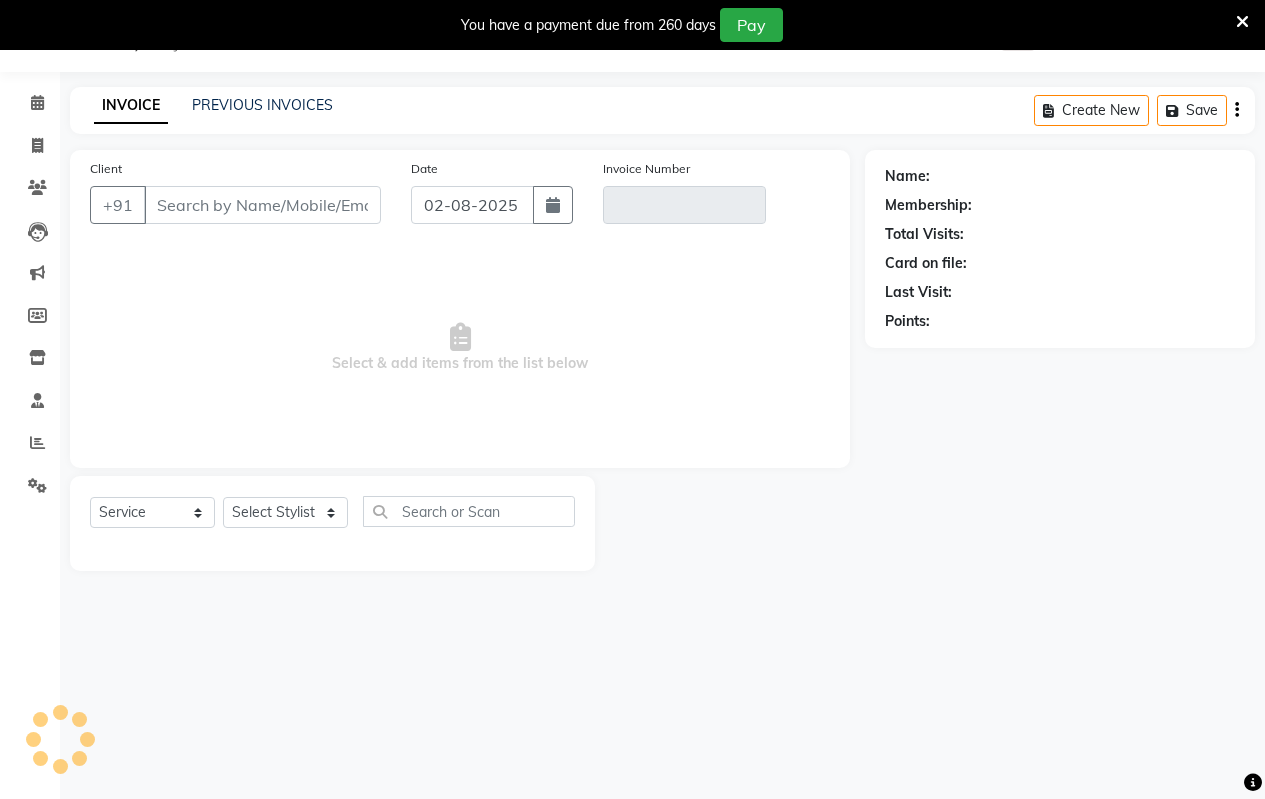 type on "8087010161" 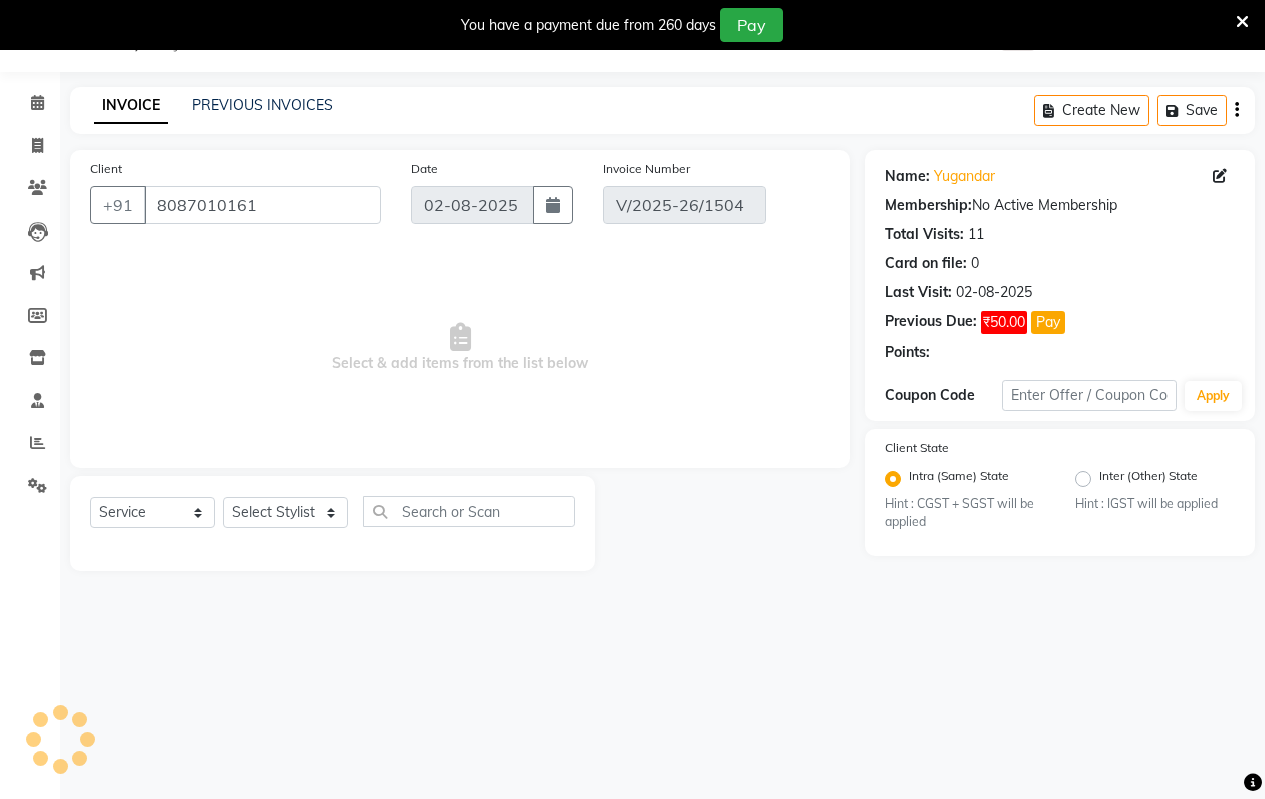 select on "select" 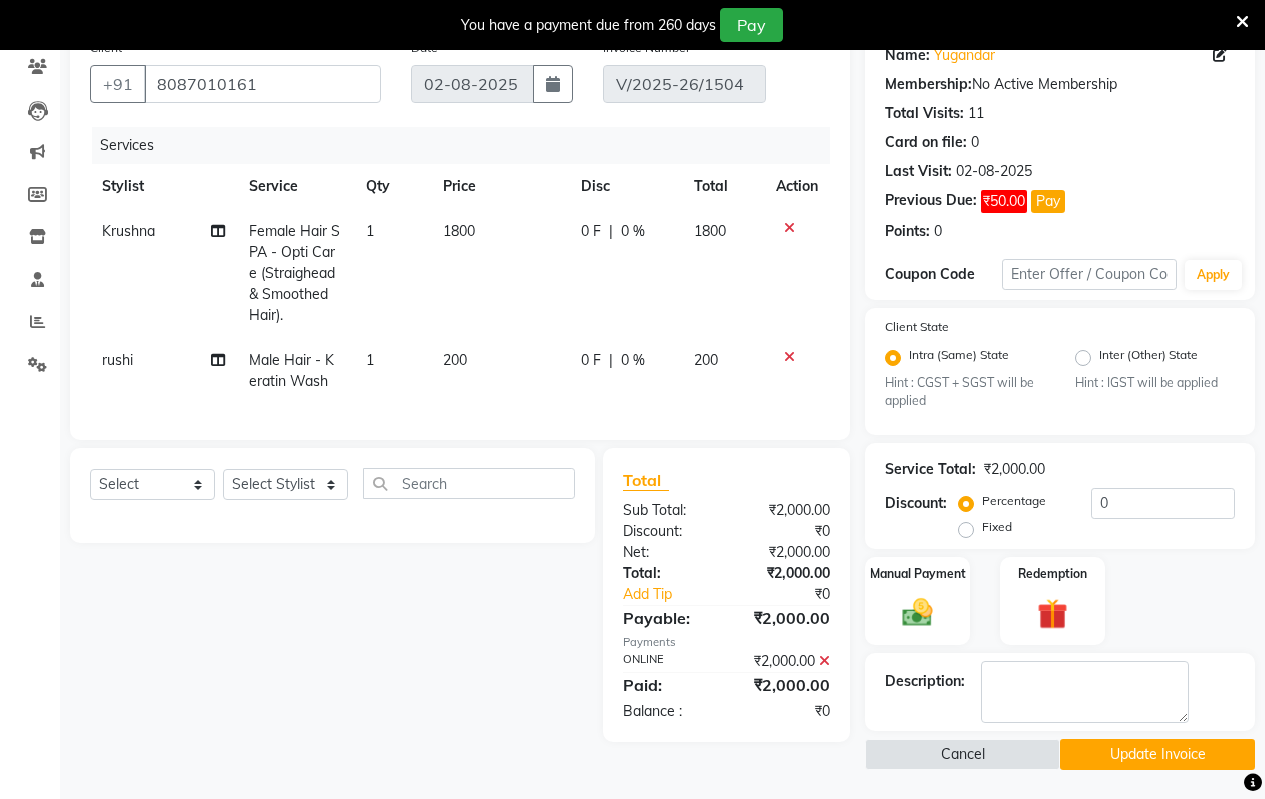 scroll, scrollTop: 172, scrollLeft: 0, axis: vertical 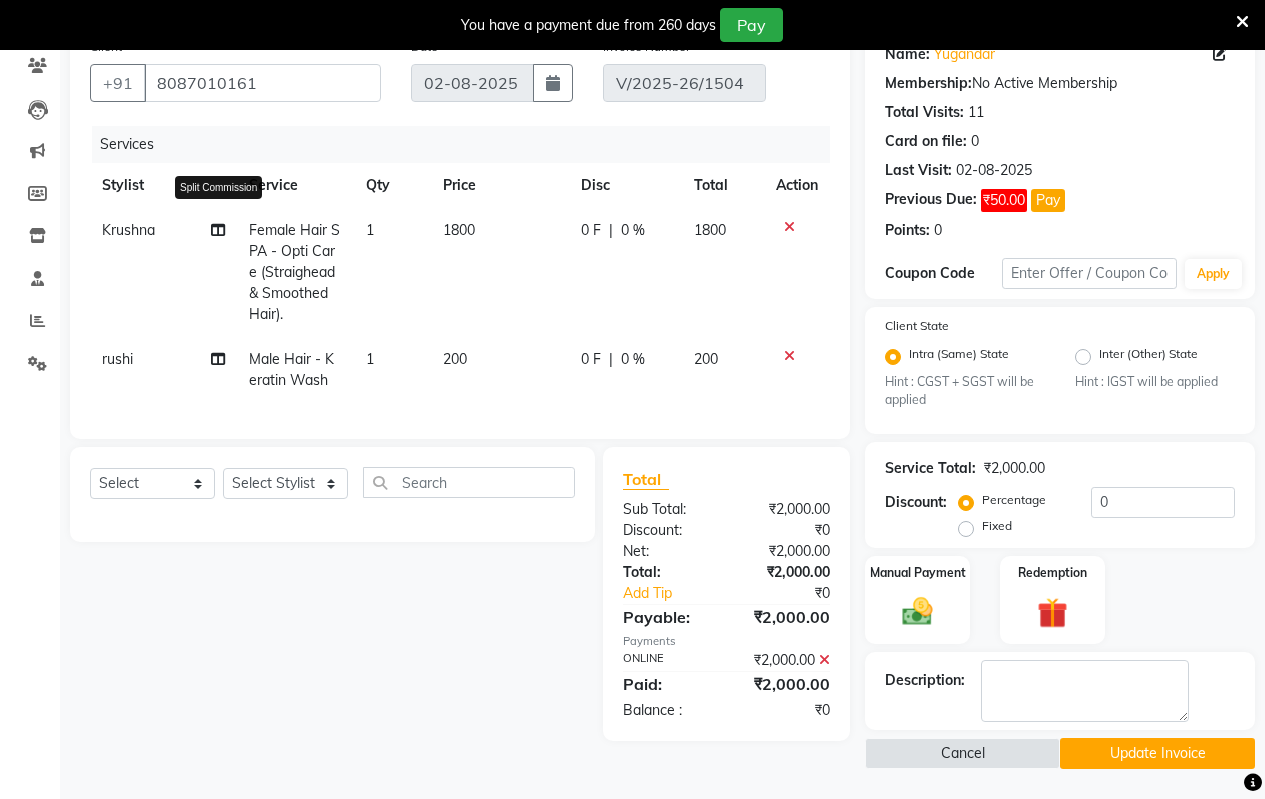 click 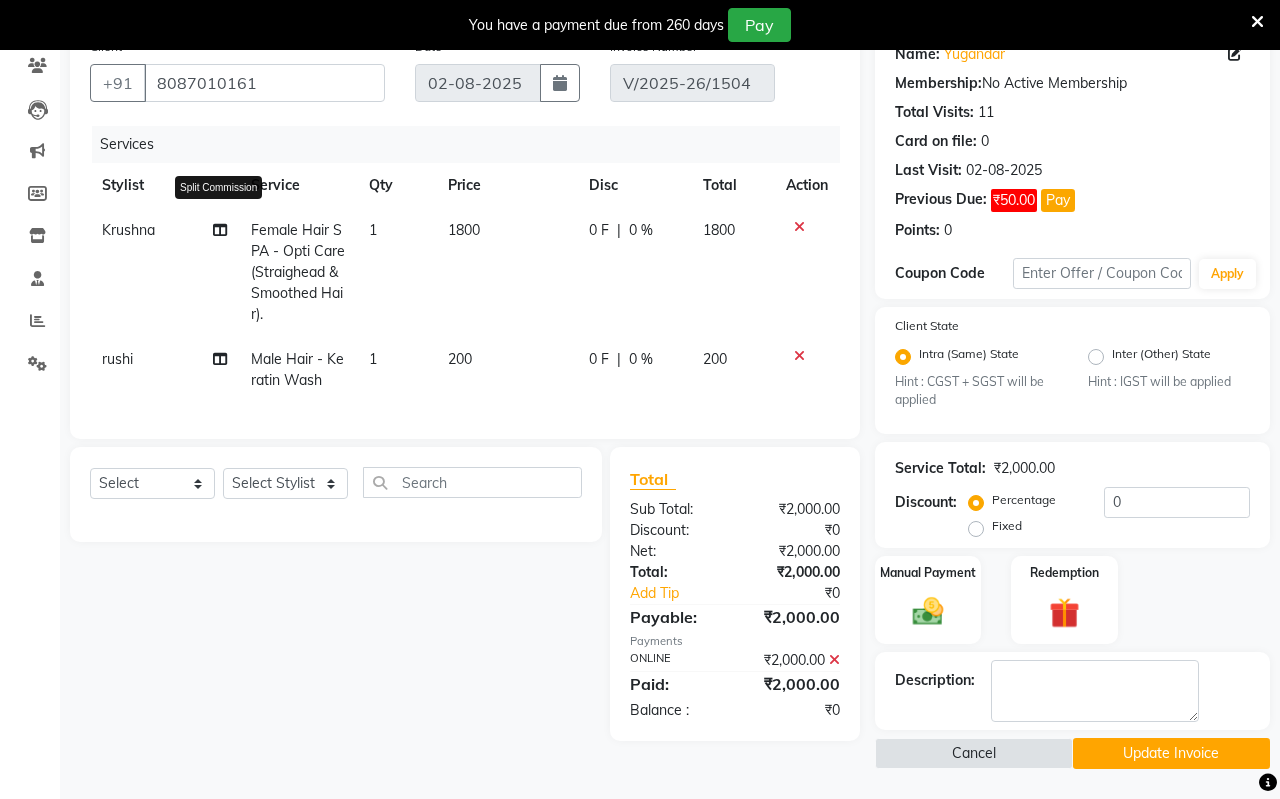 select on "59995" 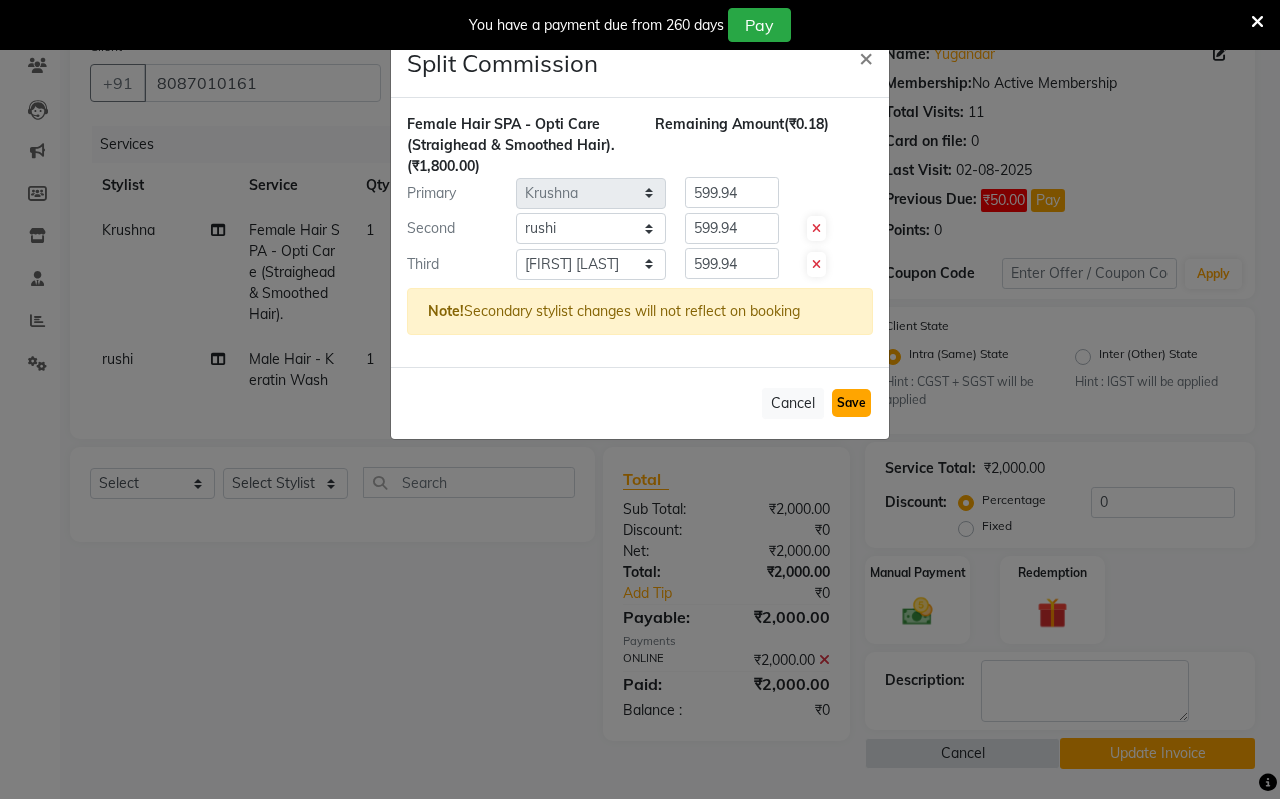 click on "Save" 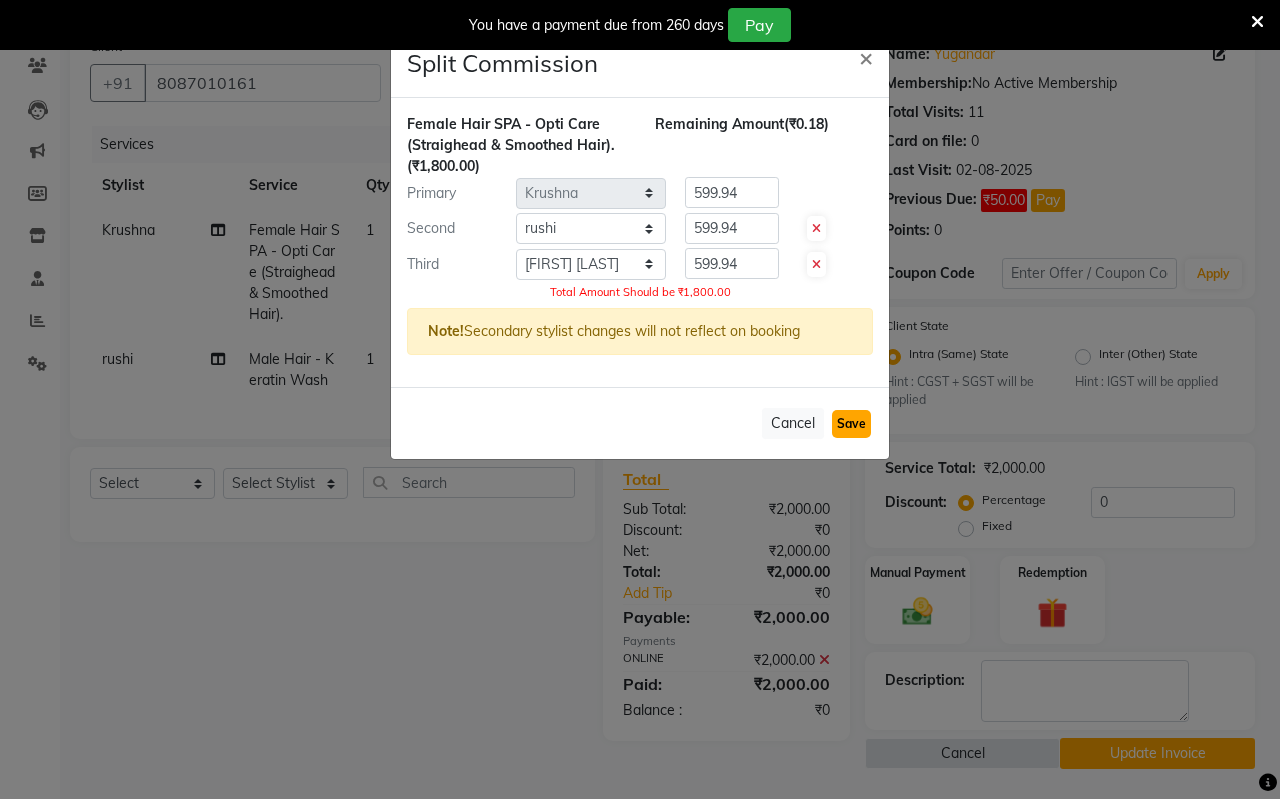 click on "Save" 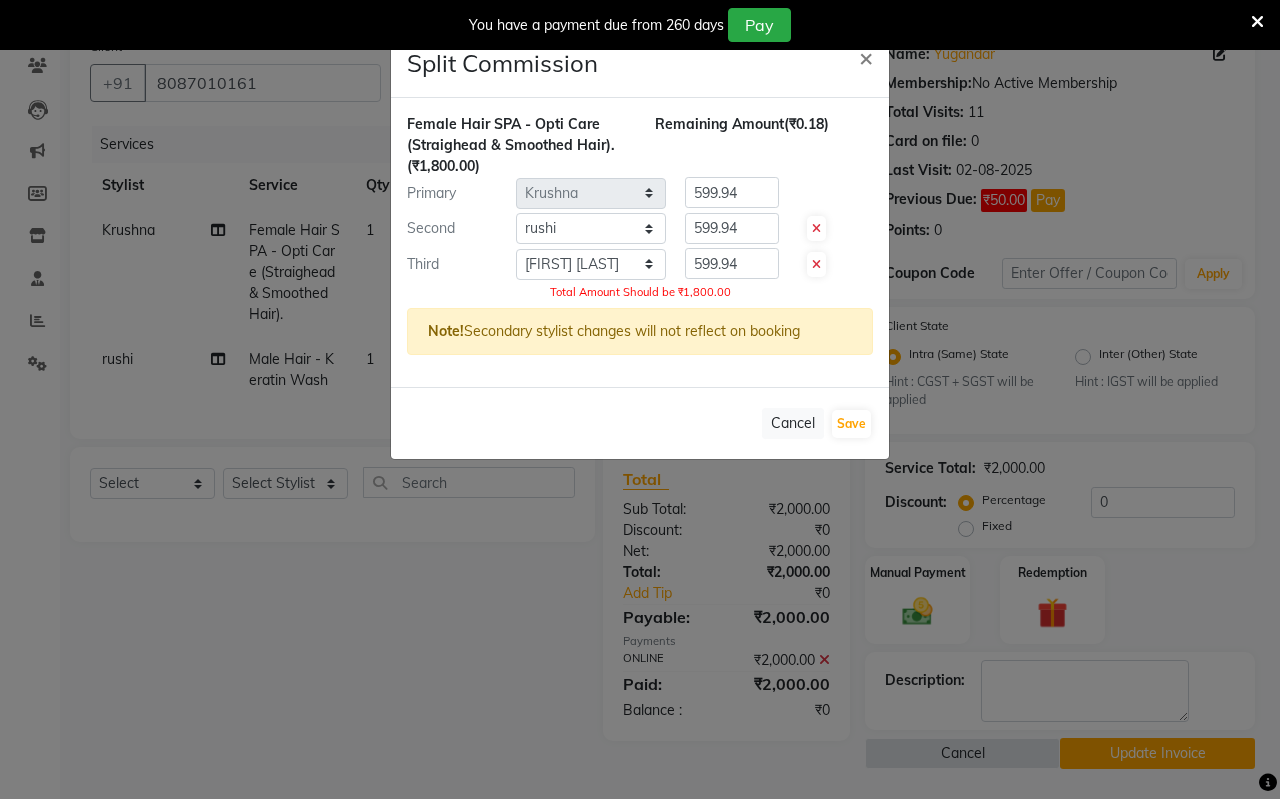 click on "Split Commission × Female Hair SPA - Opti Care (Straighead & Smoothed Hair). (₹1,800.00) Remaining Amount (₹0.18) Primary Select [FIRST] [LAST] [FIRST] [FIRST] [FIRST] [FIRST] [FIRST] [FIRST] [FIRST] 599.94 Second Select [FIRST] [LAST] [FIRST] [FIRST] [FIRST] [FIRST] [FIRST] [FIRST] [FIRST] 599.94 Third Select [FIRST] [LAST] [FIRST] [FIRST] [FIRST] [FIRST] [FIRST] [FIRST] [FIRST] 599.94 Total Amount Should be ₹1,800.00 Note! Secondary stylist changes will not reflect on booking Cancel Save" 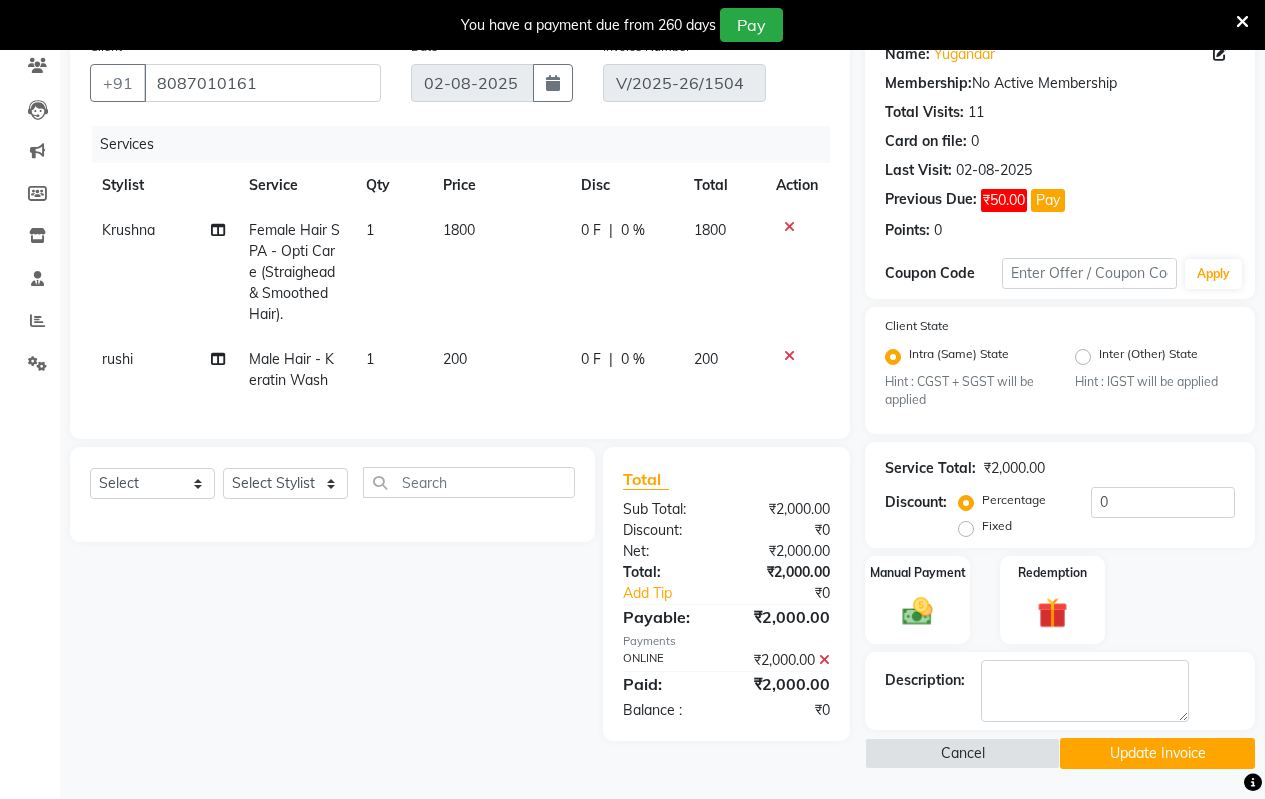 click on "Update Invoice" 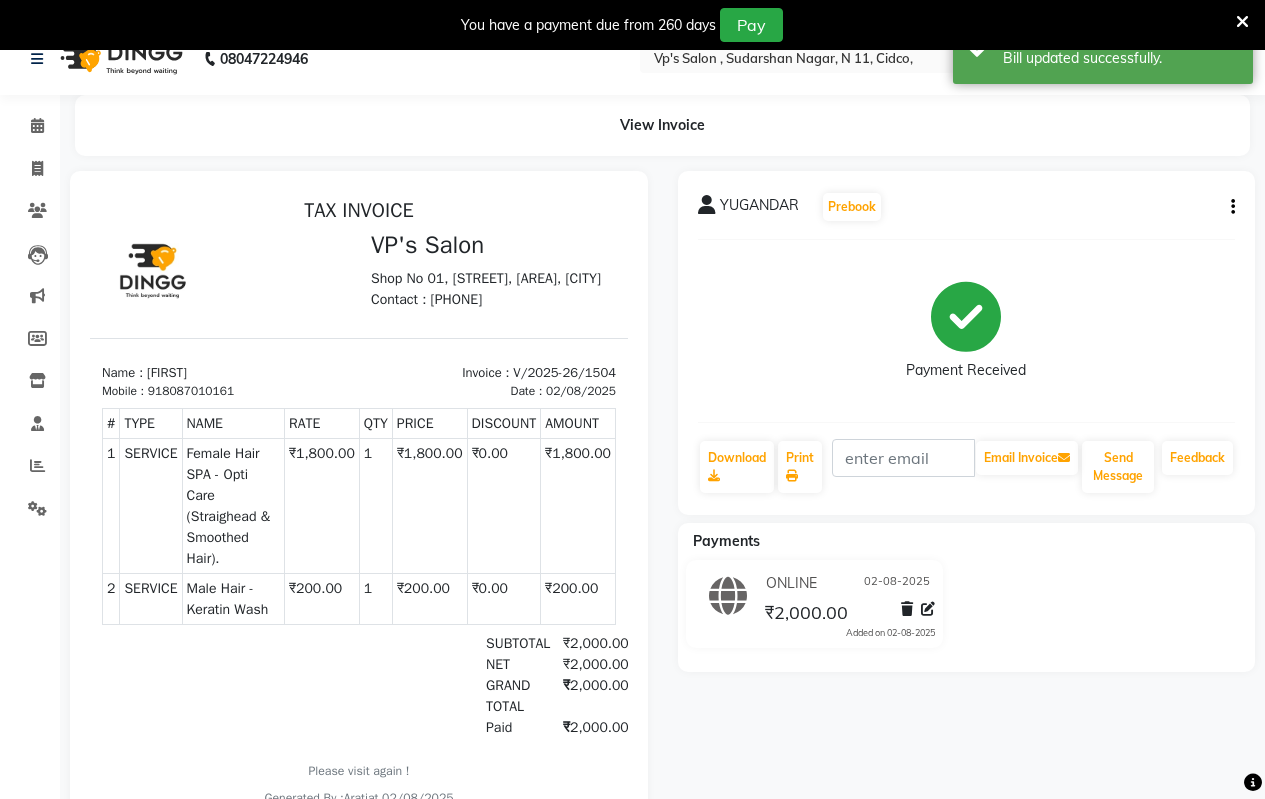 scroll, scrollTop: 0, scrollLeft: 0, axis: both 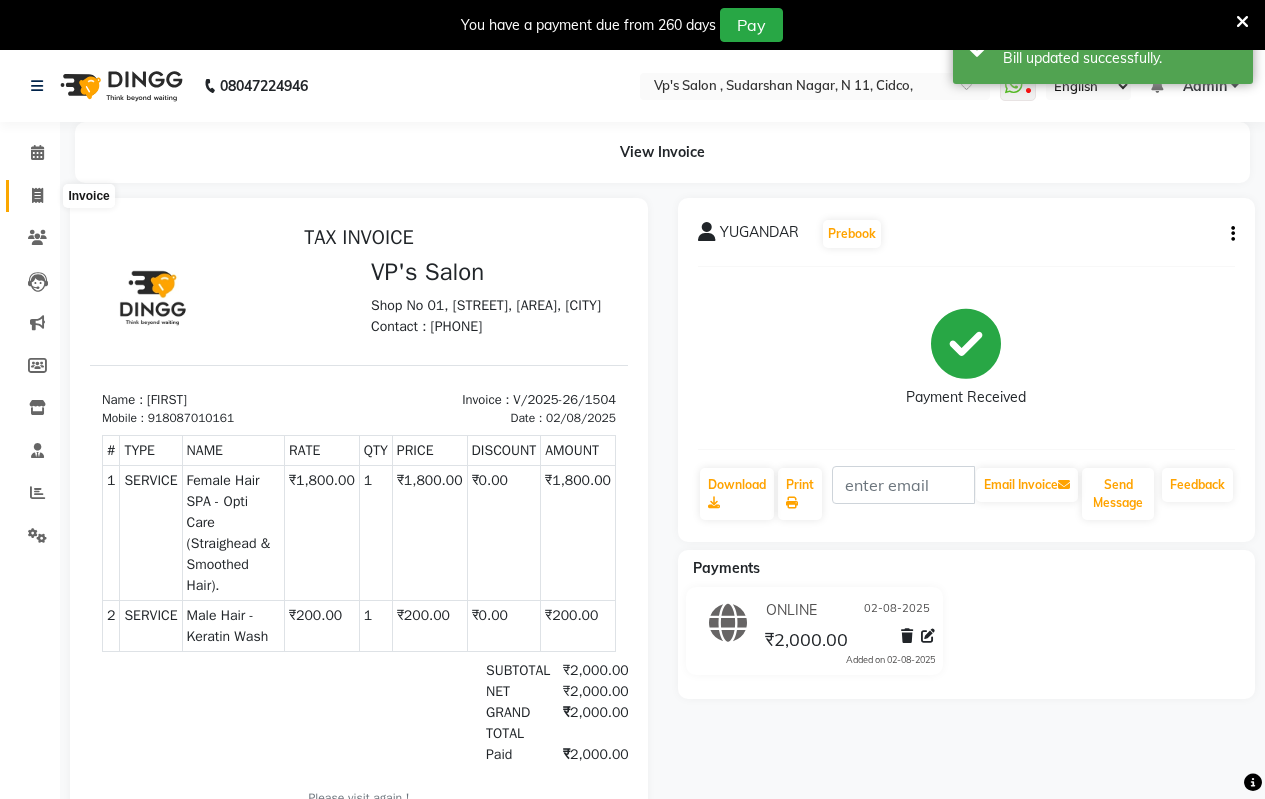 click 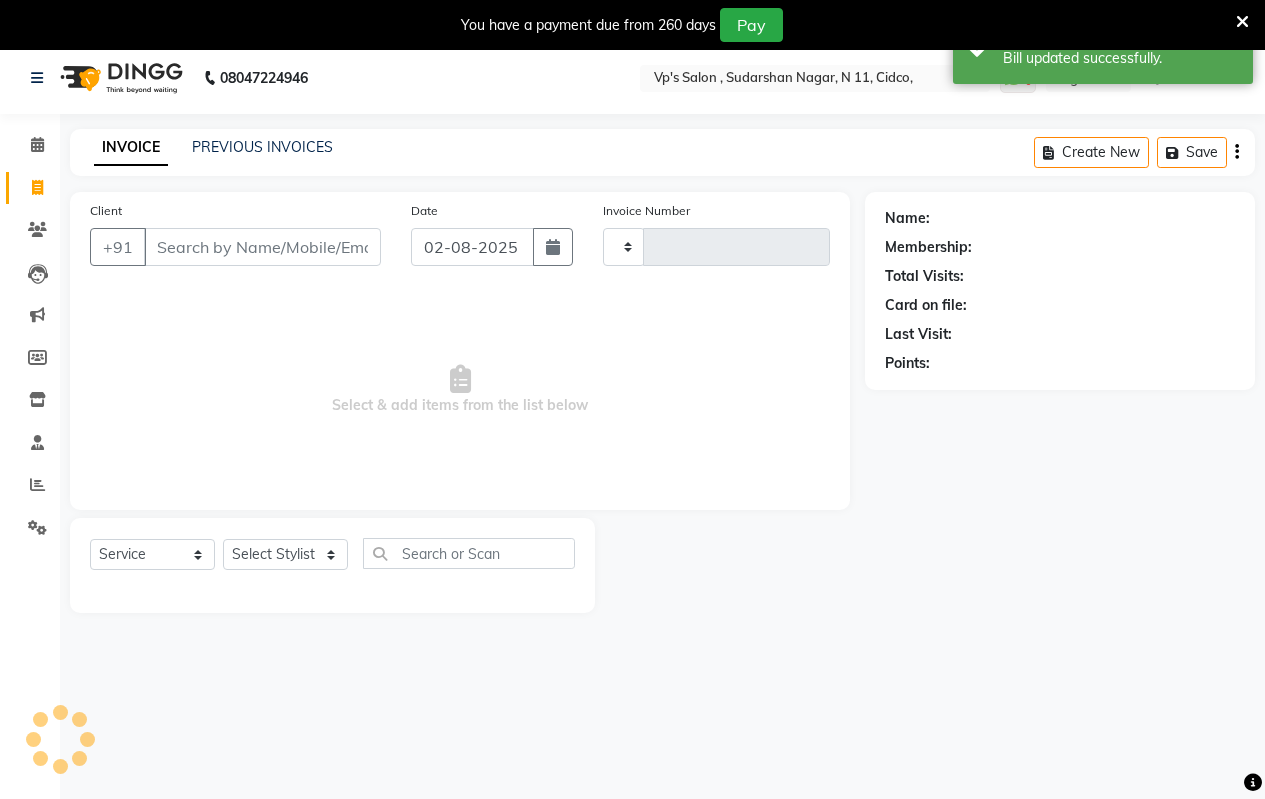 scroll, scrollTop: 50, scrollLeft: 0, axis: vertical 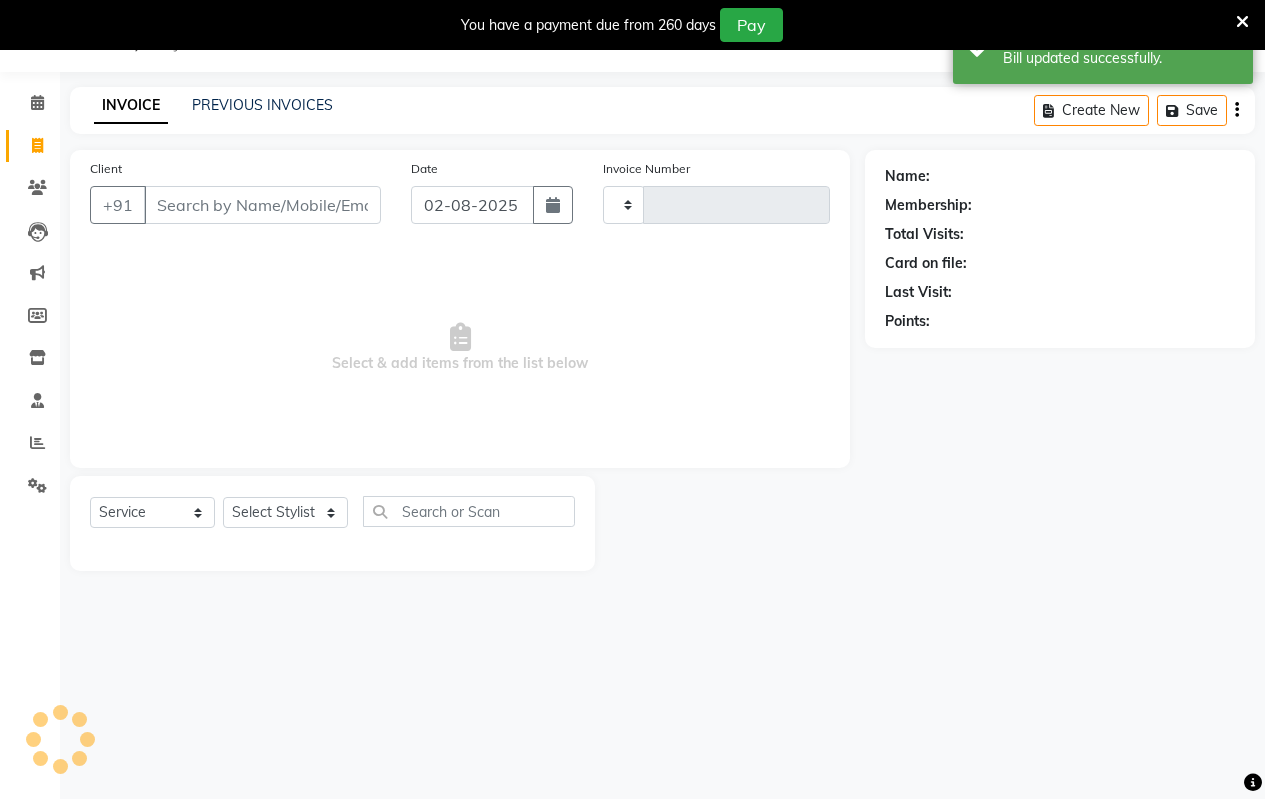 type on "1508" 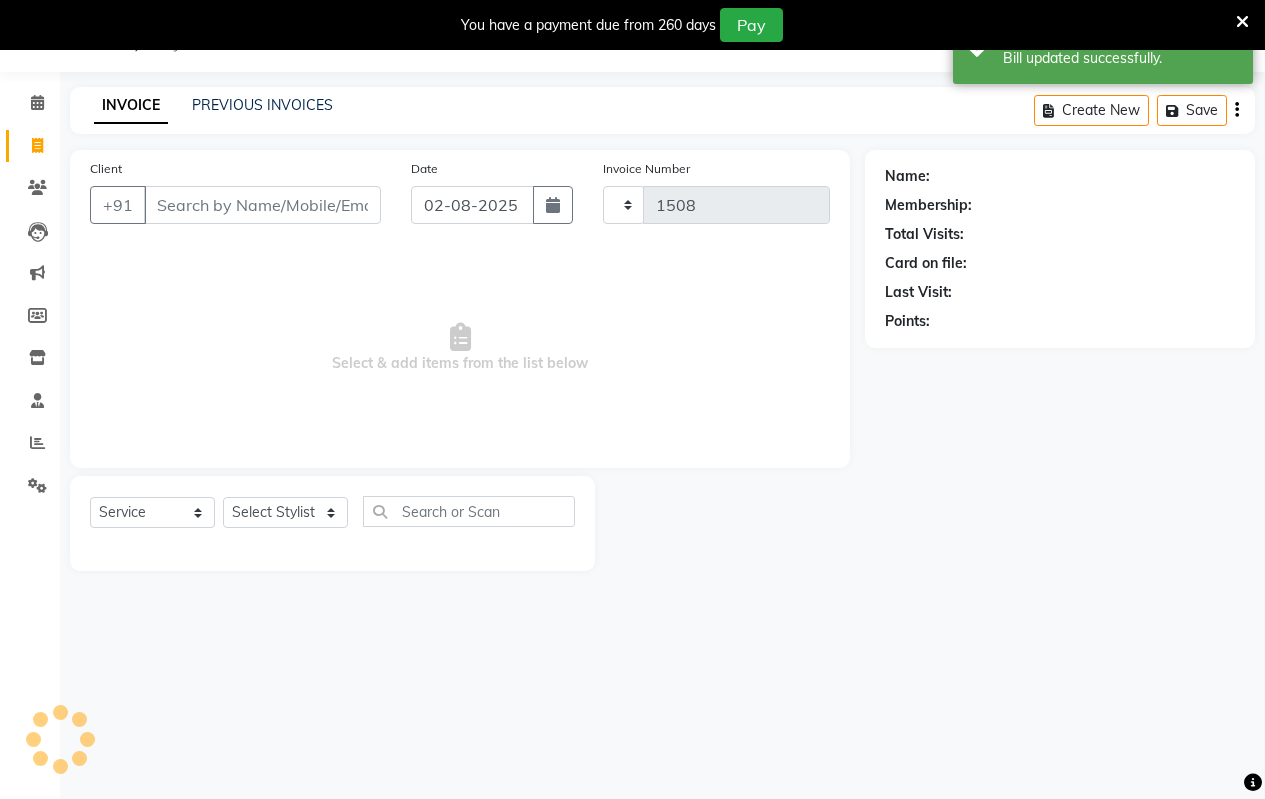 select on "4917" 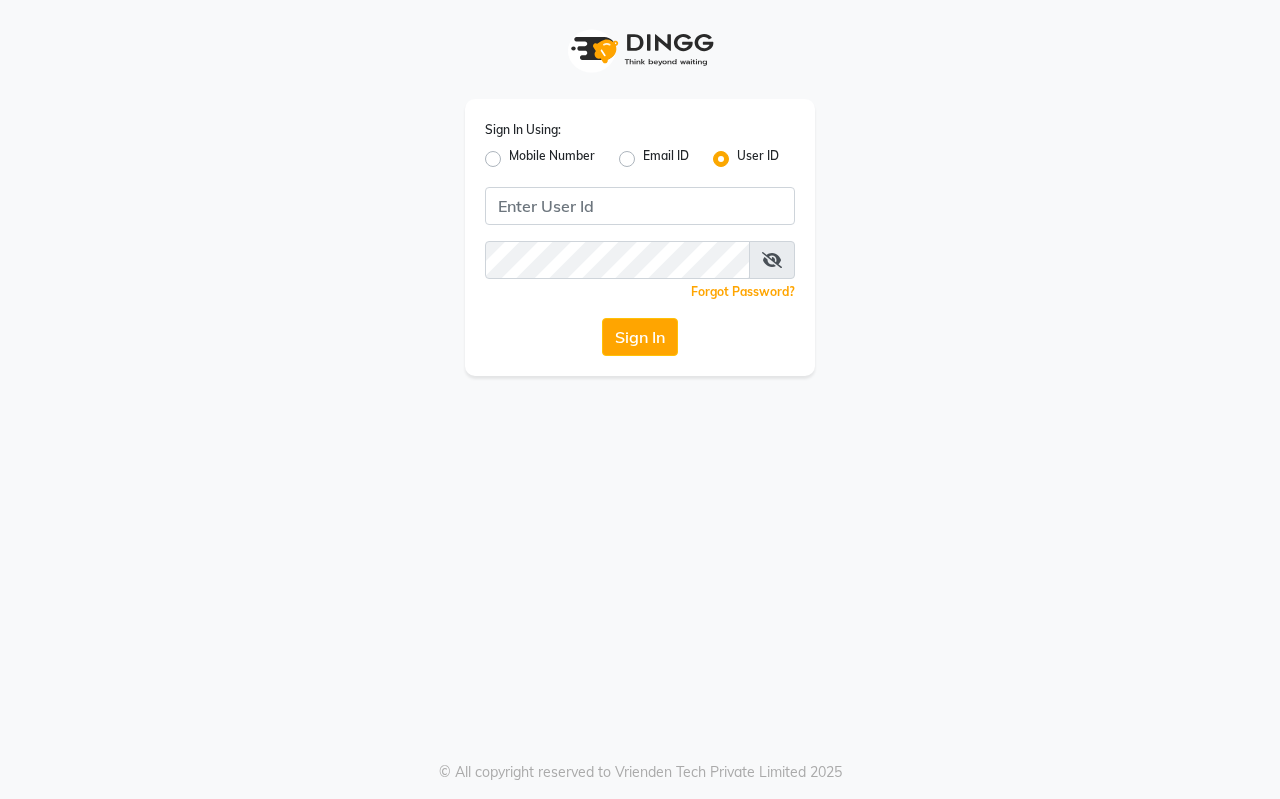 scroll, scrollTop: 0, scrollLeft: 0, axis: both 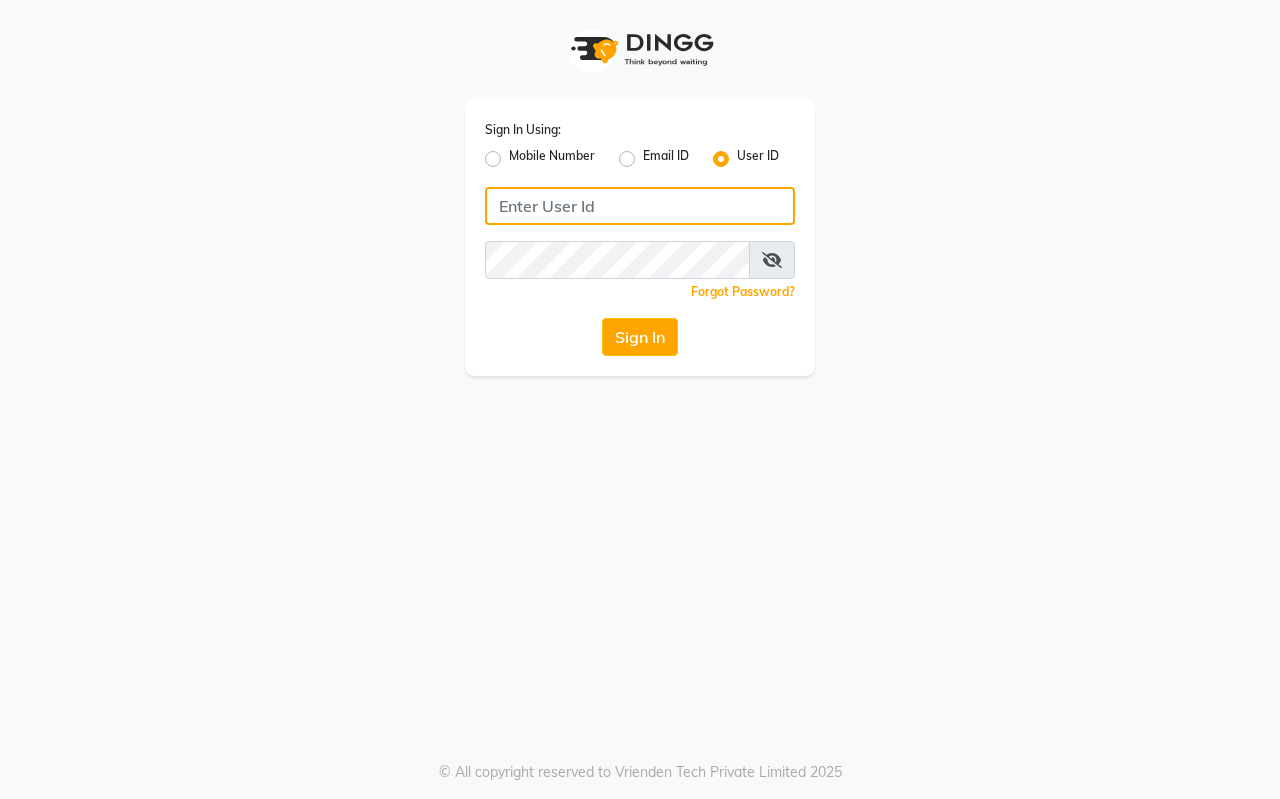 type on "7420902029" 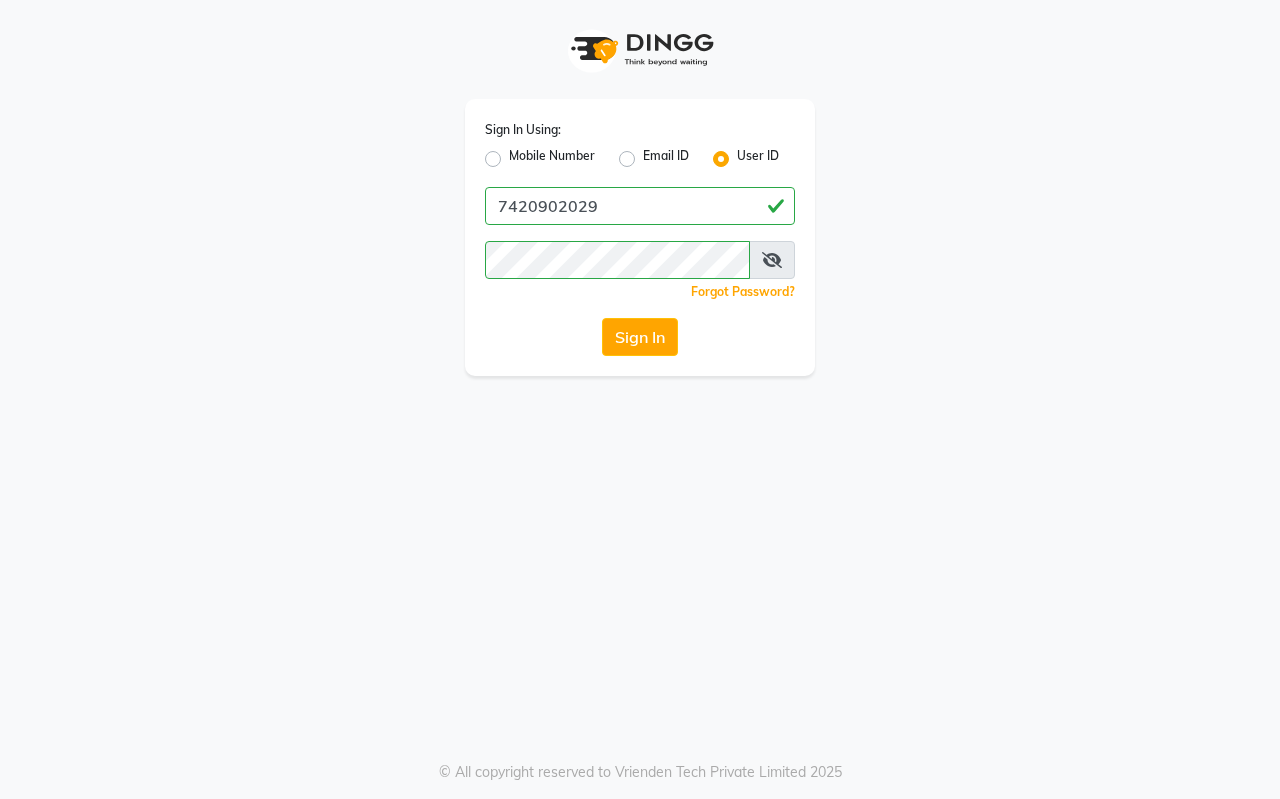 click on "Mobile Number" 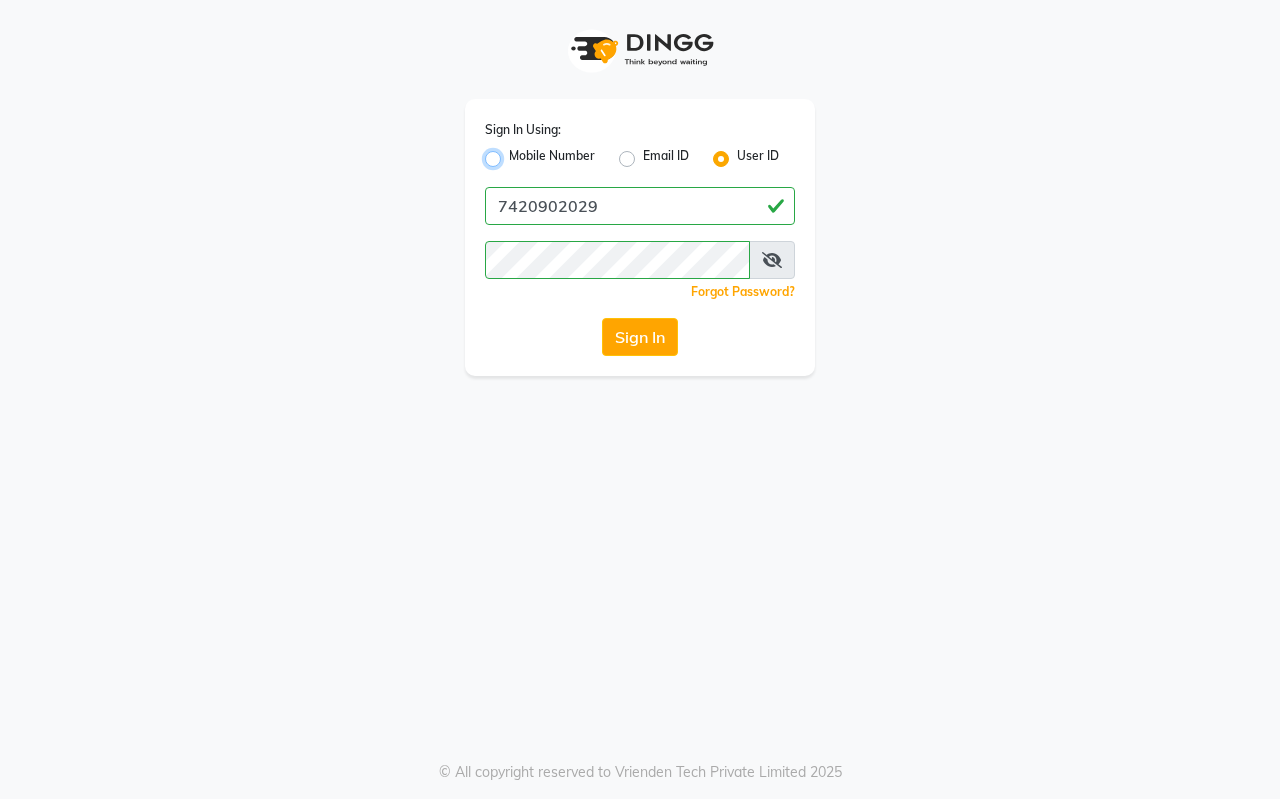 click on "Mobile Number" at bounding box center [515, 153] 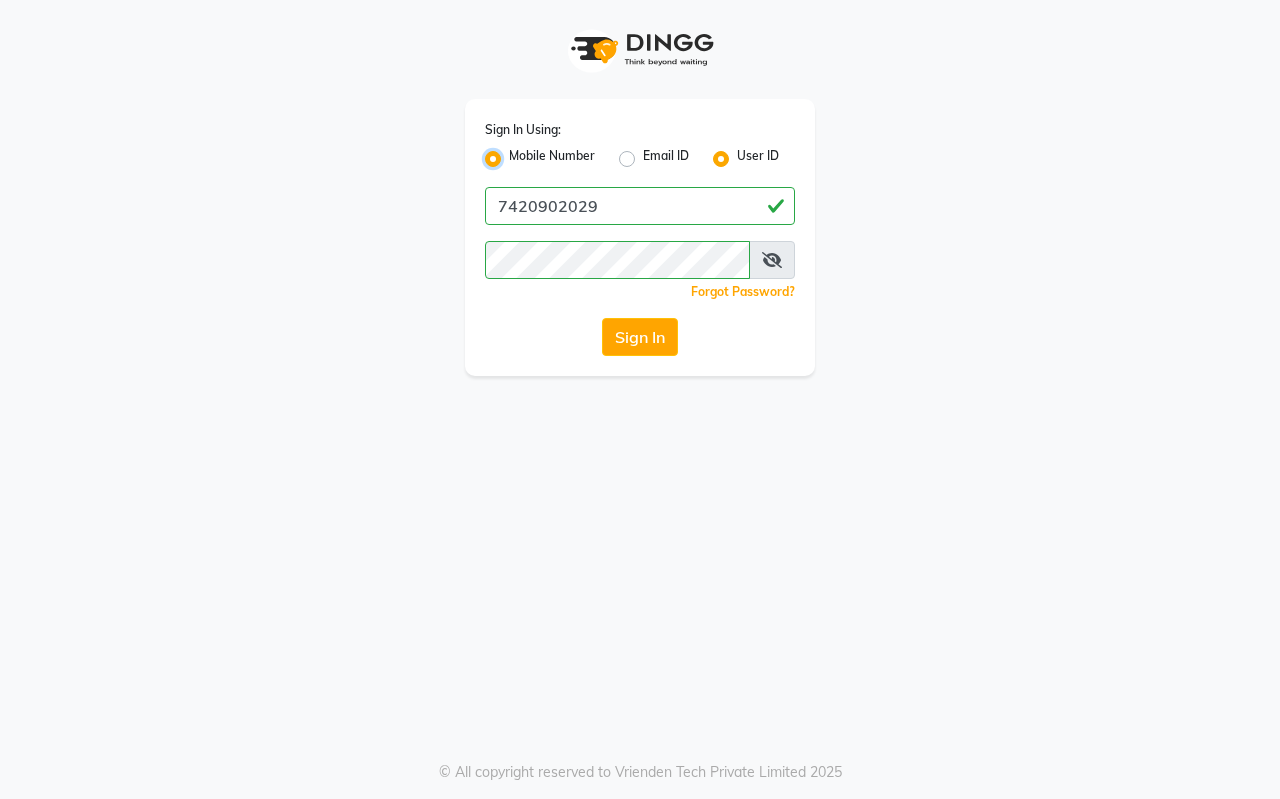 radio on "false" 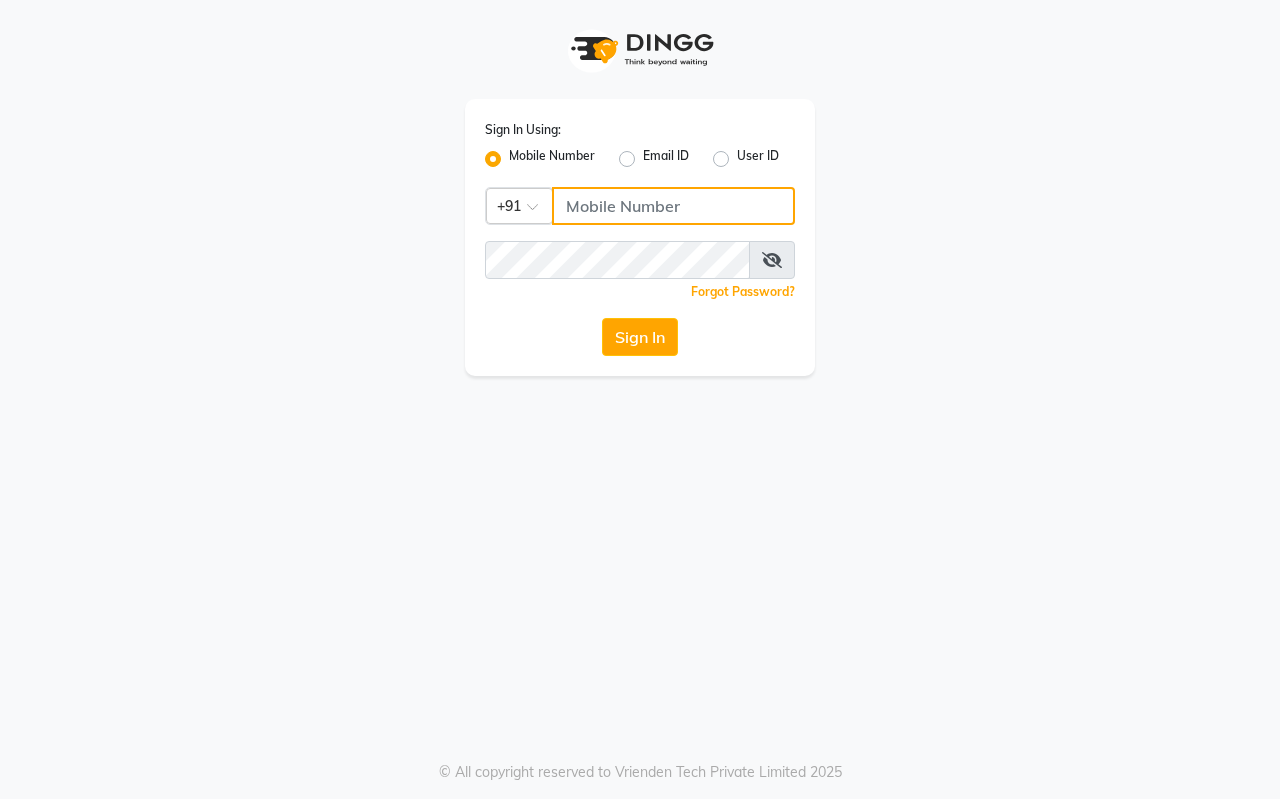 click 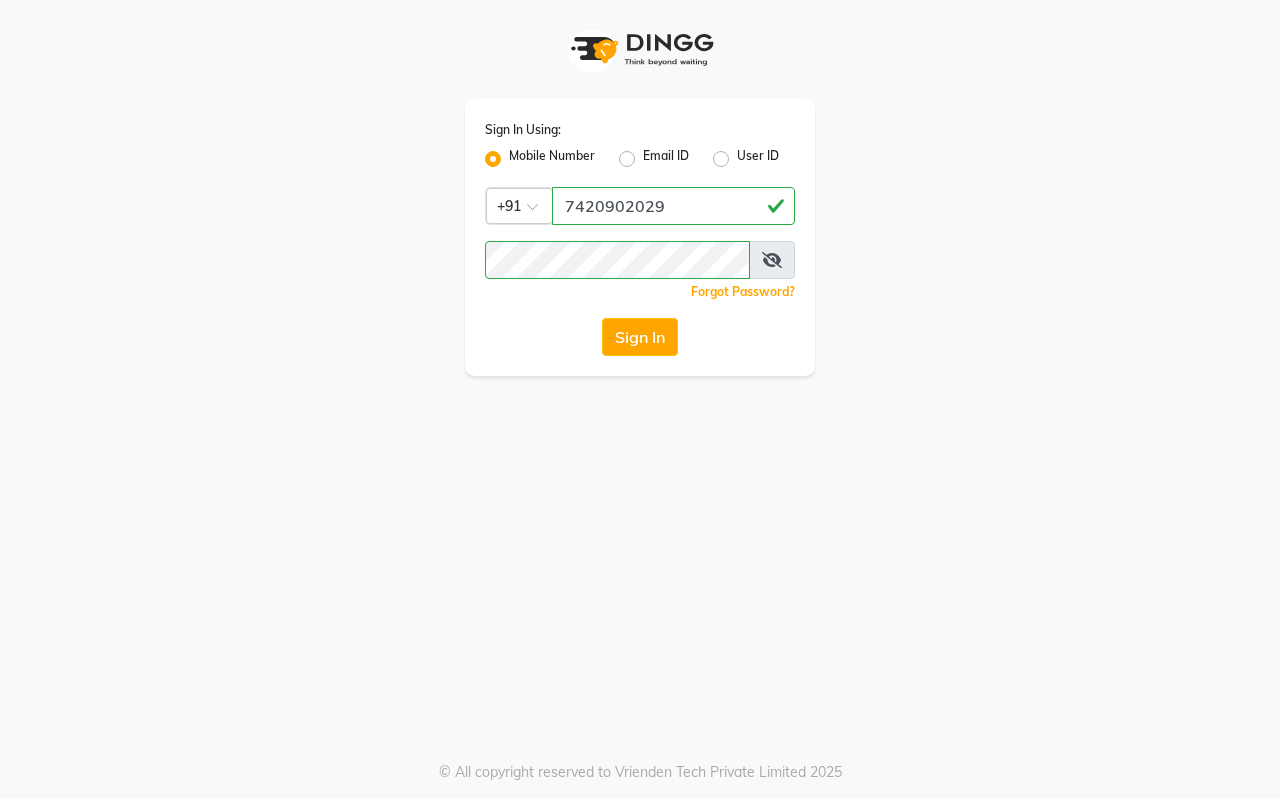 click on "Sign In" 